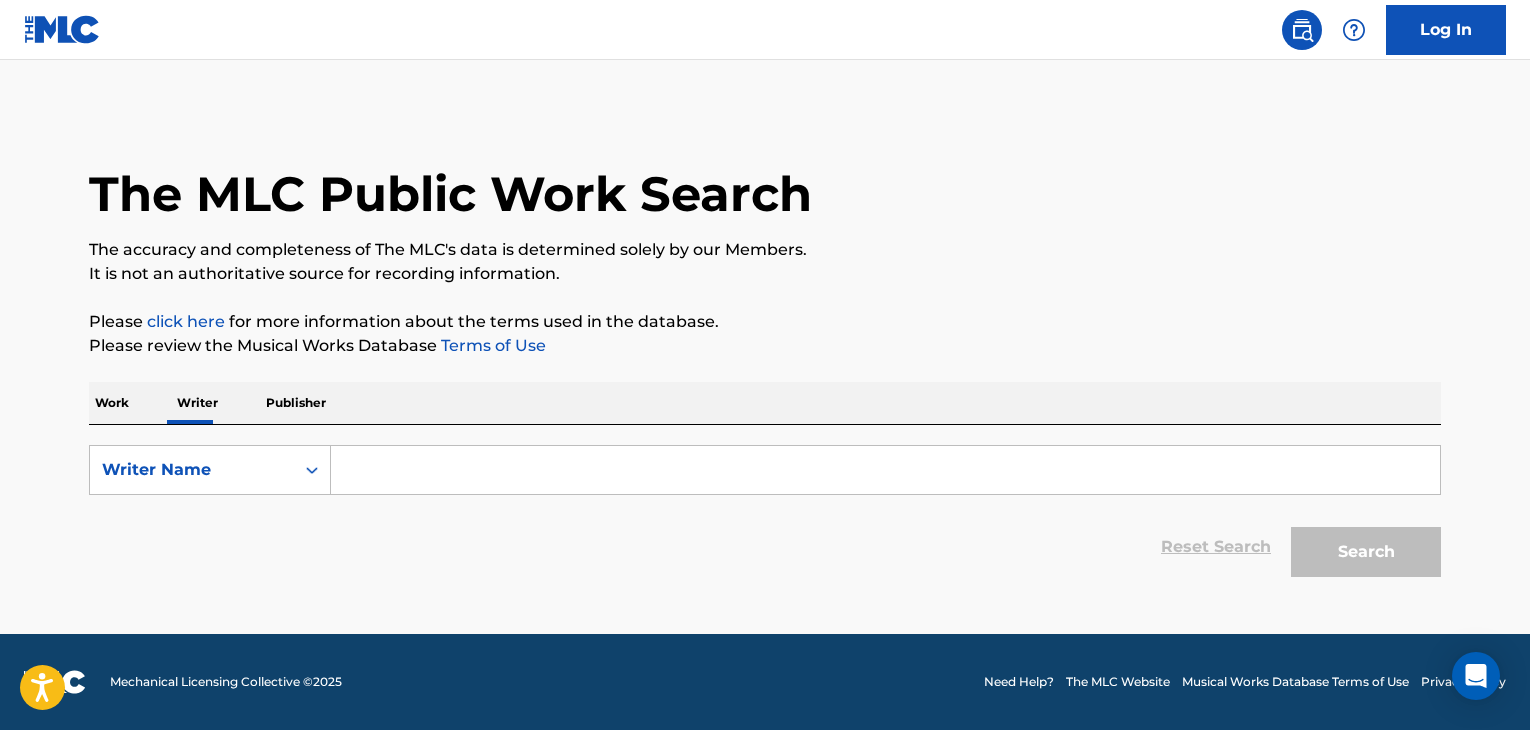 scroll, scrollTop: 0, scrollLeft: 0, axis: both 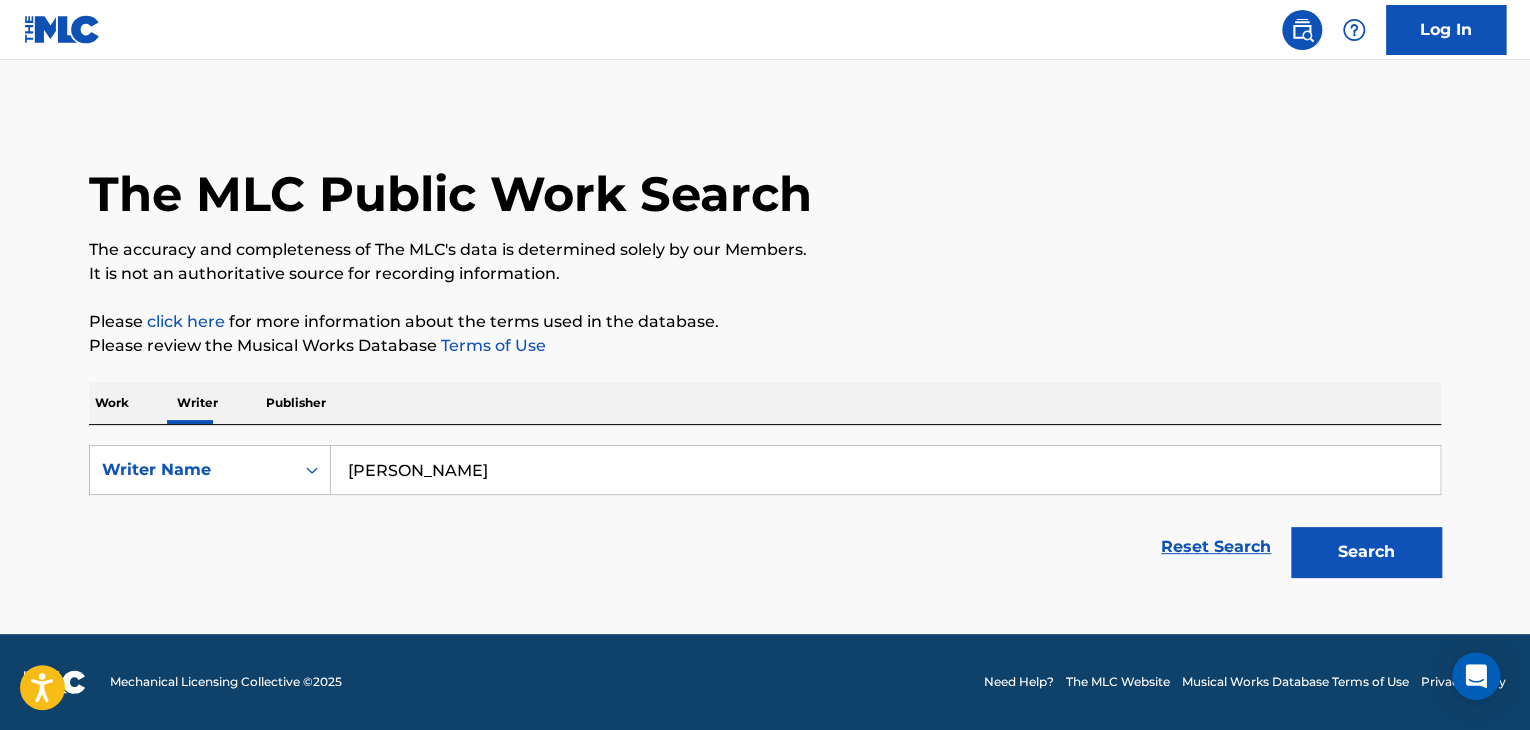 type on "[PERSON_NAME]" 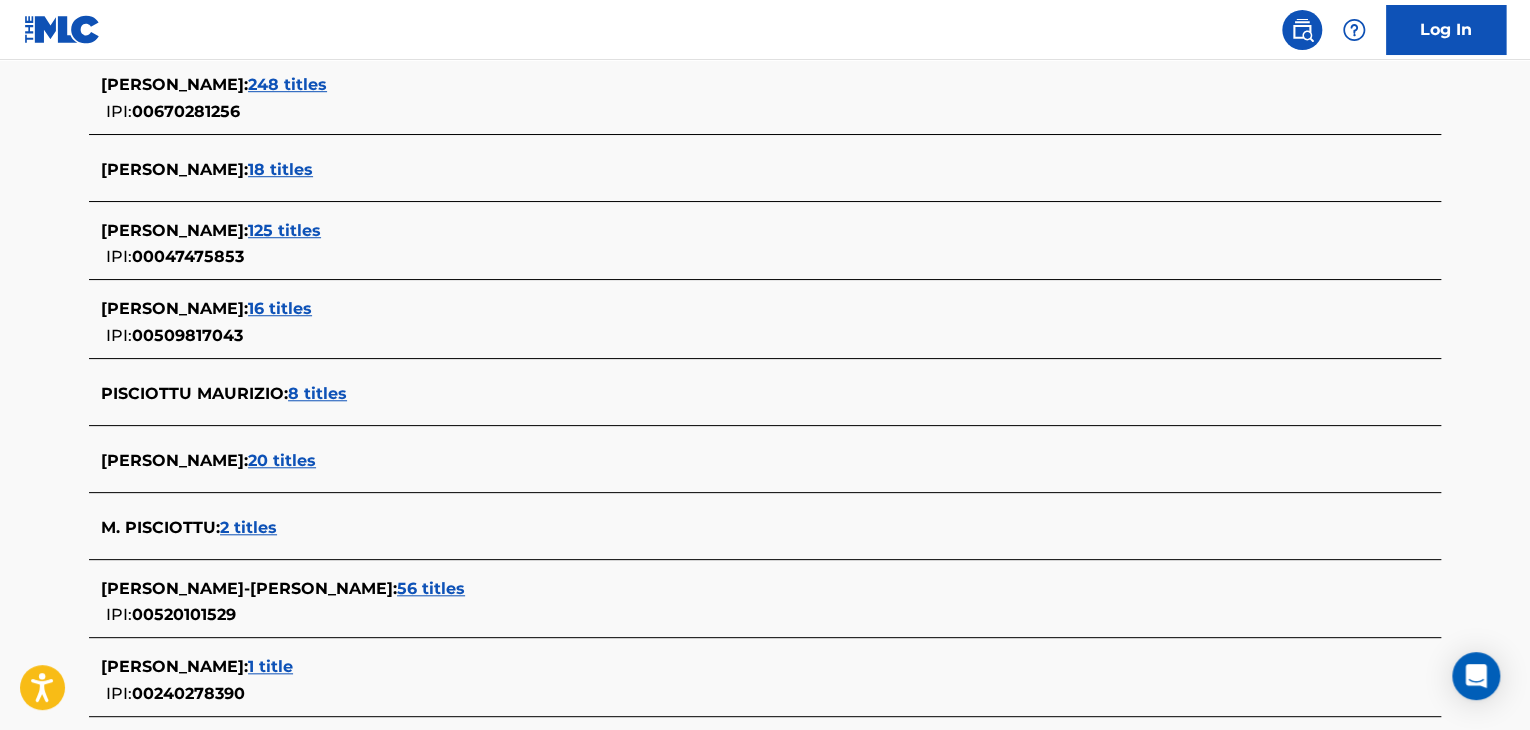 scroll, scrollTop: 491, scrollLeft: 0, axis: vertical 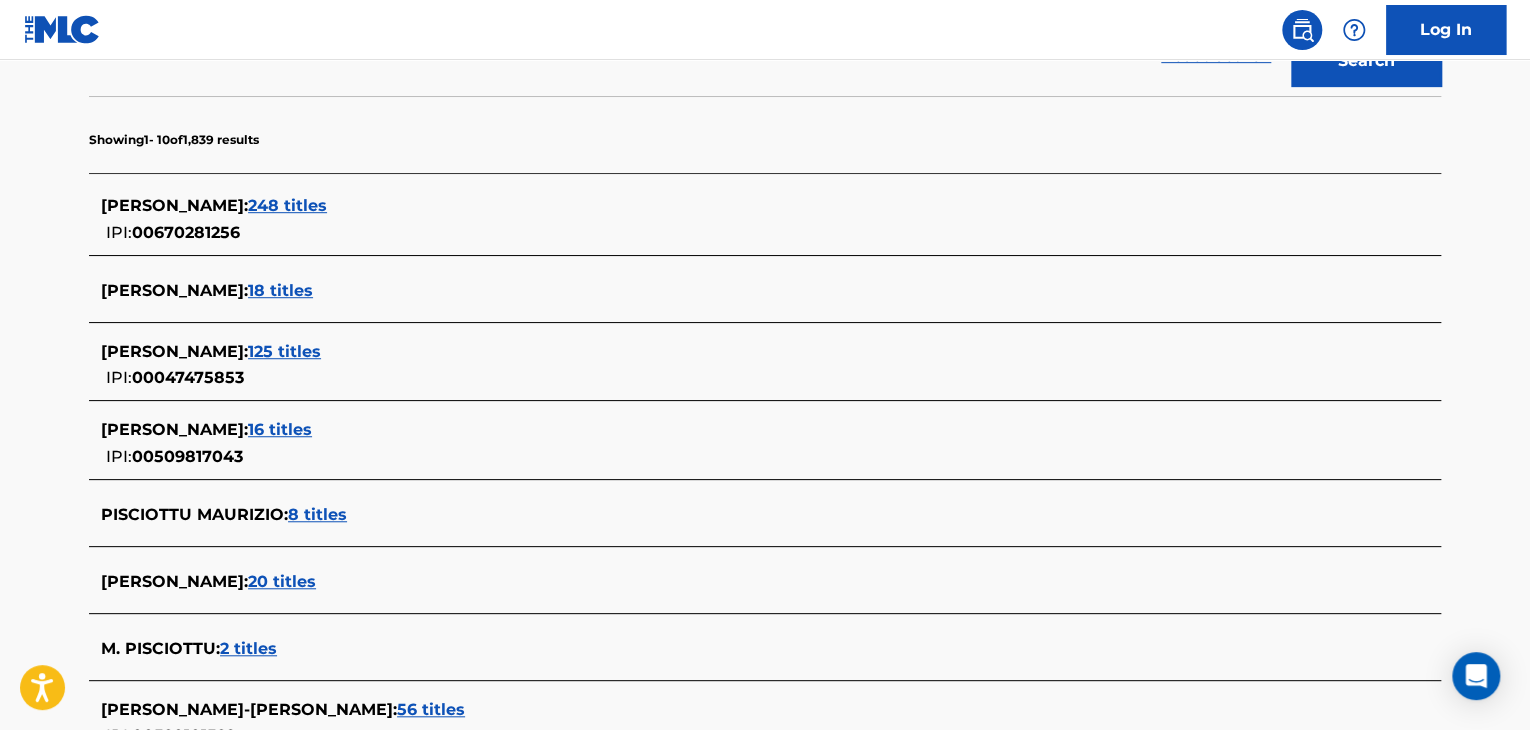 click on "248 titles" at bounding box center (287, 205) 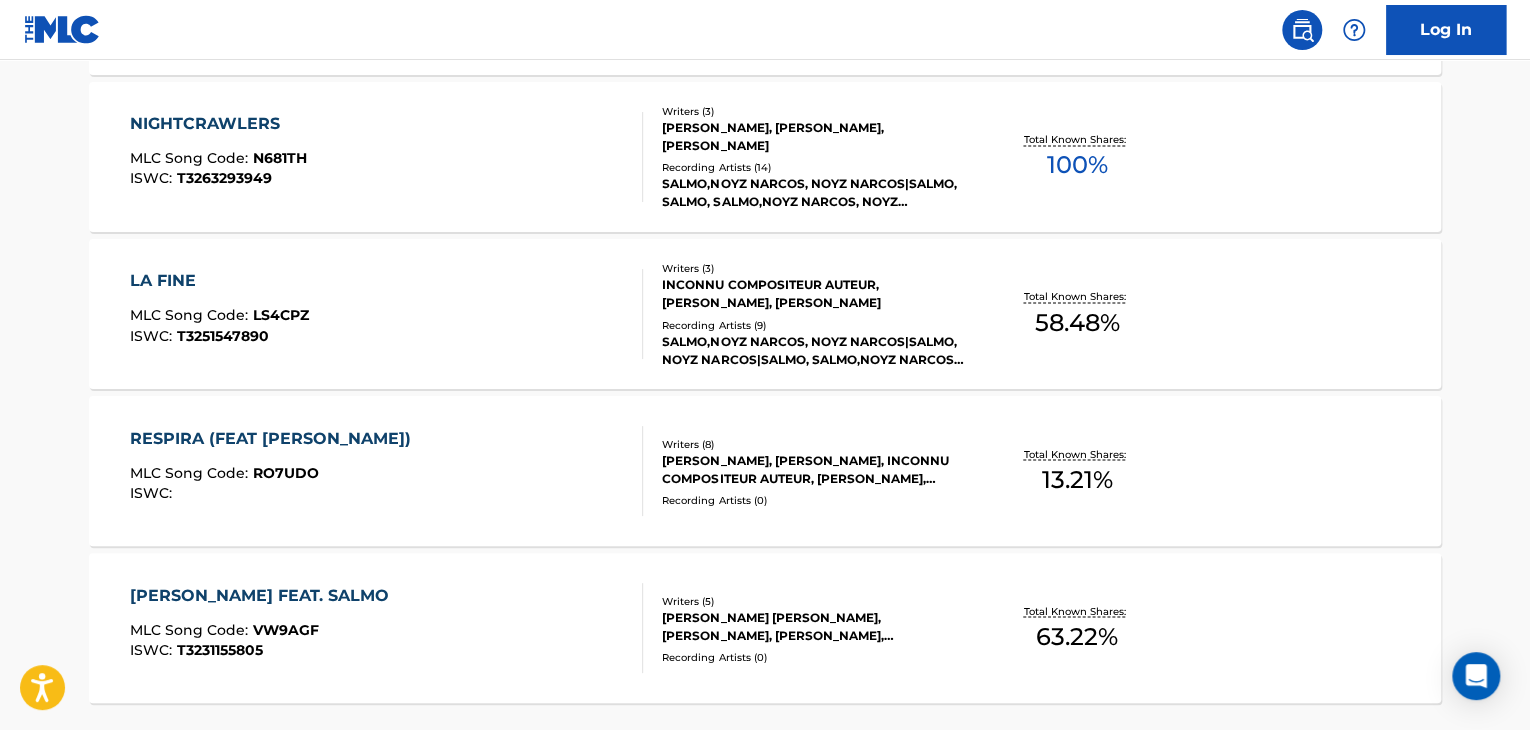 scroll, scrollTop: 1491, scrollLeft: 0, axis: vertical 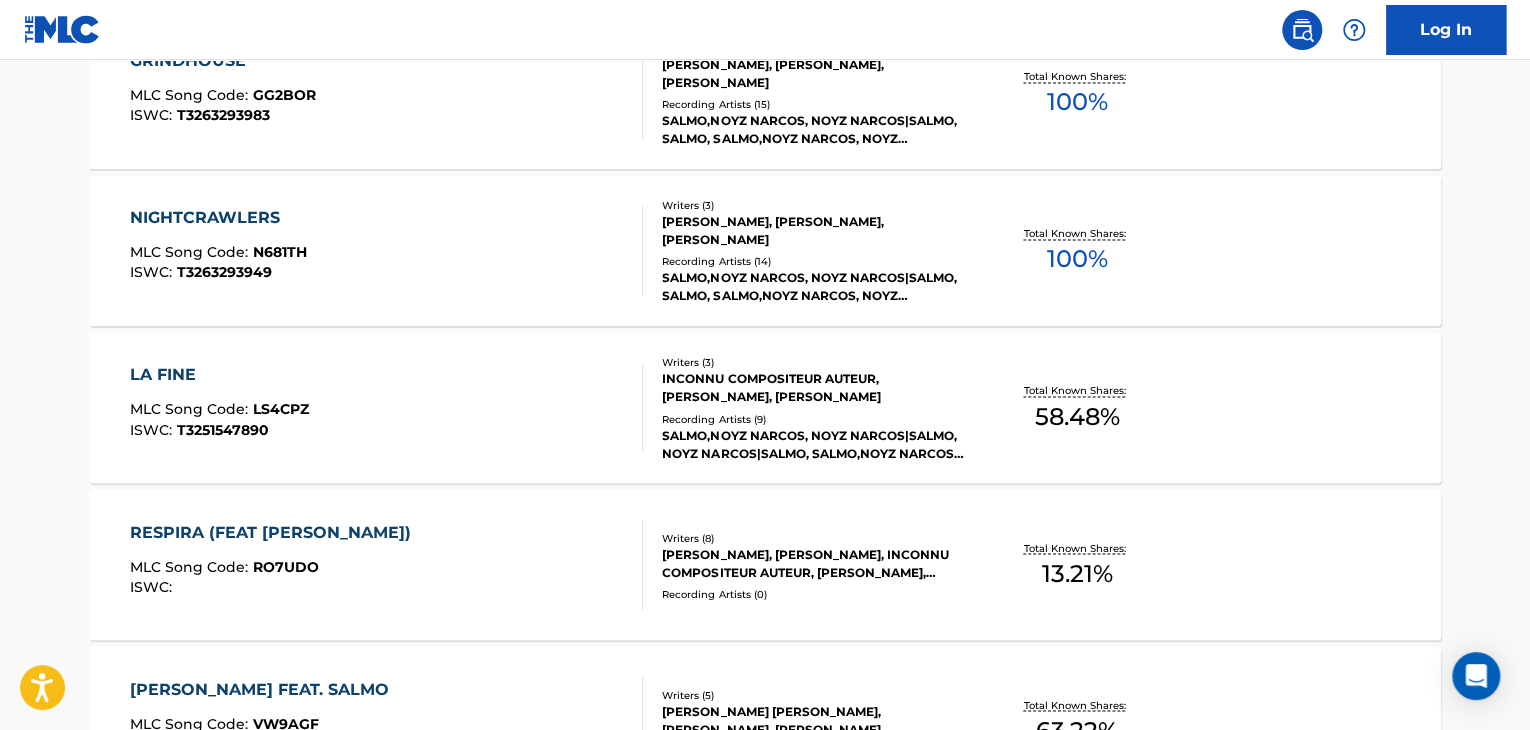 click on "NIGHTCRAWLERS MLC Song Code : N681TH ISWC : T3263293949" at bounding box center [387, 251] 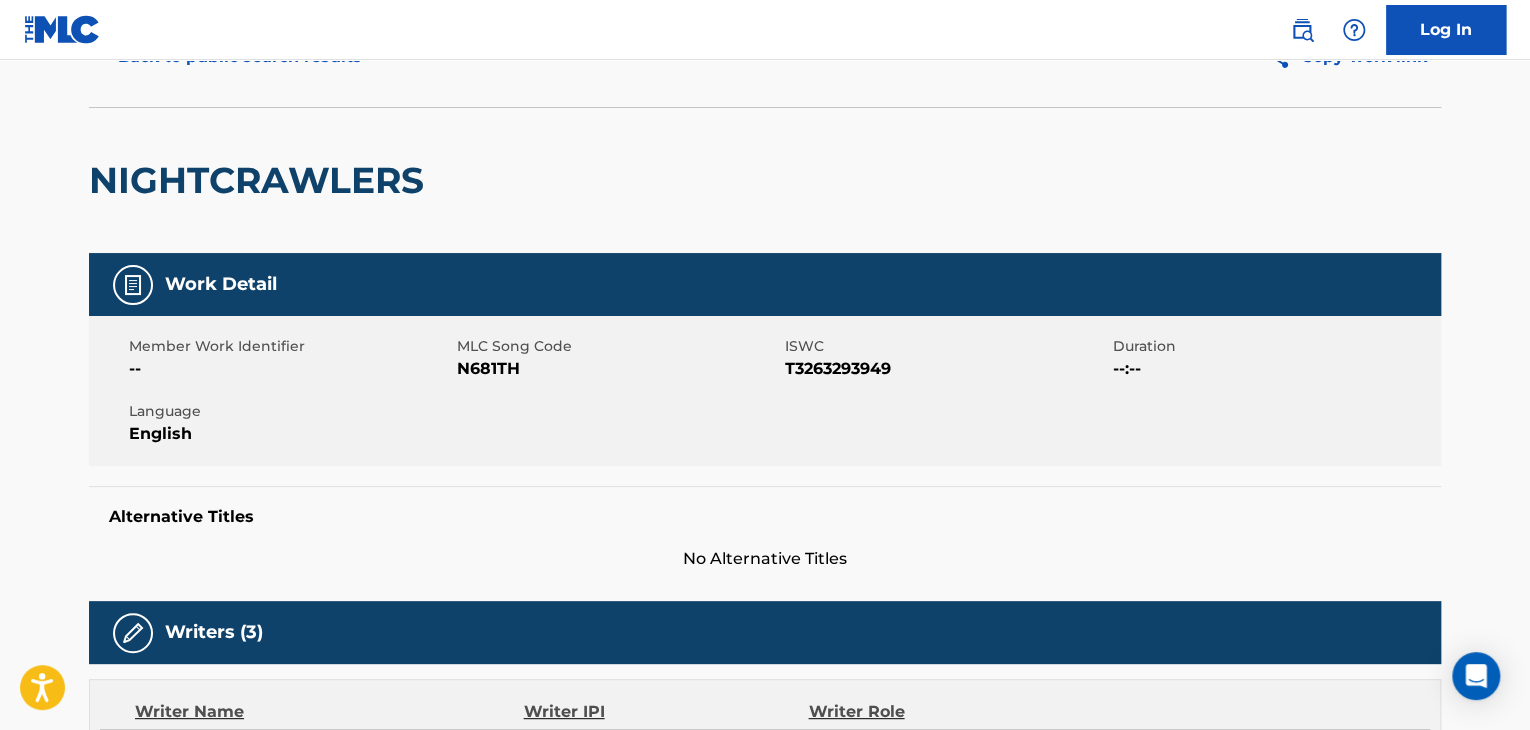 scroll, scrollTop: 0, scrollLeft: 0, axis: both 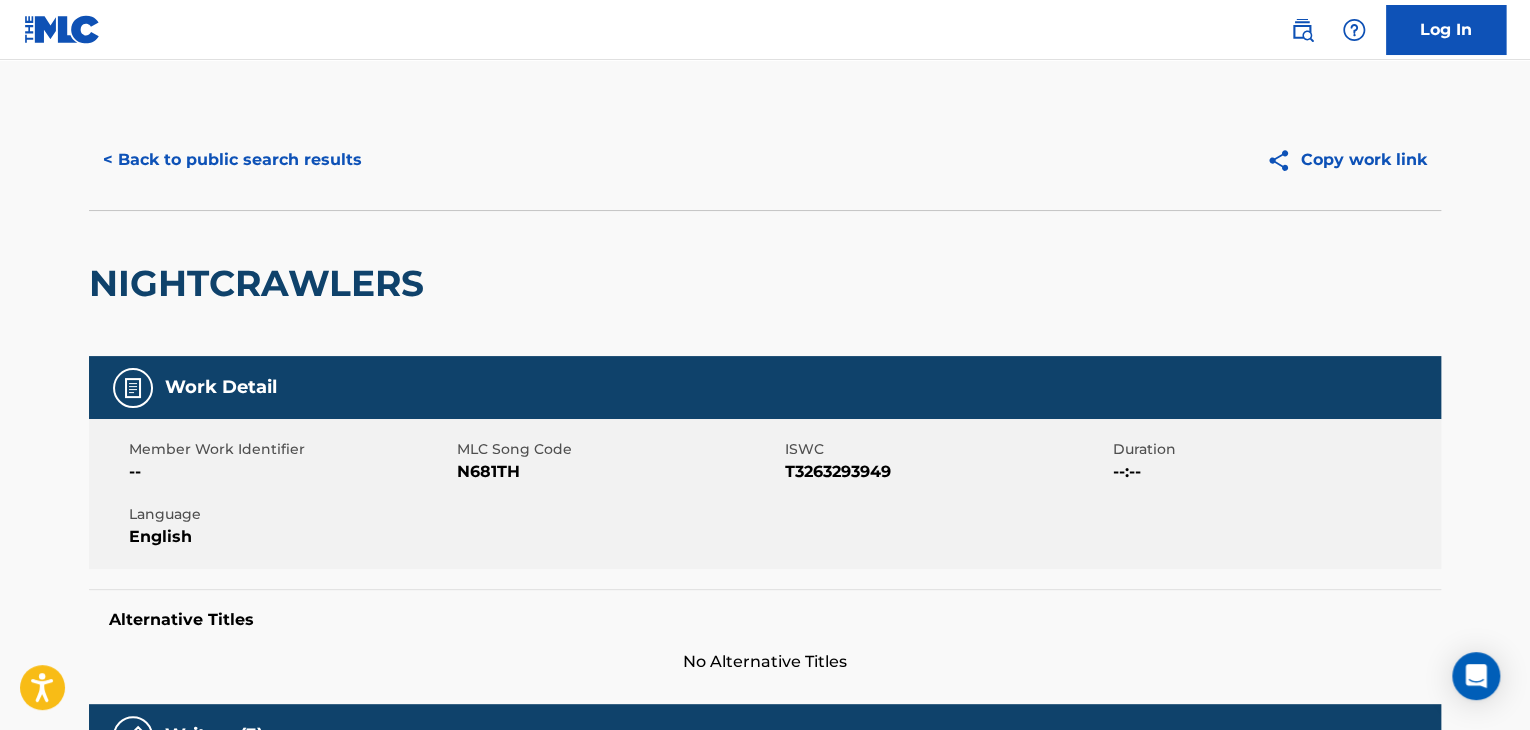 click on "< Back to public search results" at bounding box center [232, 160] 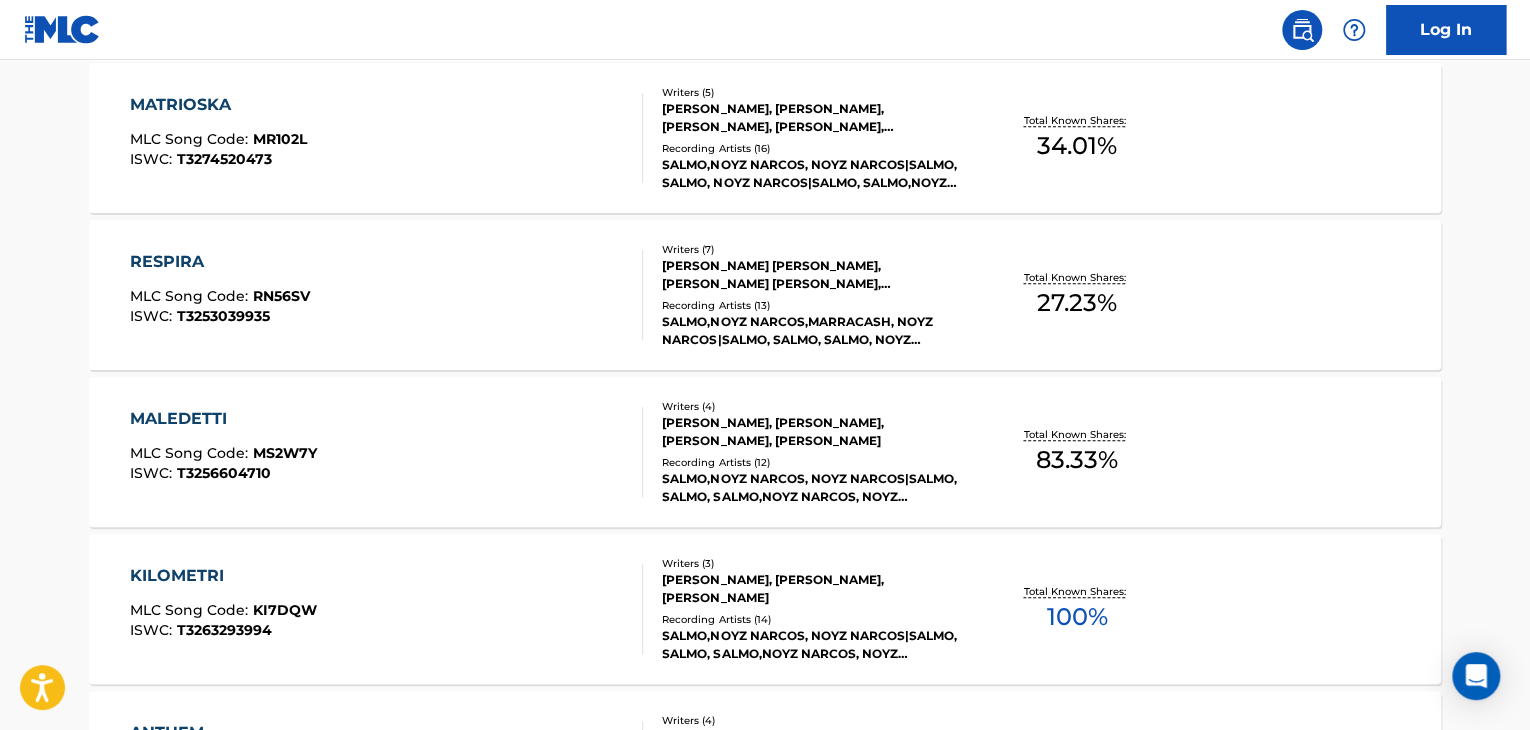 scroll, scrollTop: 824, scrollLeft: 0, axis: vertical 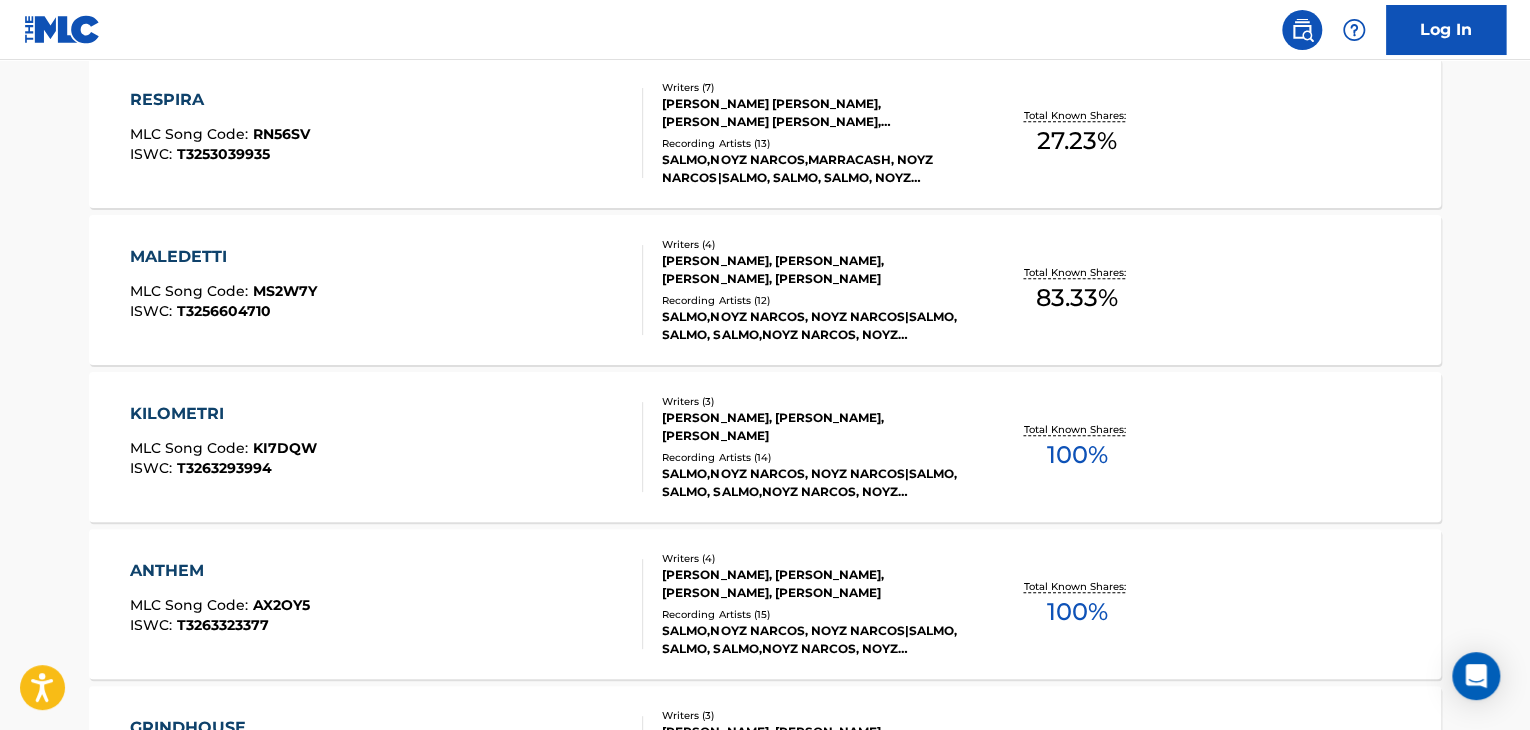 click on "KILOMETRI MLC Song Code : KI7DQW ISWC : T3263293994" at bounding box center [387, 447] 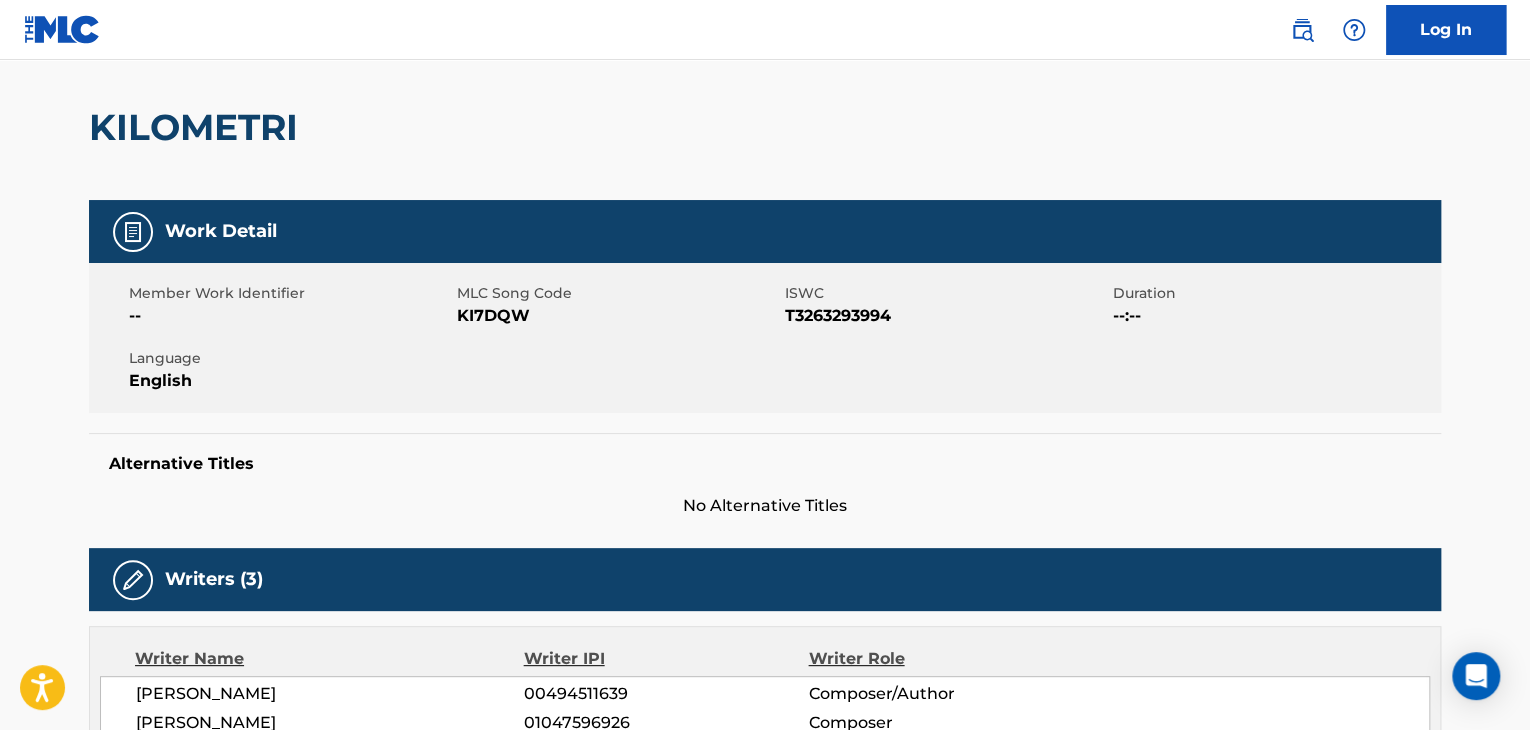 scroll, scrollTop: 0, scrollLeft: 0, axis: both 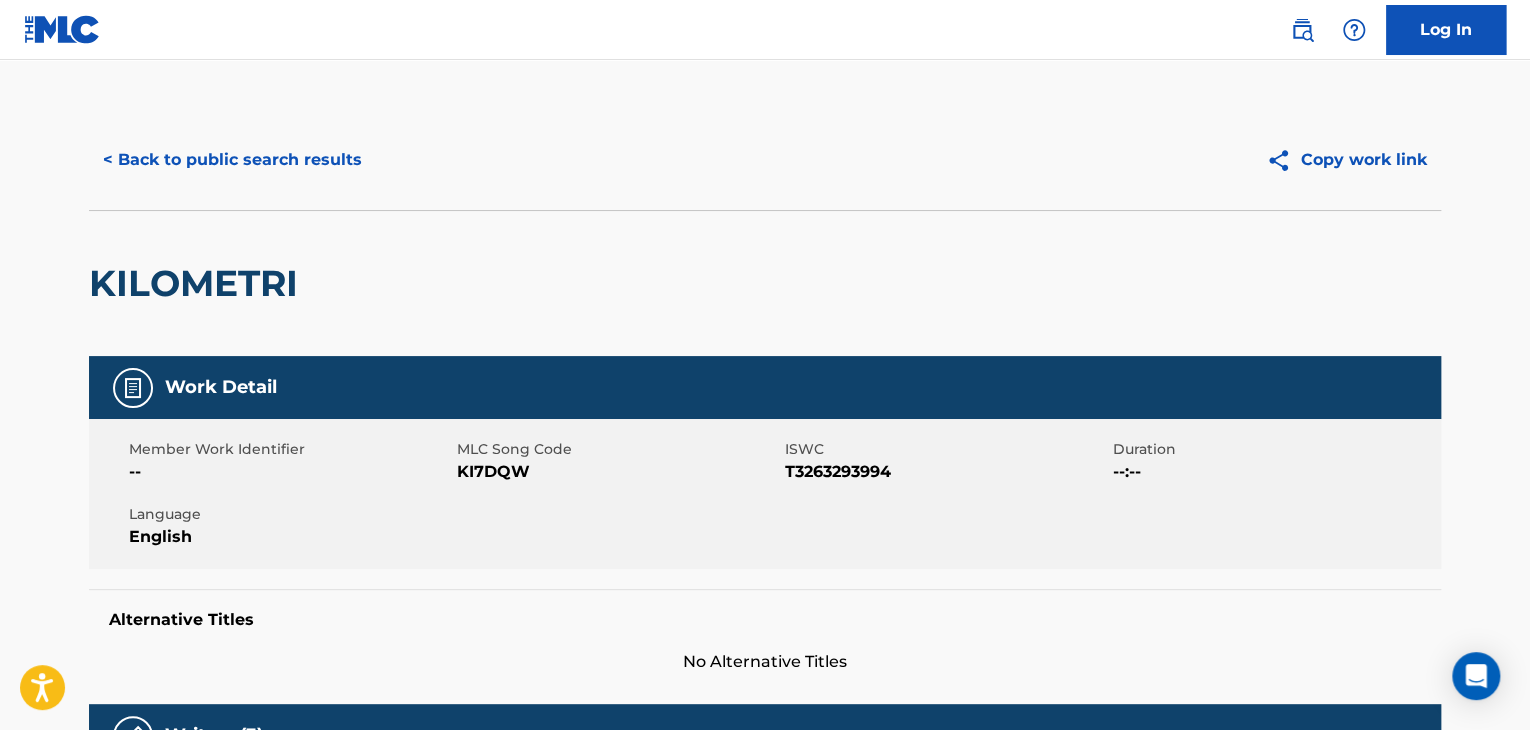 click on "< Back to public search results" at bounding box center (232, 160) 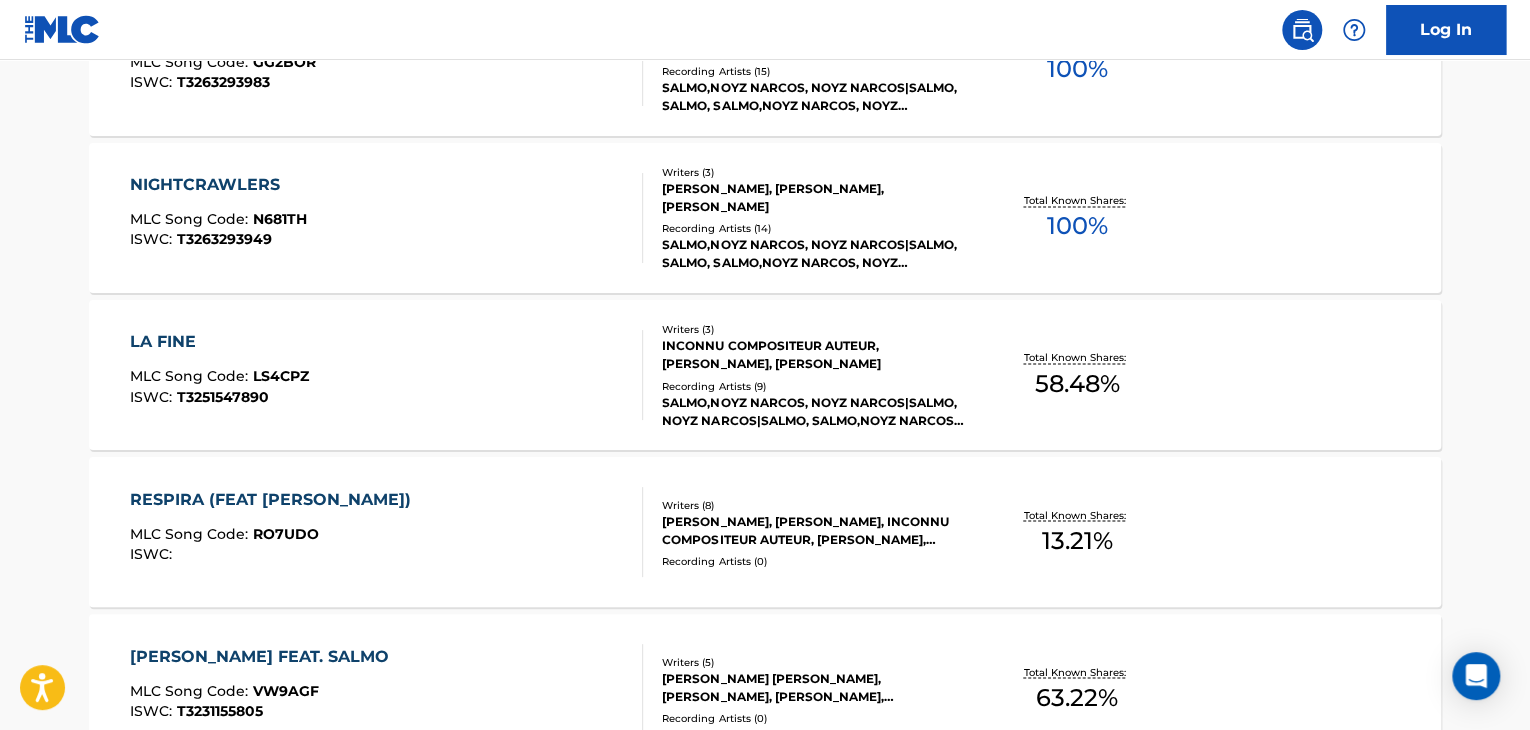 scroll, scrollTop: 1799, scrollLeft: 0, axis: vertical 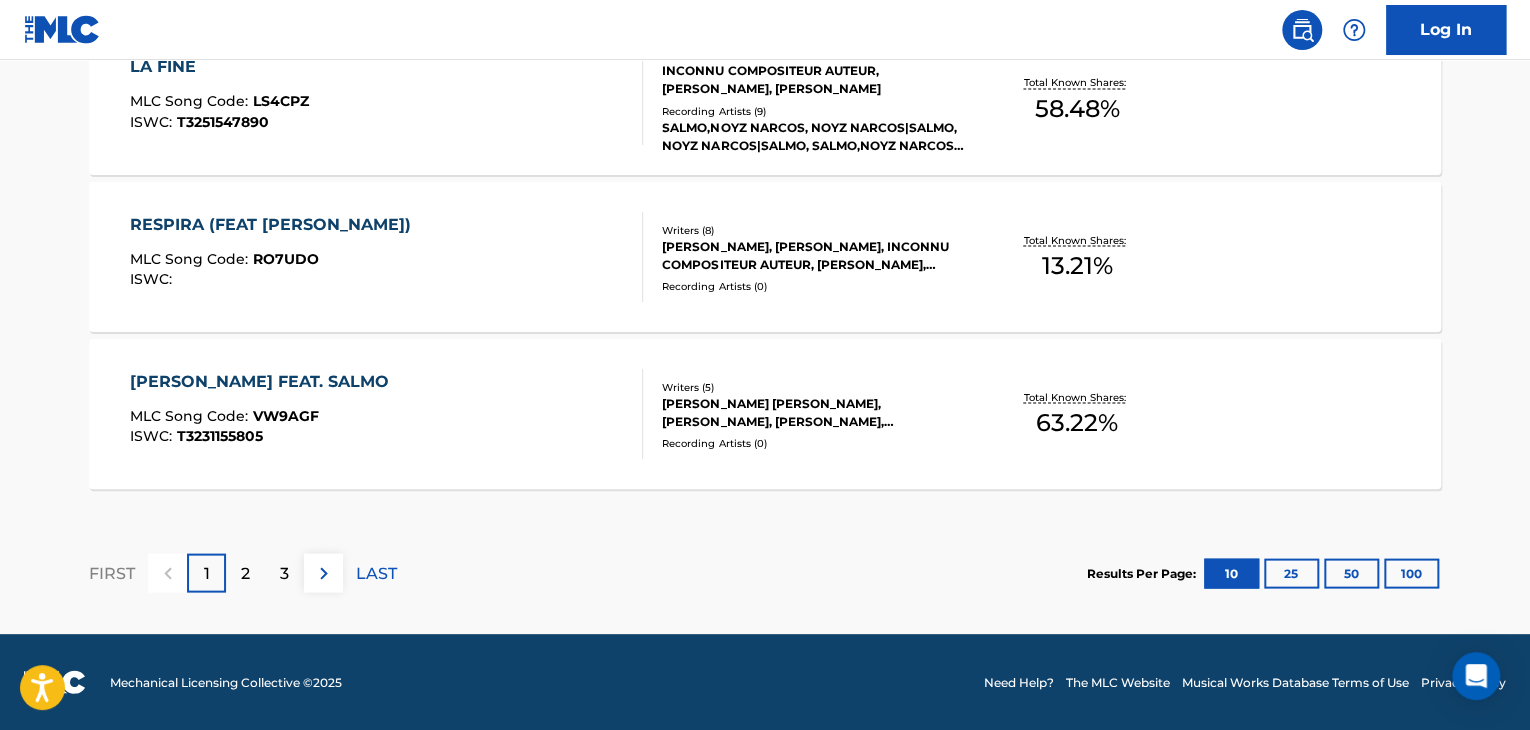 click on "LAST" at bounding box center [376, 573] 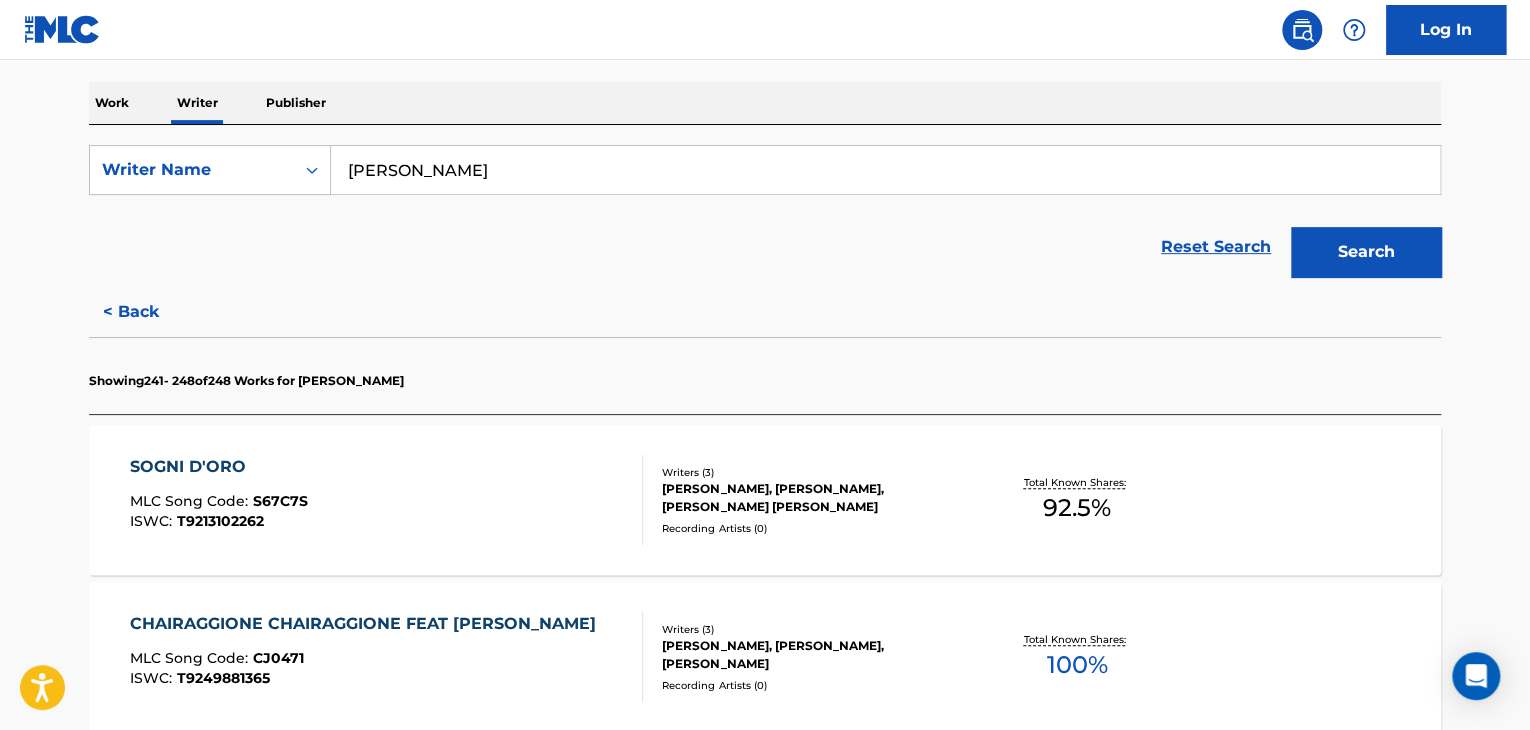 scroll, scrollTop: 384, scrollLeft: 0, axis: vertical 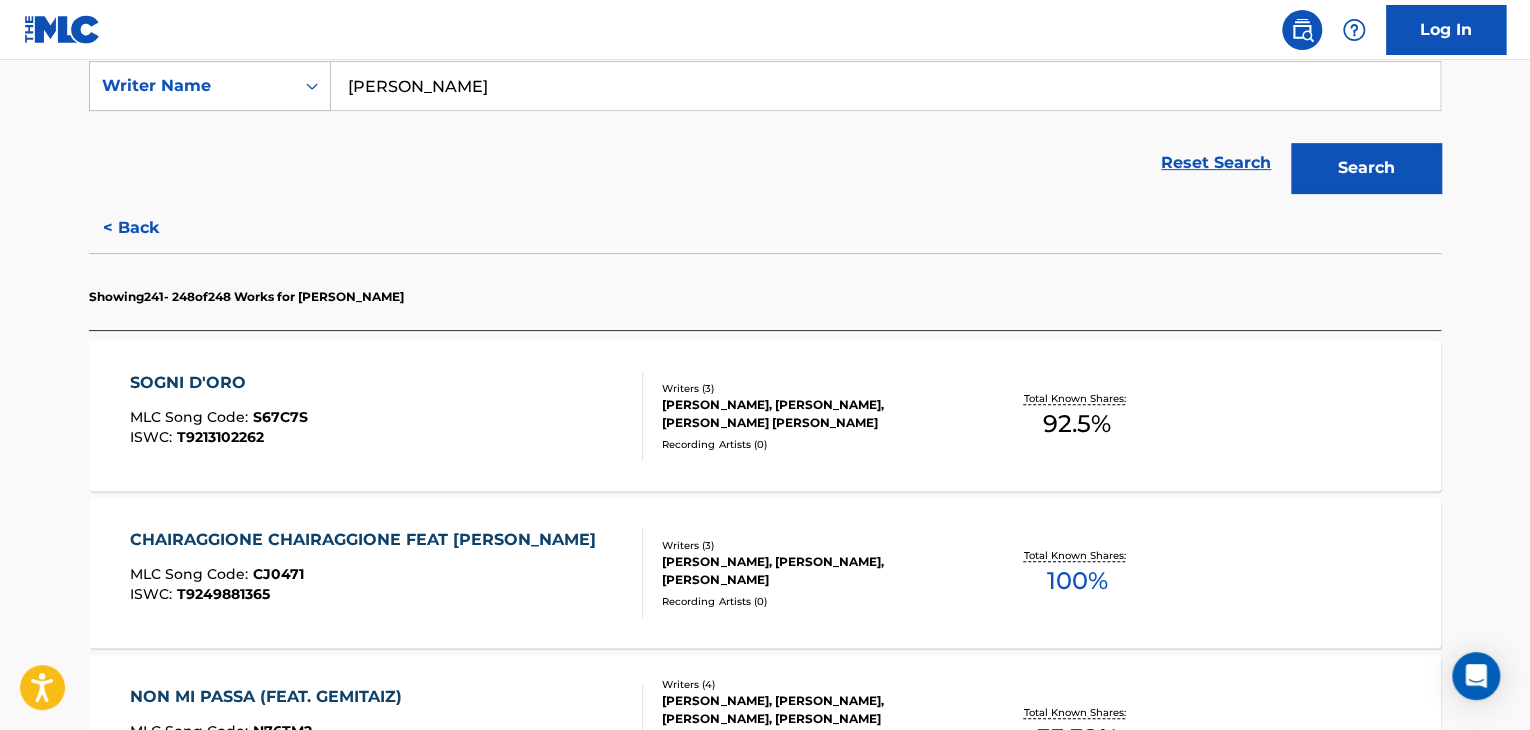 click on "CHAIRAGGIONE CHAIRAGGIONE FEAT [PERSON_NAME] MLC Song Code : CJ0471 ISWC : T9249881365" at bounding box center [368, 573] 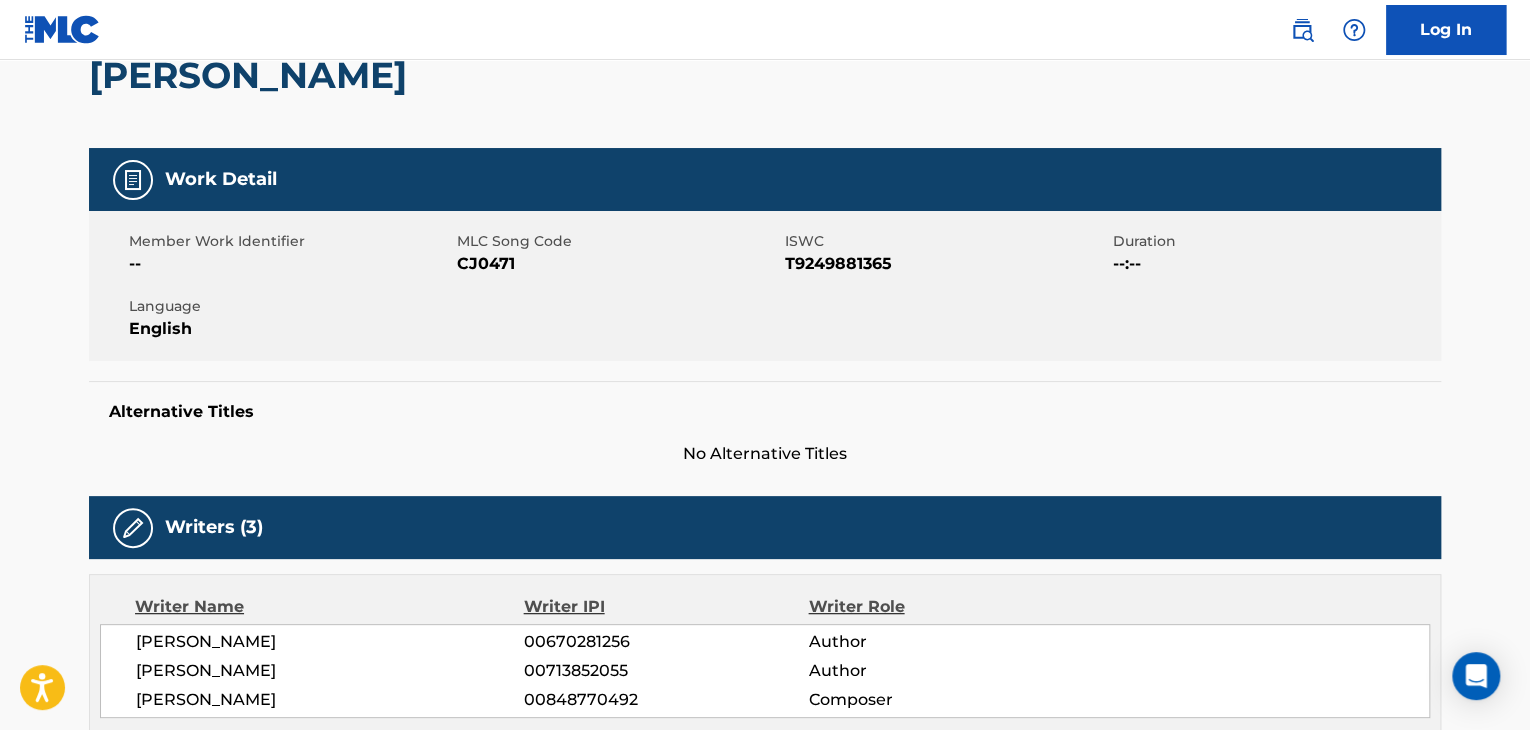scroll, scrollTop: 0, scrollLeft: 0, axis: both 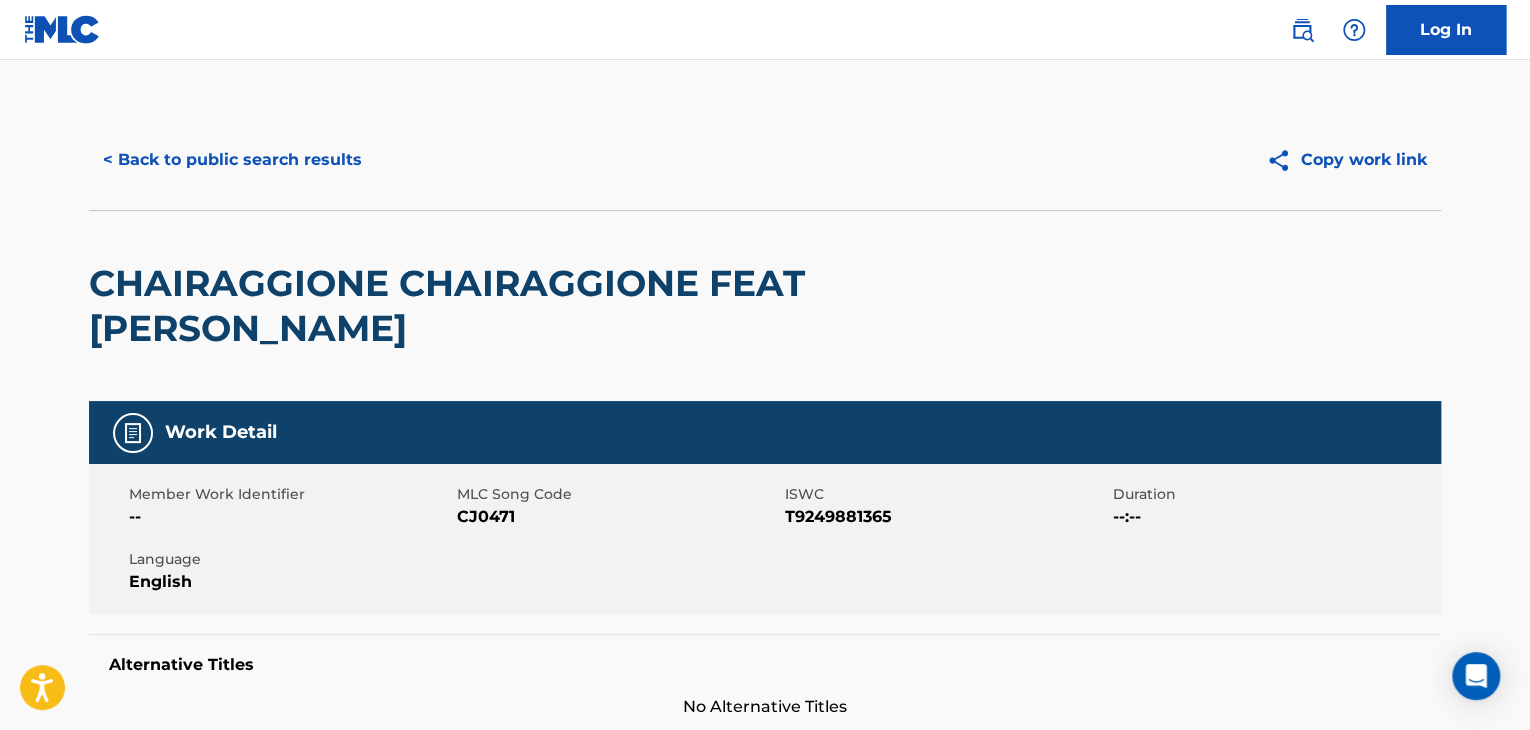 click on "< Back to public search results" at bounding box center (232, 160) 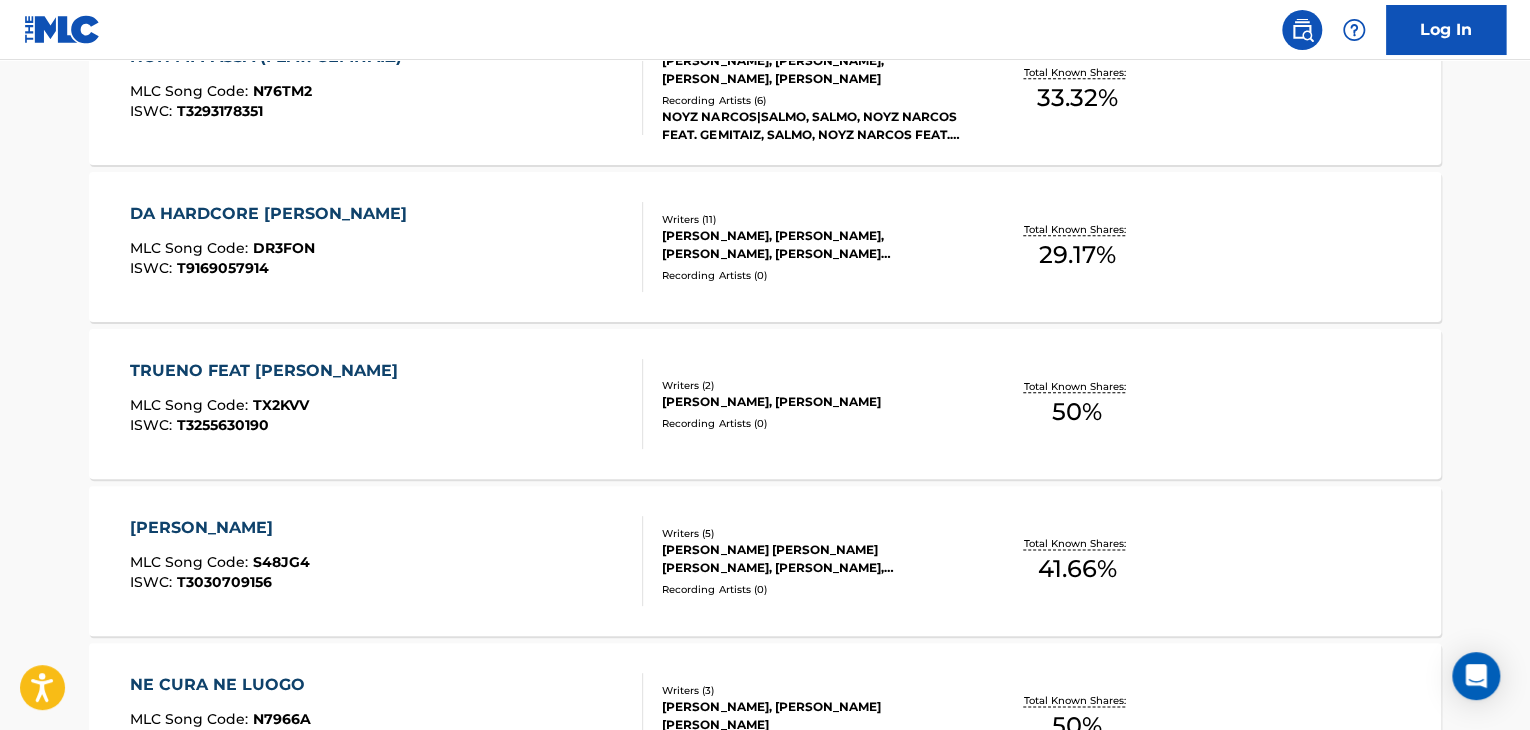 scroll, scrollTop: 1484, scrollLeft: 0, axis: vertical 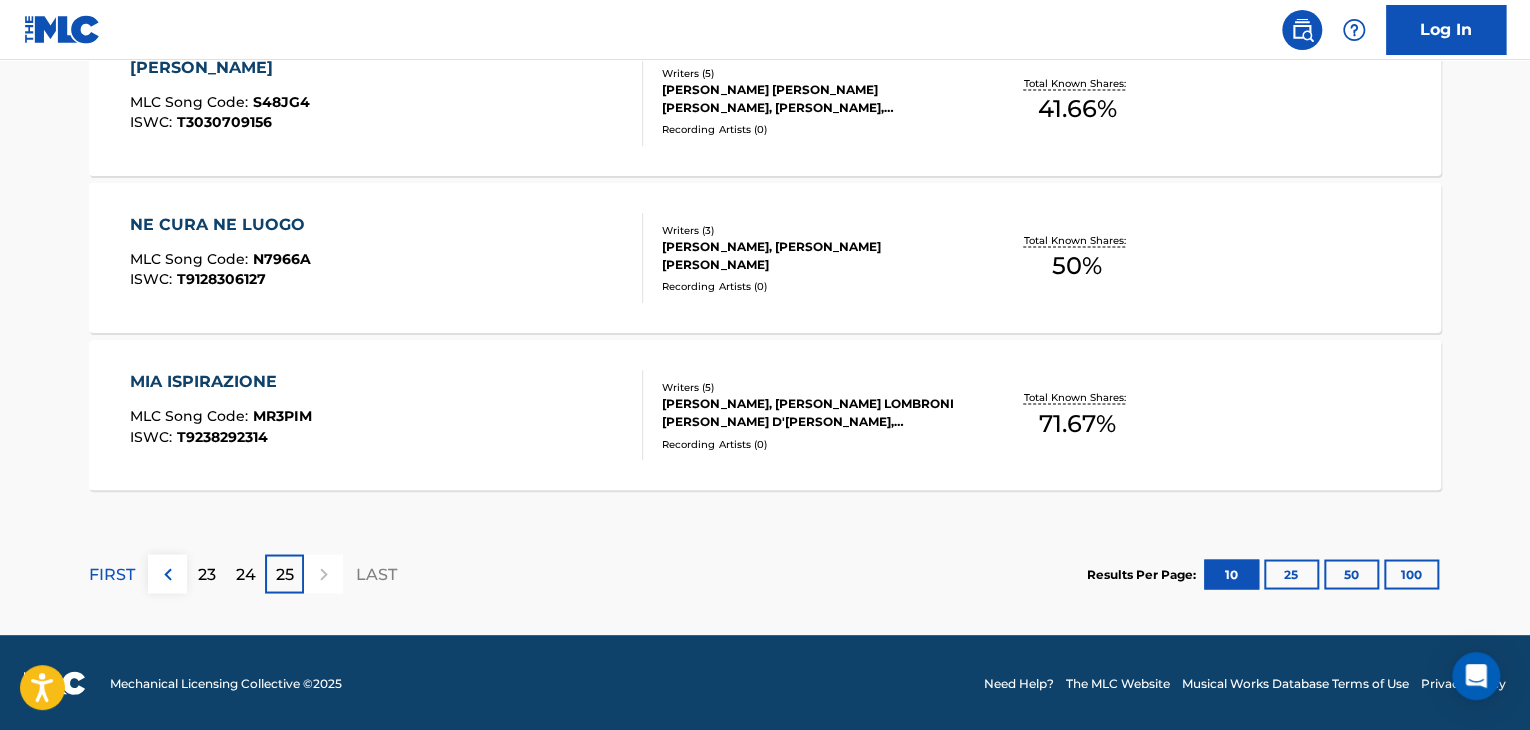click on "24" at bounding box center [246, 574] 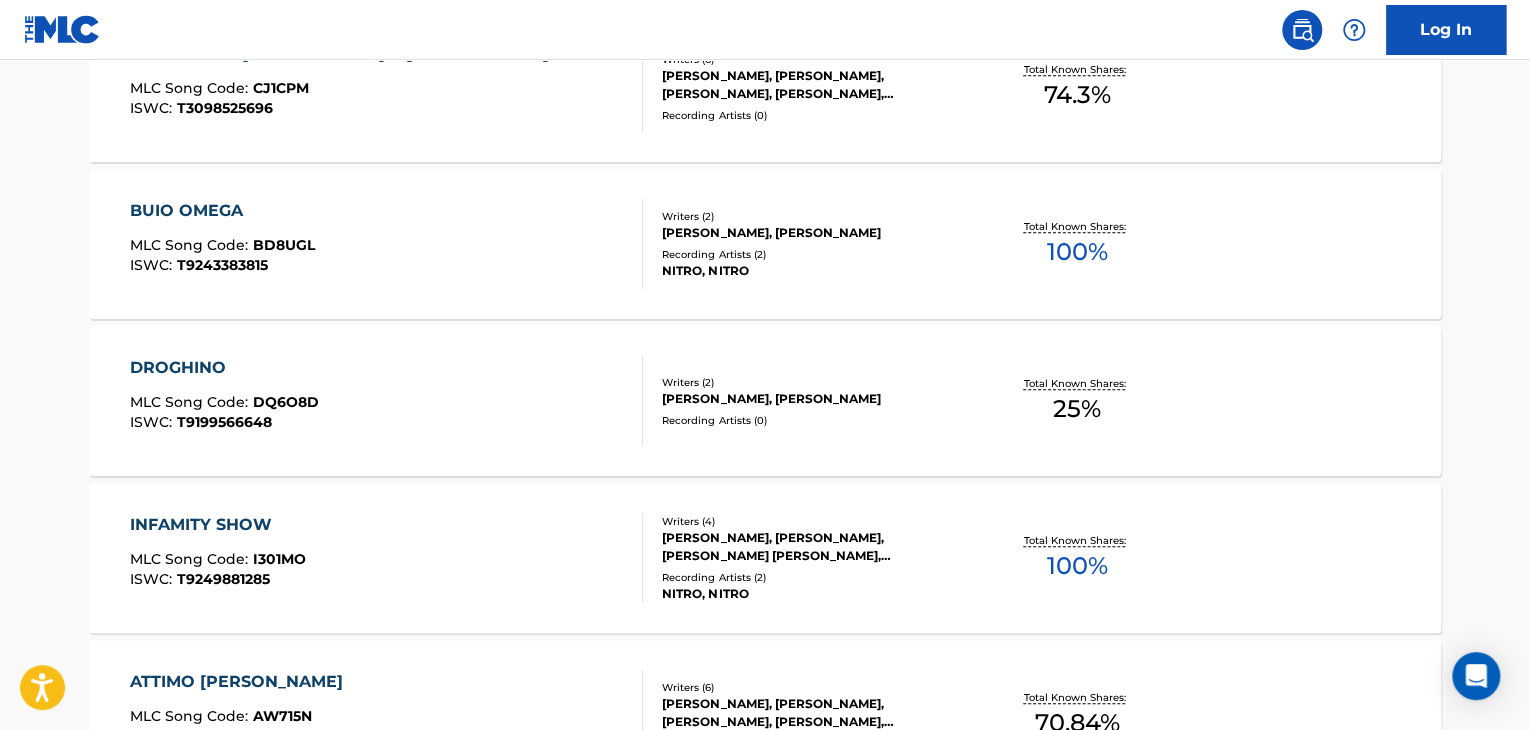 scroll, scrollTop: 684, scrollLeft: 0, axis: vertical 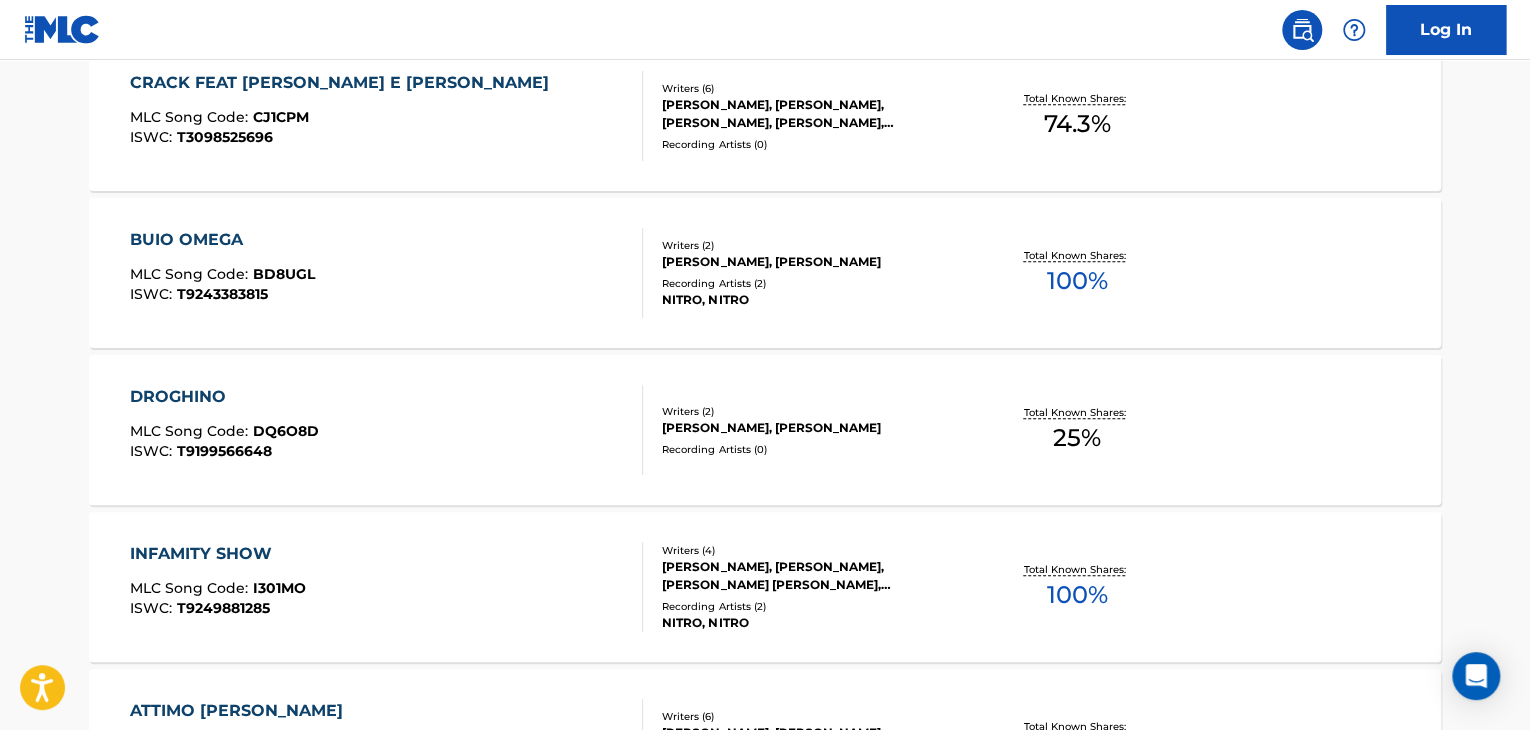 click on "DROGHINO MLC Song Code : DQ6O8D ISWC : T9199566648" at bounding box center (387, 430) 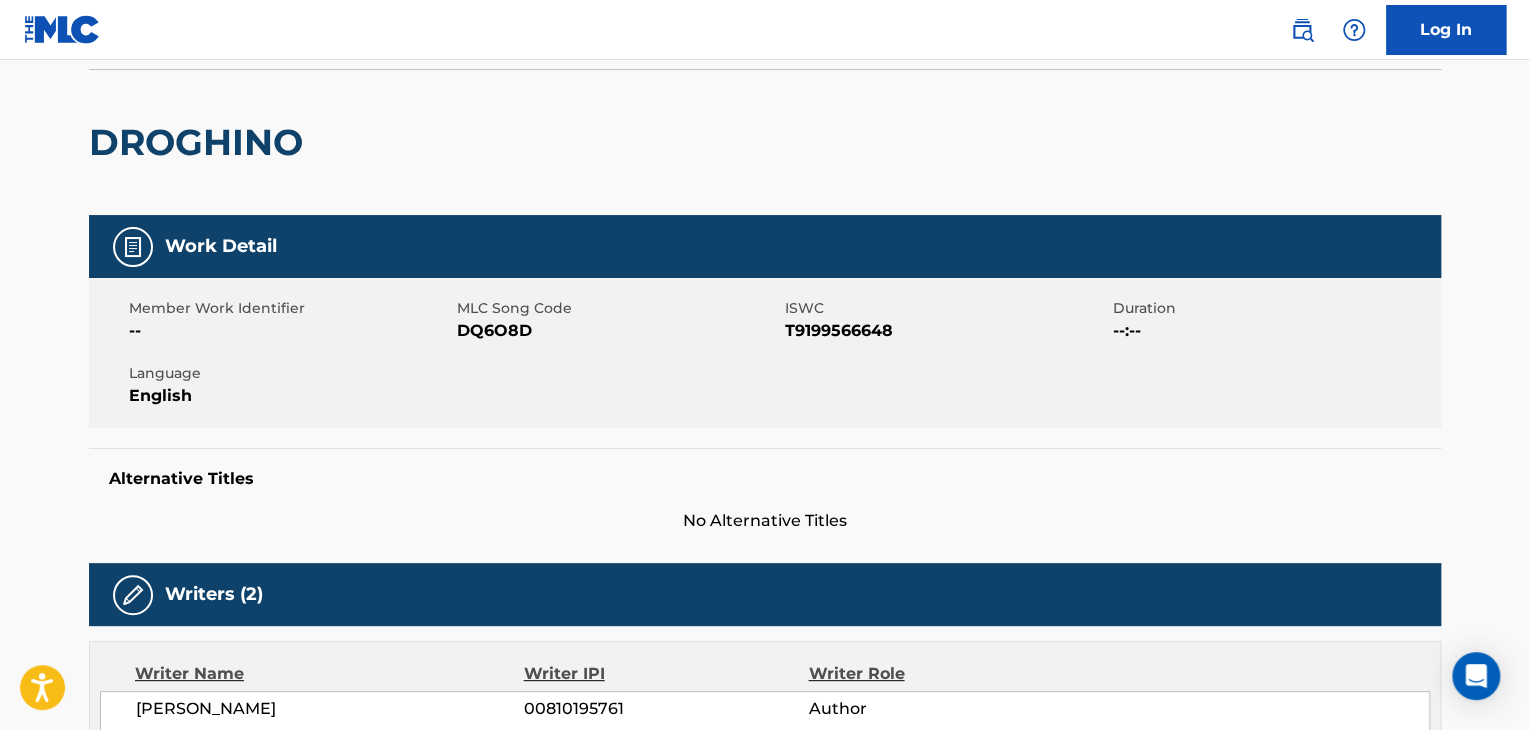 scroll, scrollTop: 0, scrollLeft: 0, axis: both 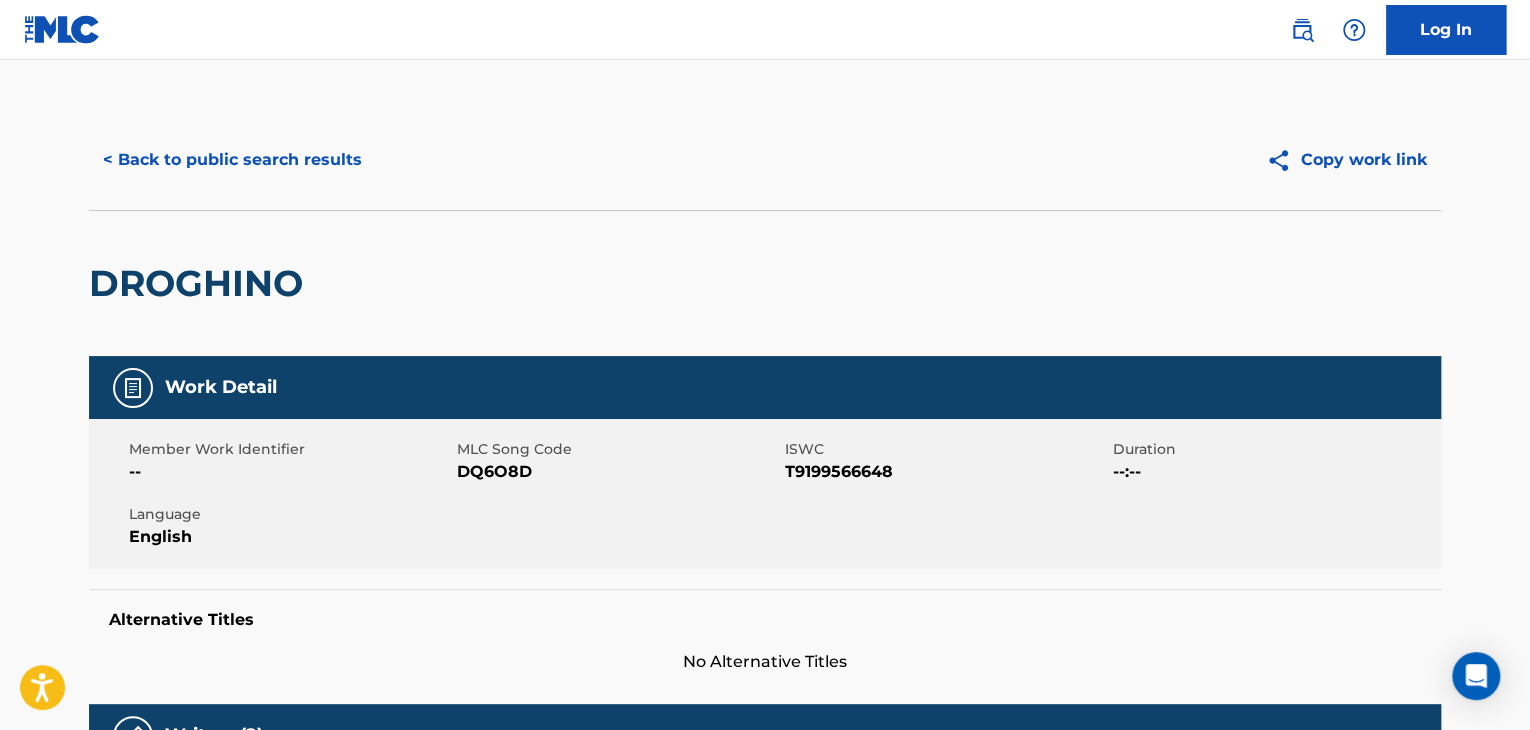 click on "< Back to public search results" at bounding box center (232, 160) 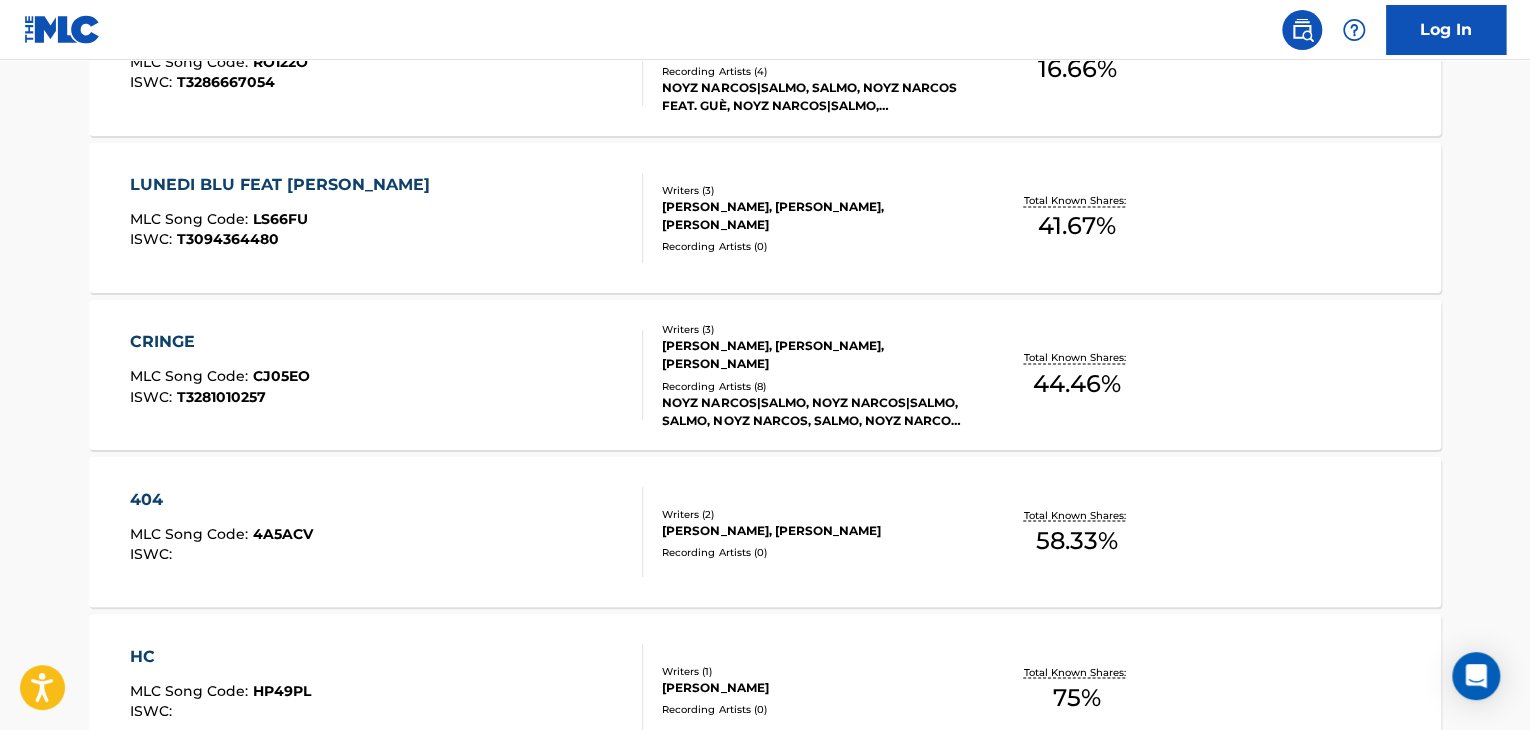 scroll, scrollTop: 1799, scrollLeft: 0, axis: vertical 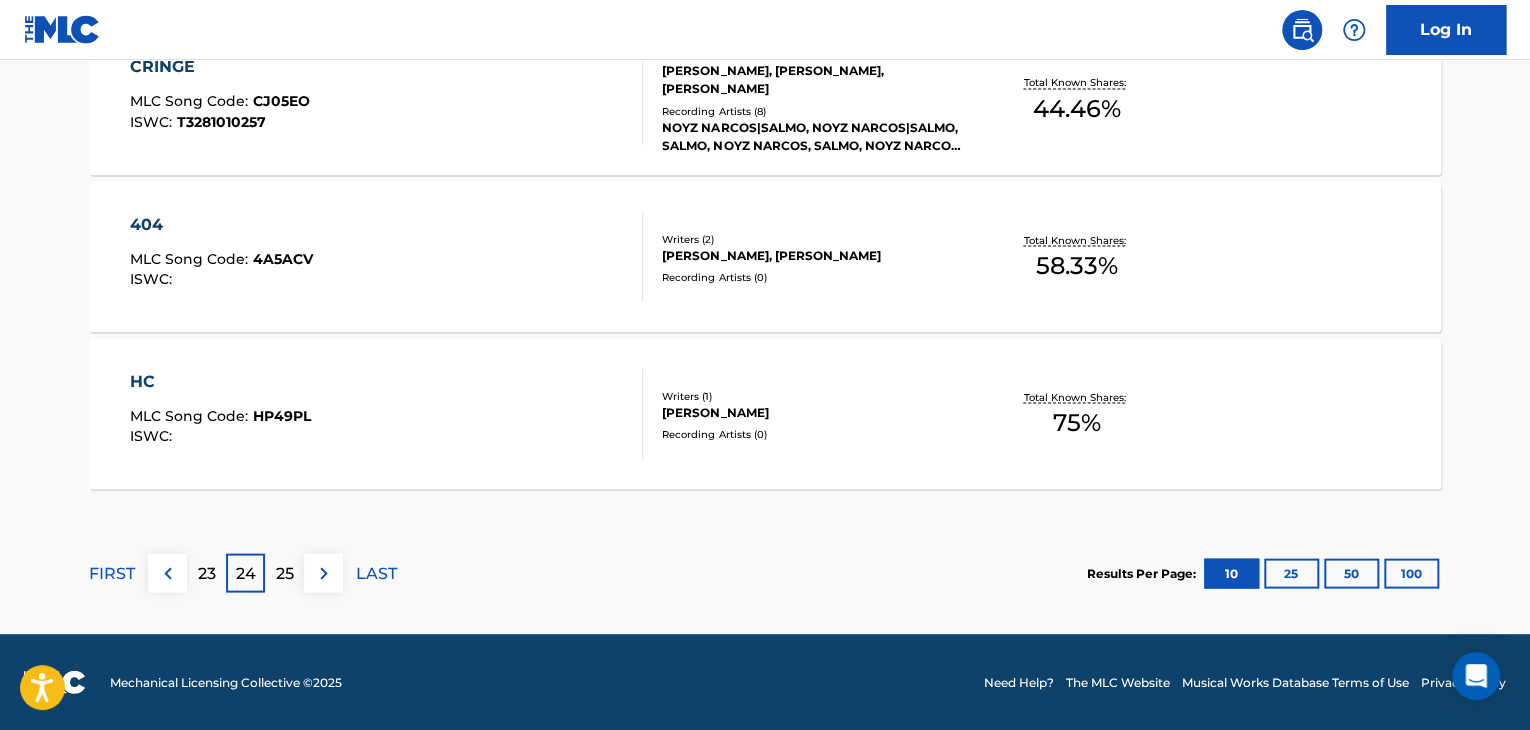 click at bounding box center [168, 573] 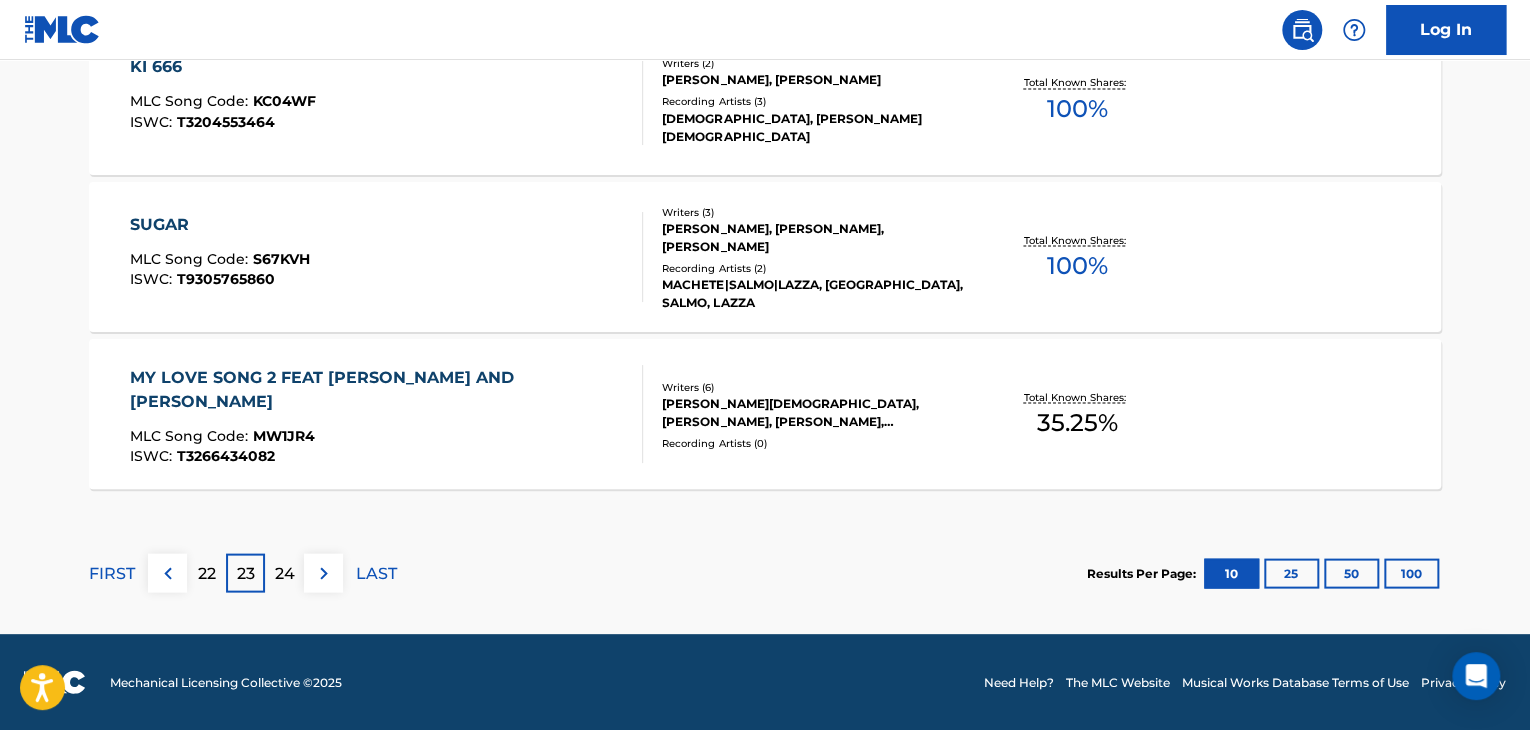 click at bounding box center [168, 573] 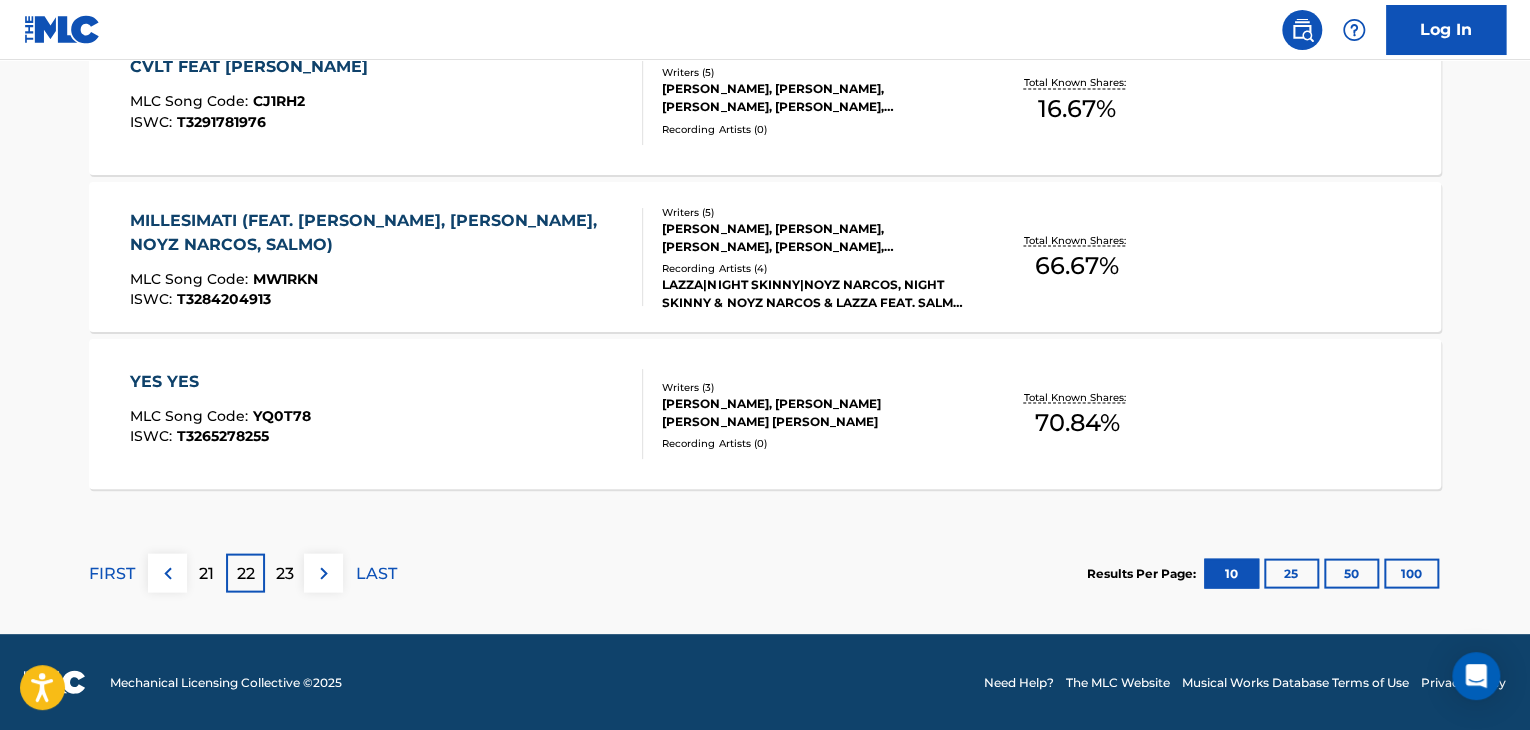 click at bounding box center (168, 573) 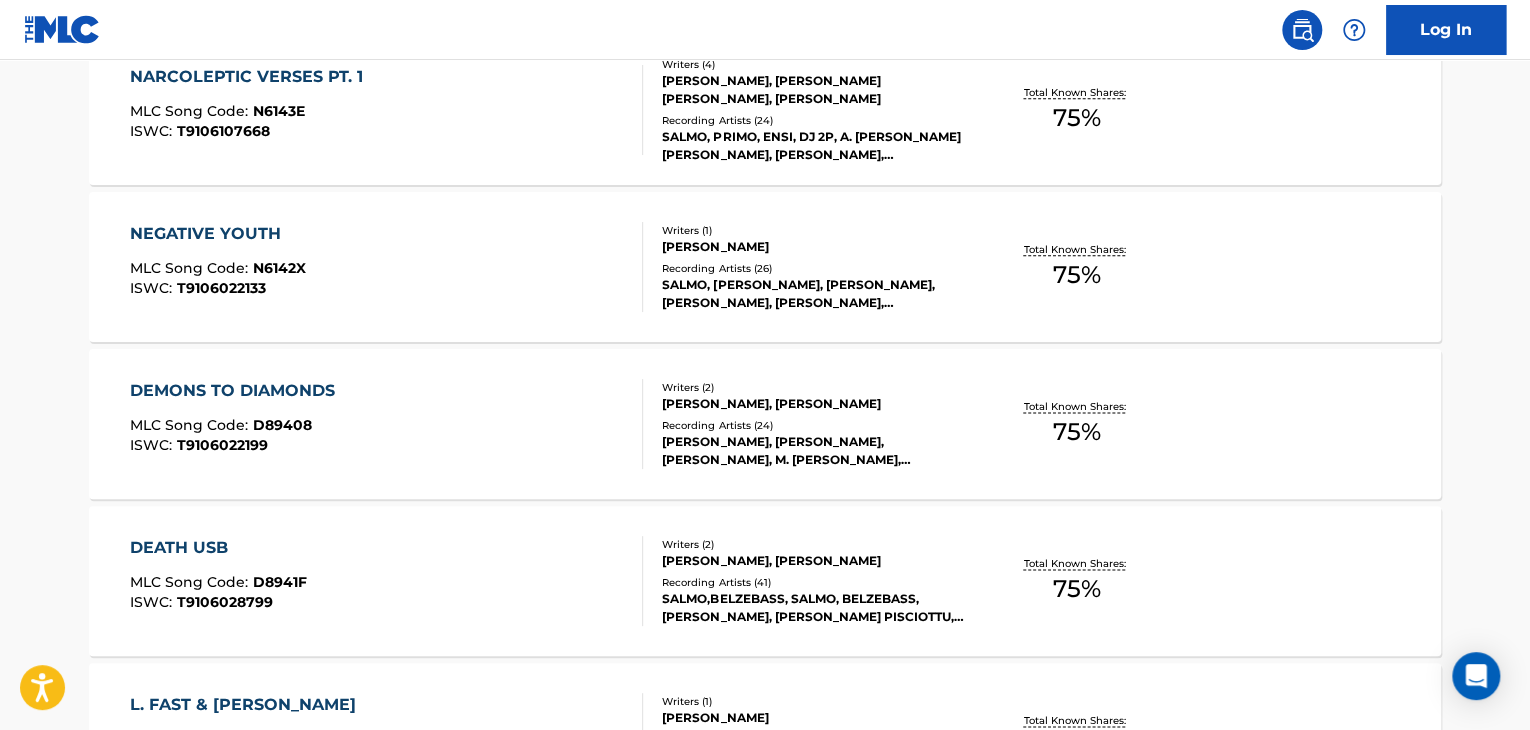 scroll, scrollTop: 899, scrollLeft: 0, axis: vertical 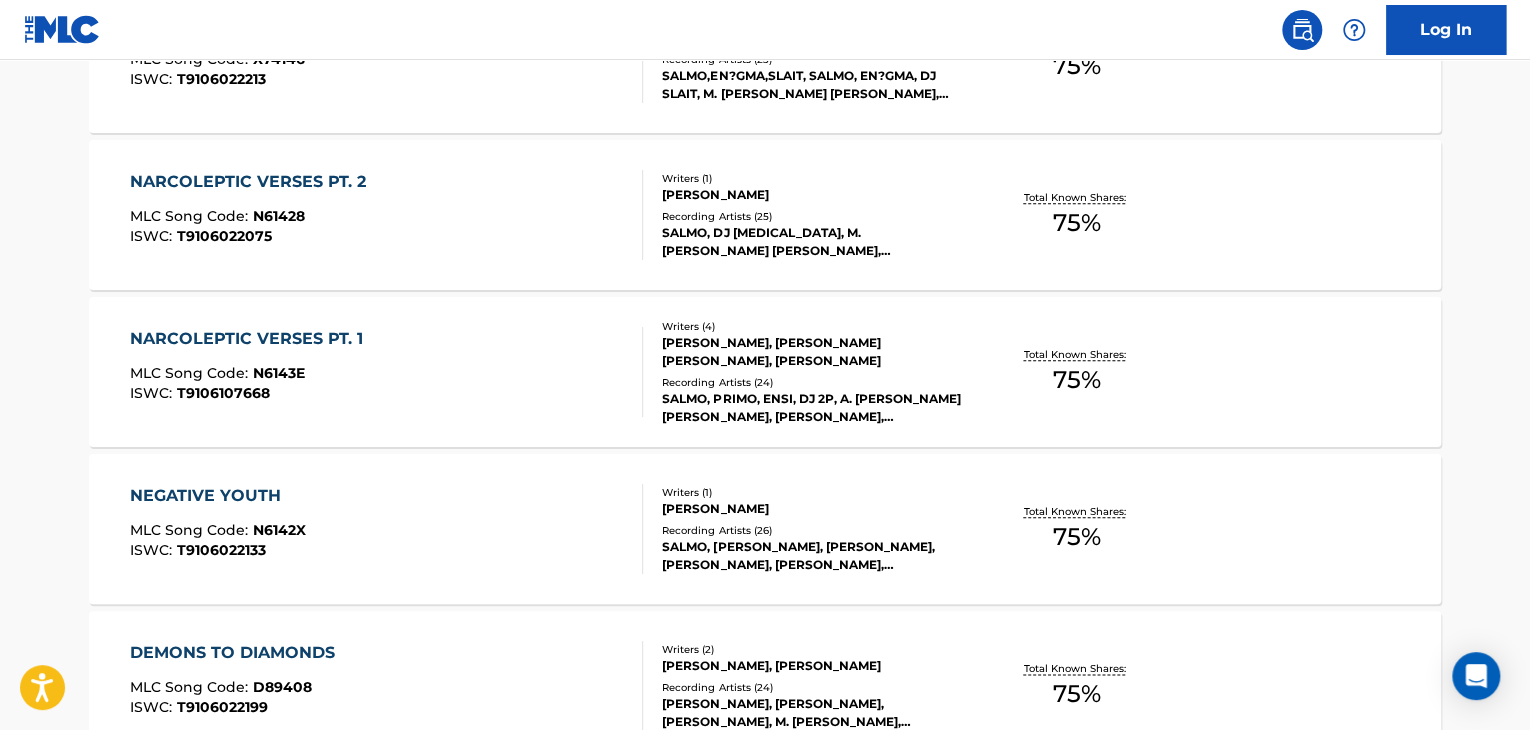 click on "NARCOLEPTIC VERSES PT. 1 MLC Song Code : N6143E ISWC : T9106107668" at bounding box center (387, 372) 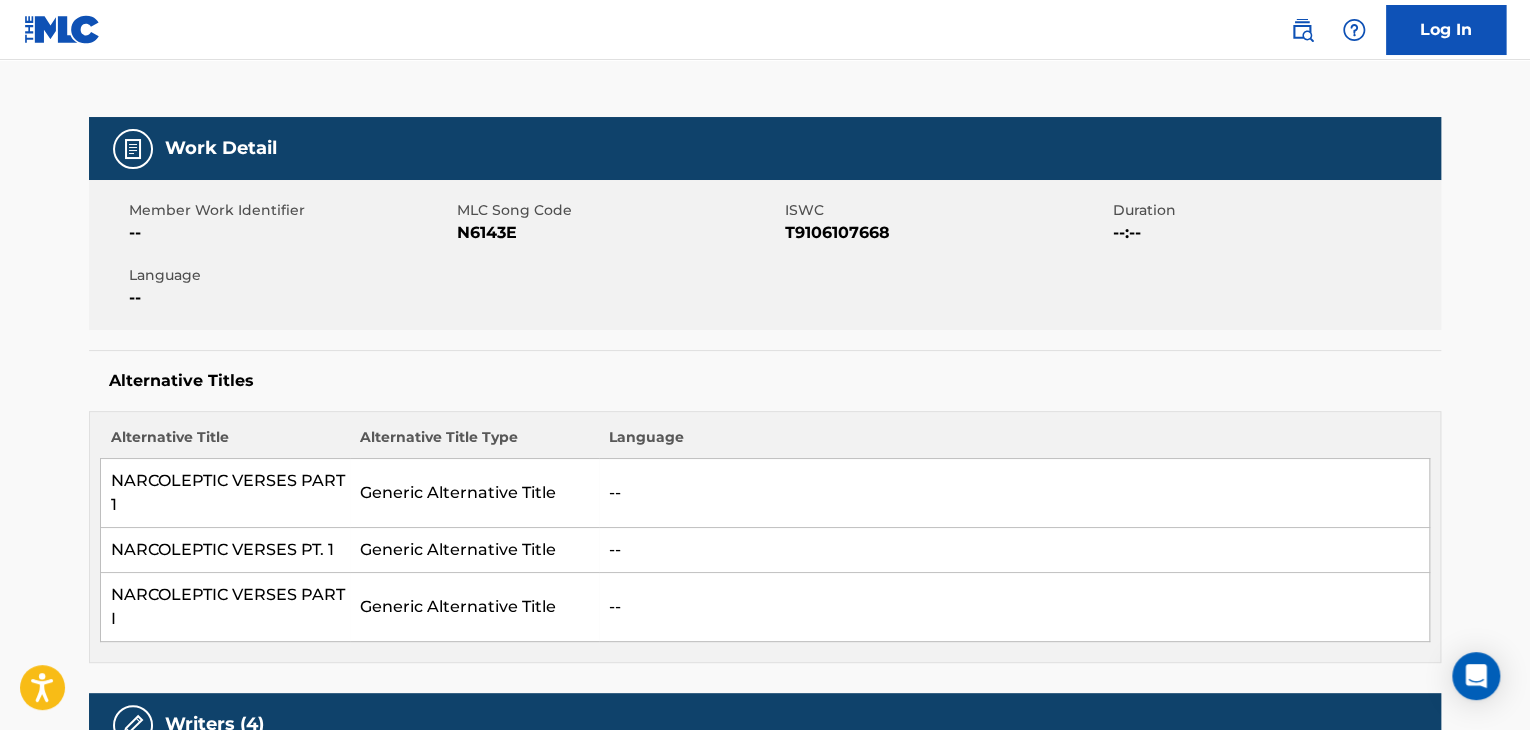 scroll, scrollTop: 0, scrollLeft: 0, axis: both 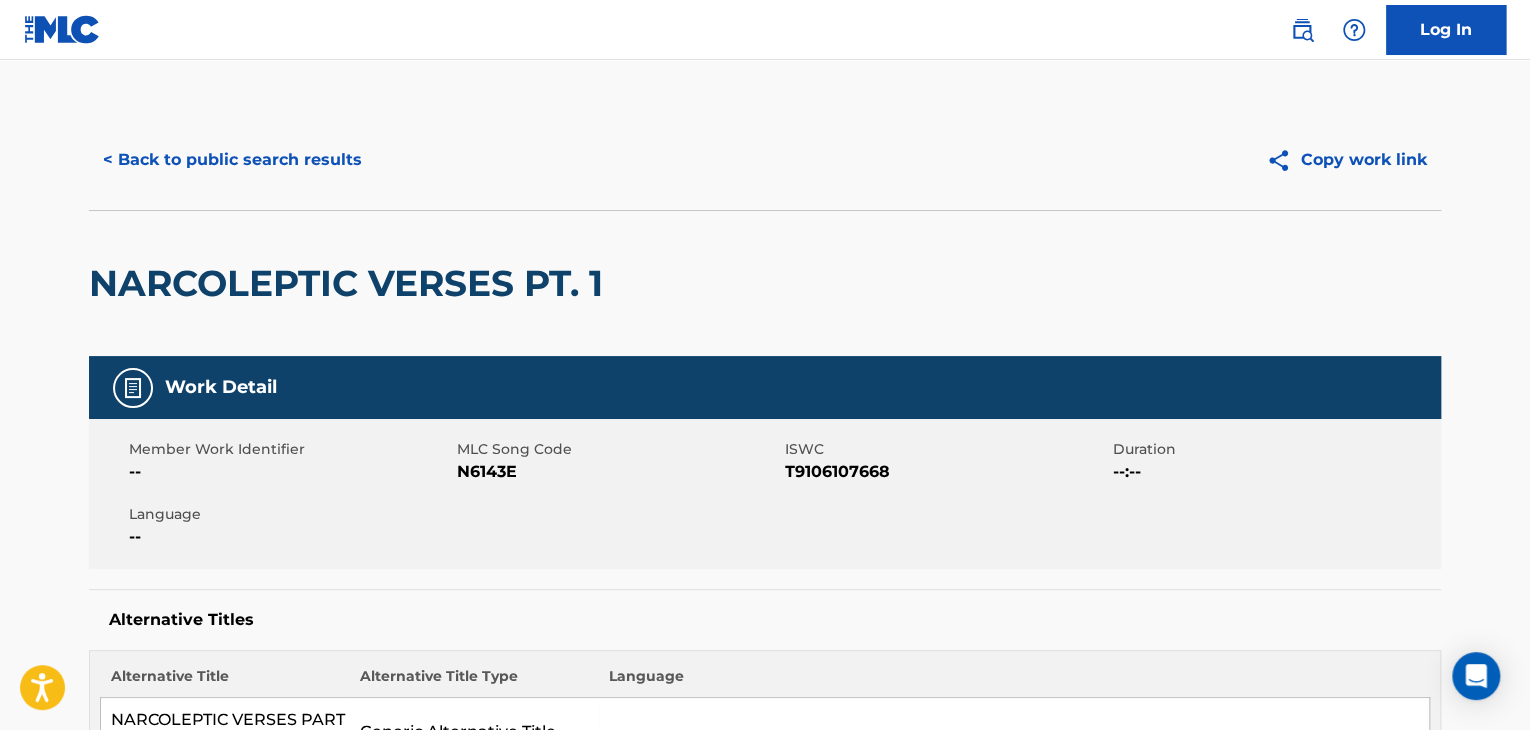 click on "< Back to public search results" at bounding box center [232, 160] 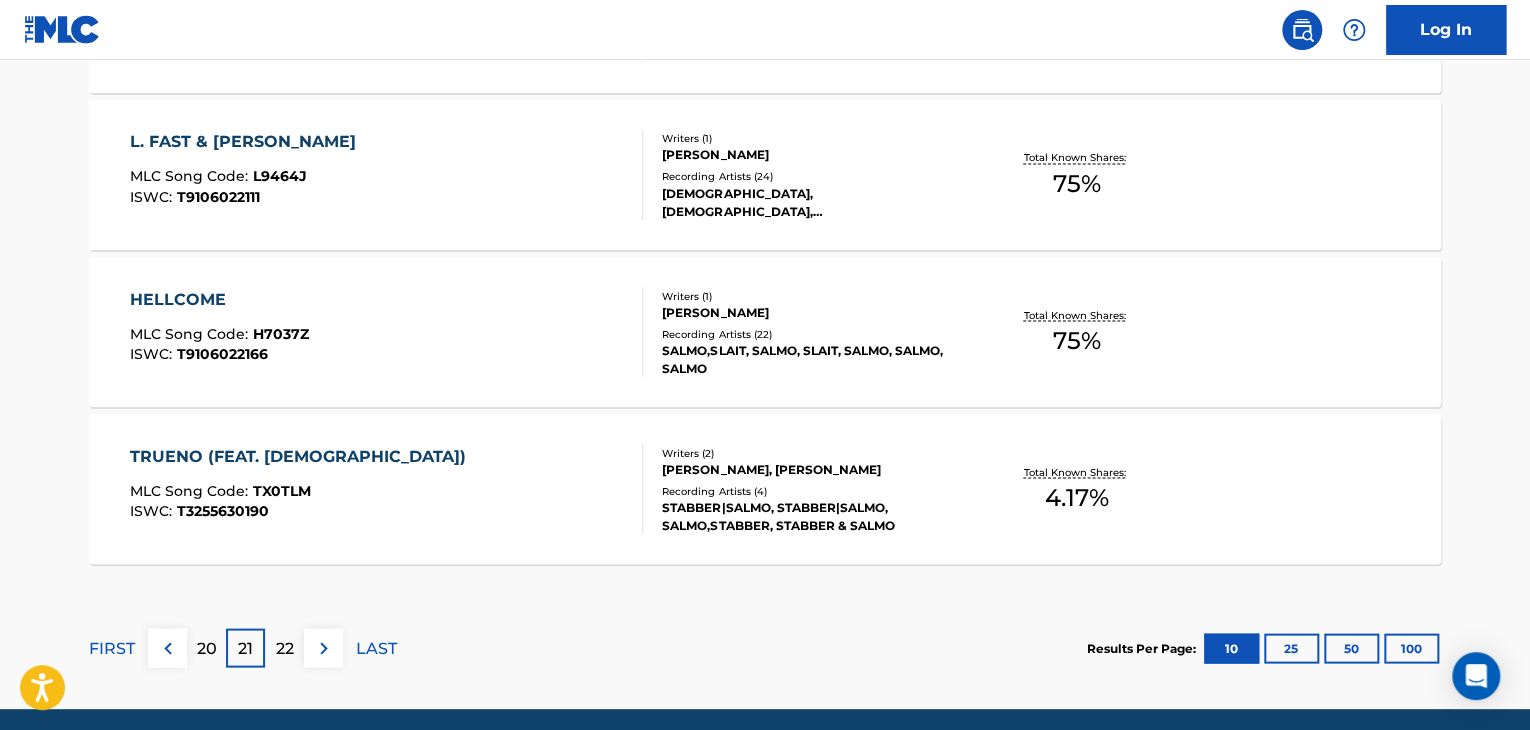 scroll, scrollTop: 1799, scrollLeft: 0, axis: vertical 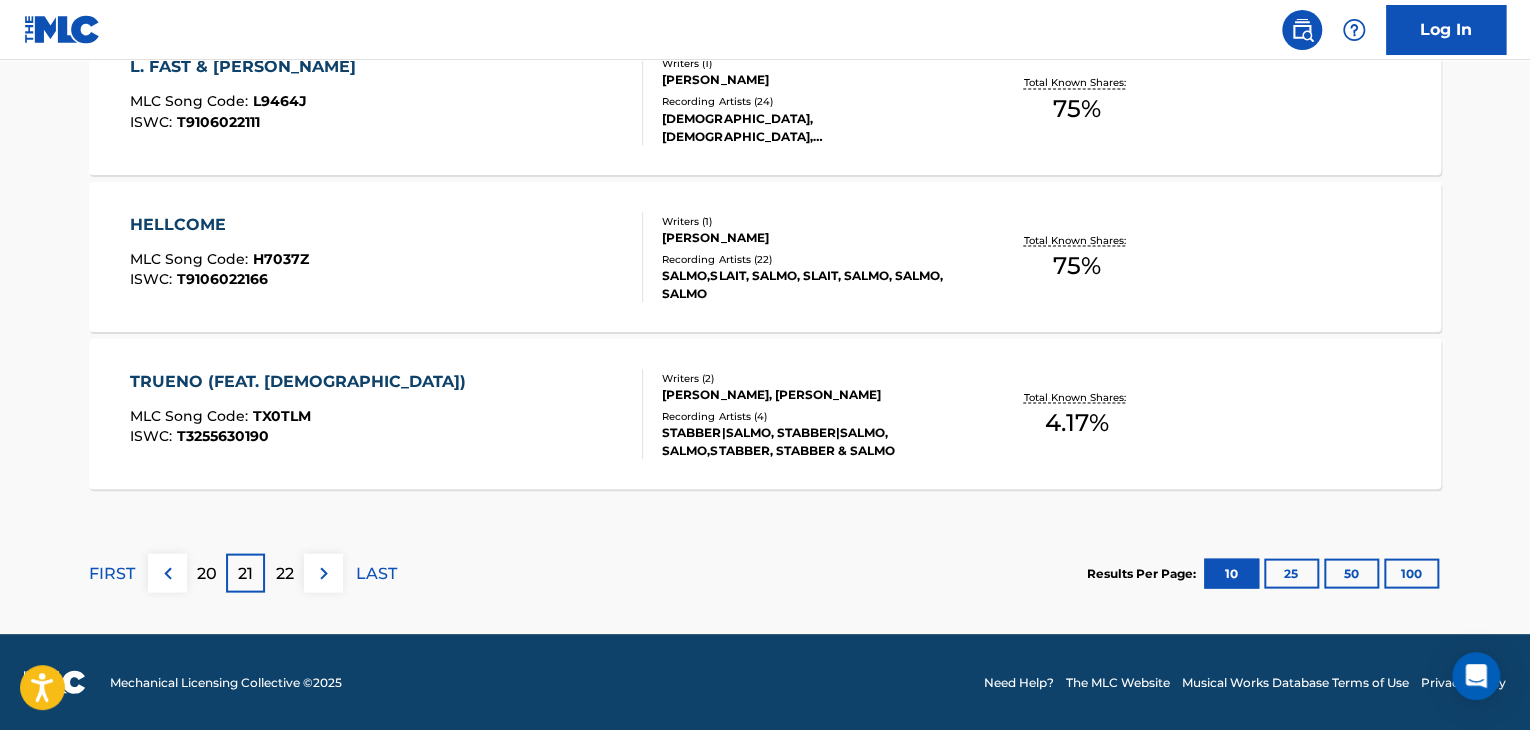 click on "20" at bounding box center (207, 573) 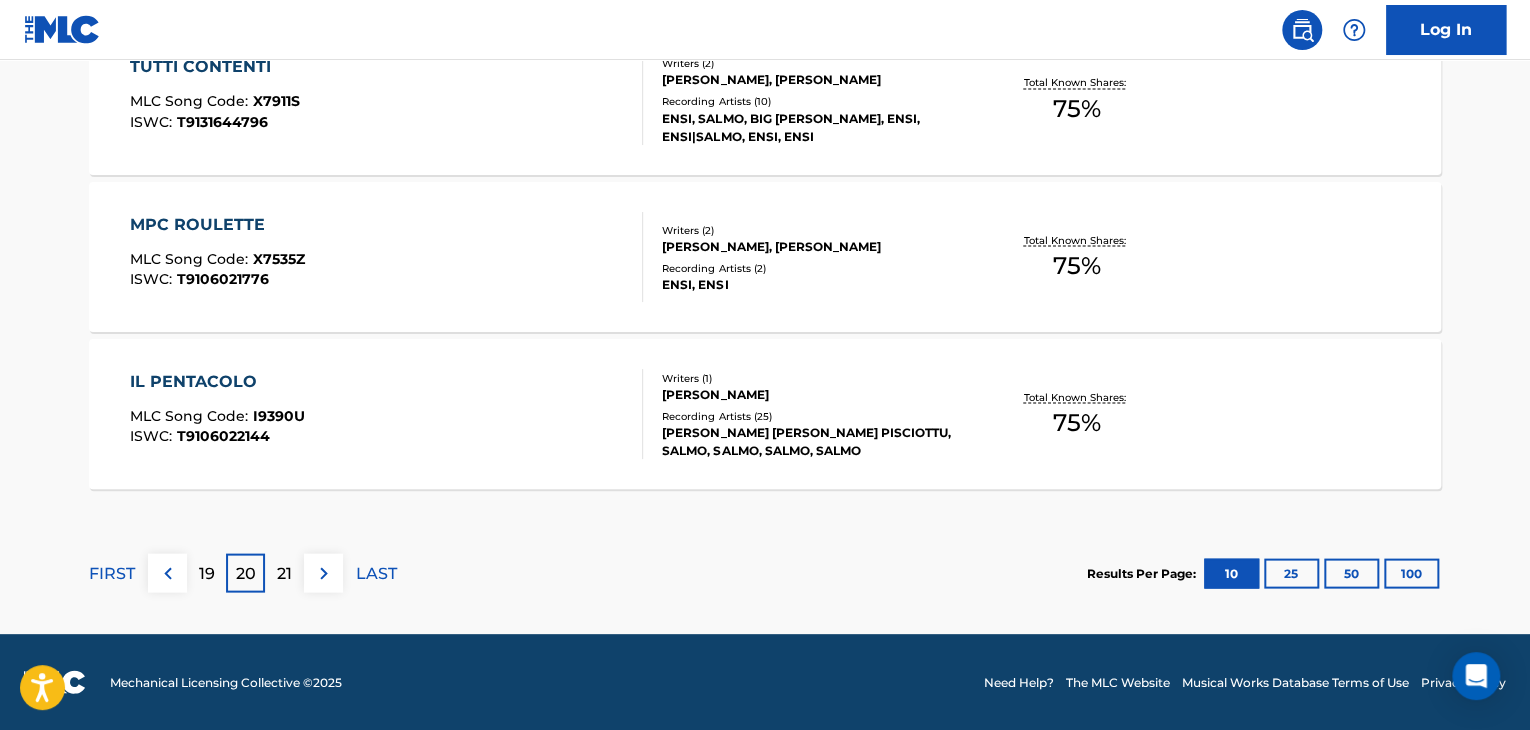 click on "19" at bounding box center [206, 572] 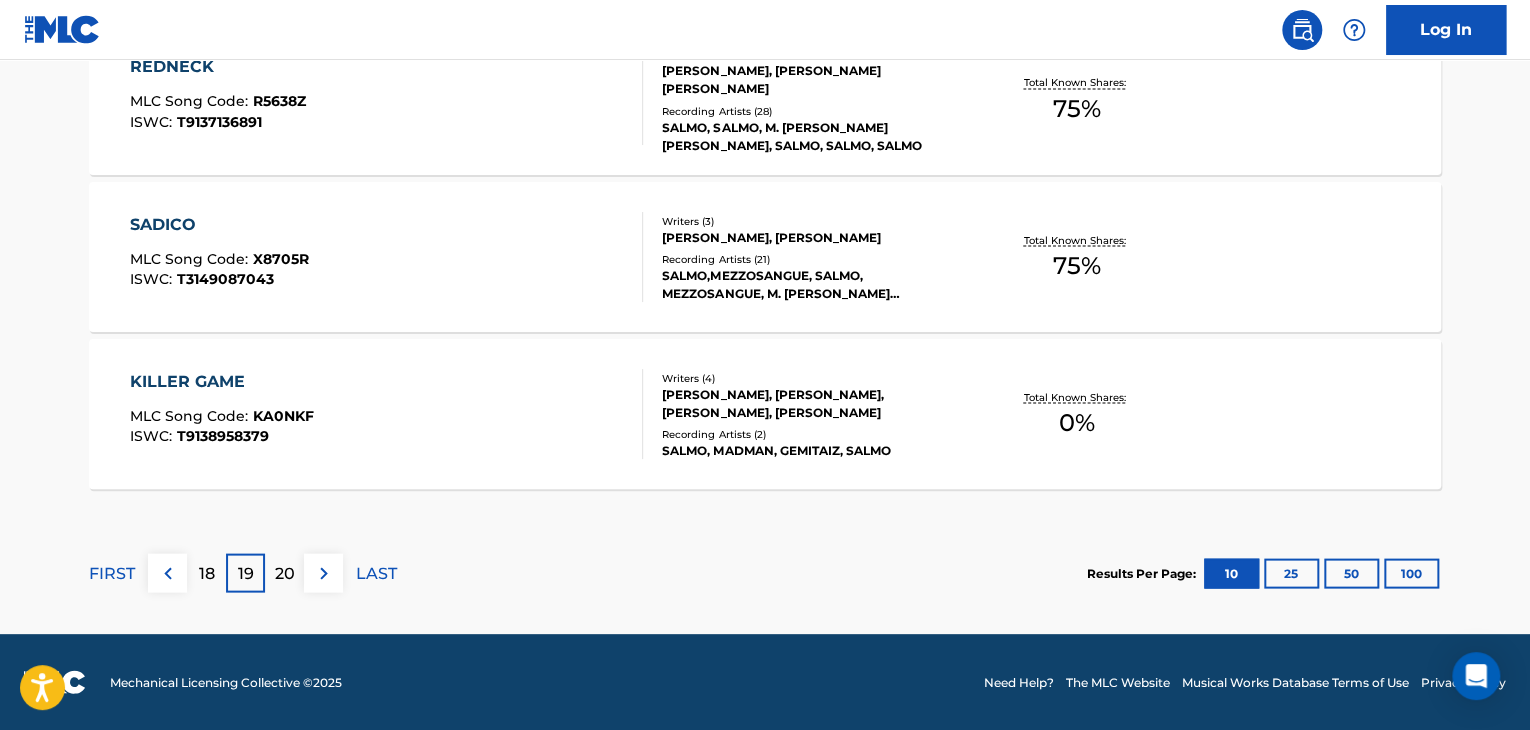 click on "18" at bounding box center [206, 572] 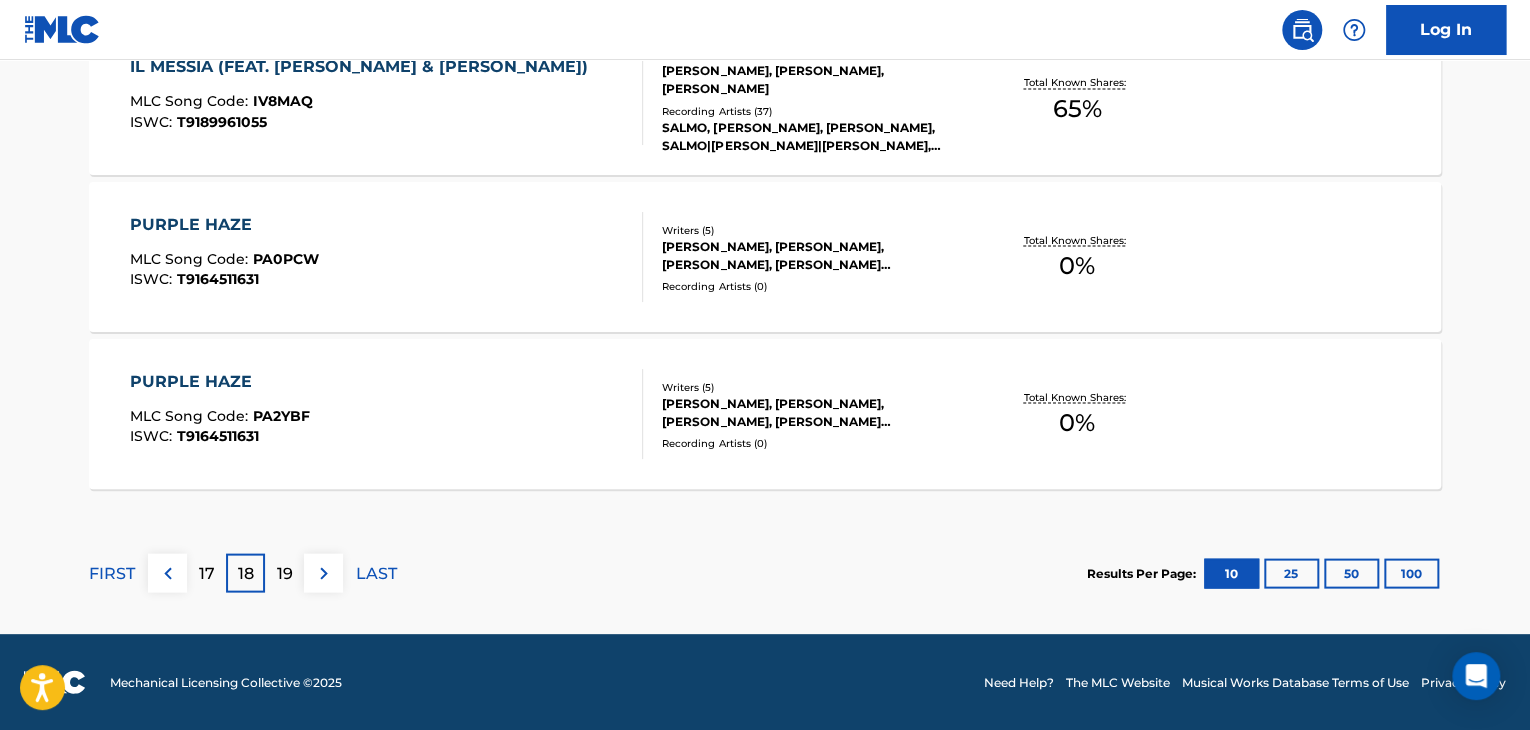 click on "17" at bounding box center [206, 572] 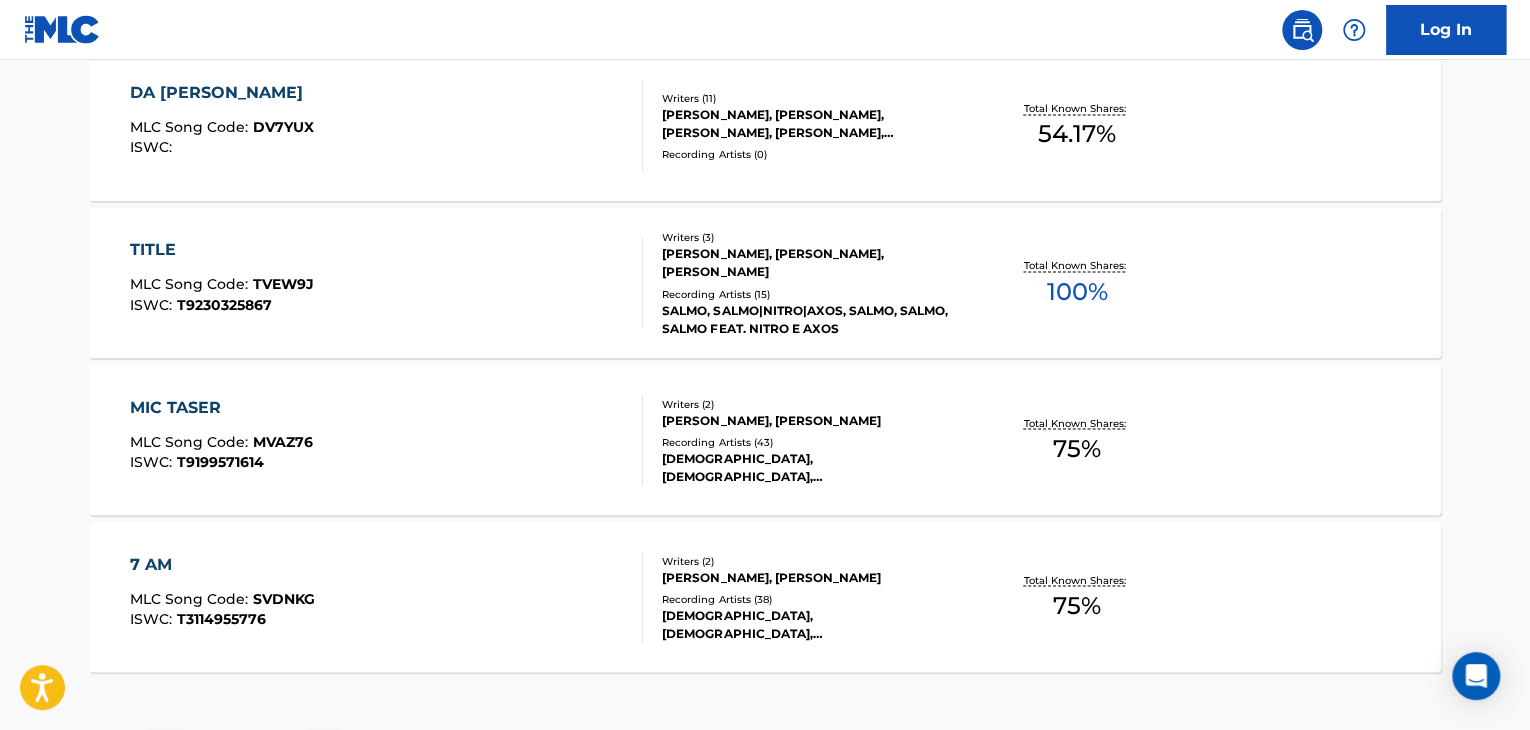 scroll, scrollTop: 1499, scrollLeft: 0, axis: vertical 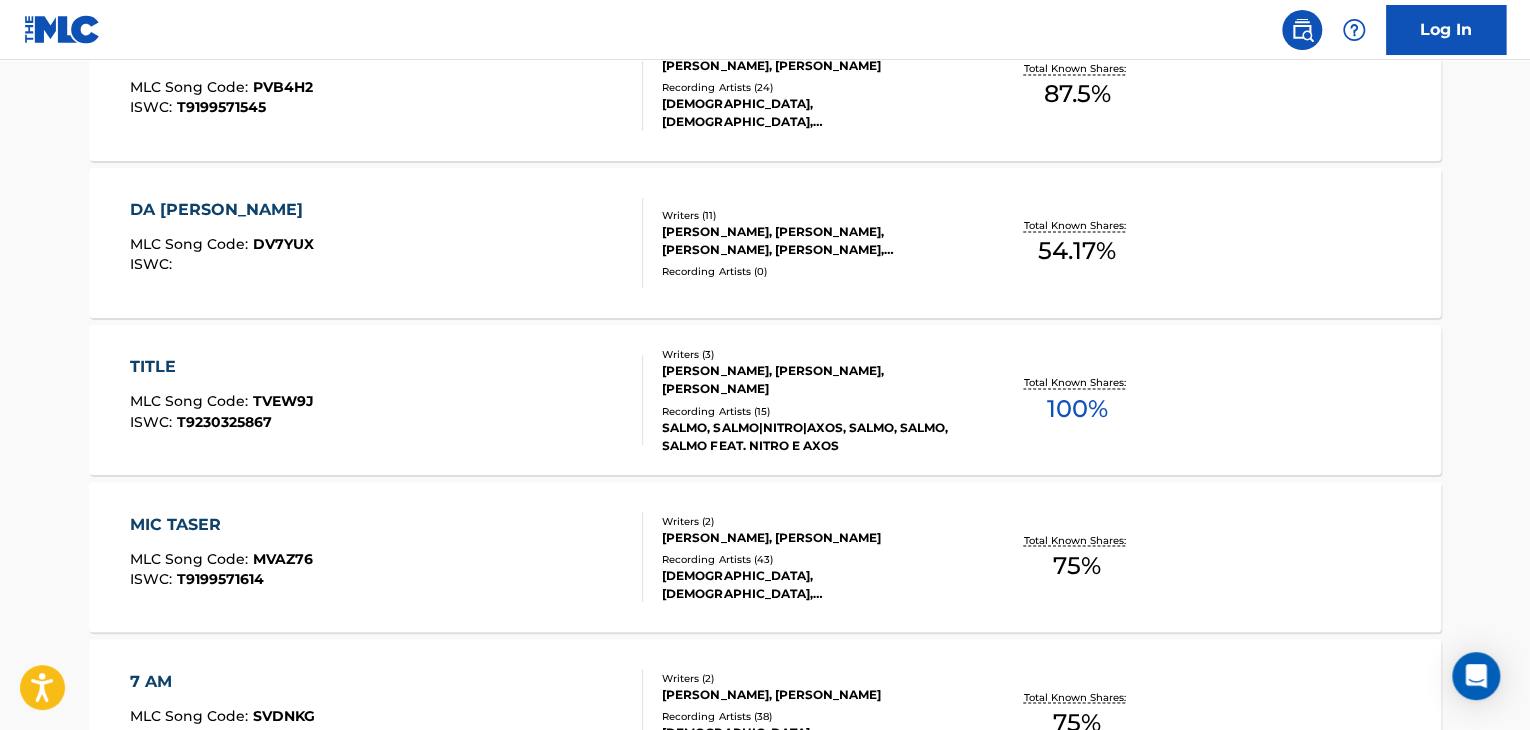 click on "TITLE MLC Song Code : TVEW9J ISWC : T9230325867" at bounding box center [387, 400] 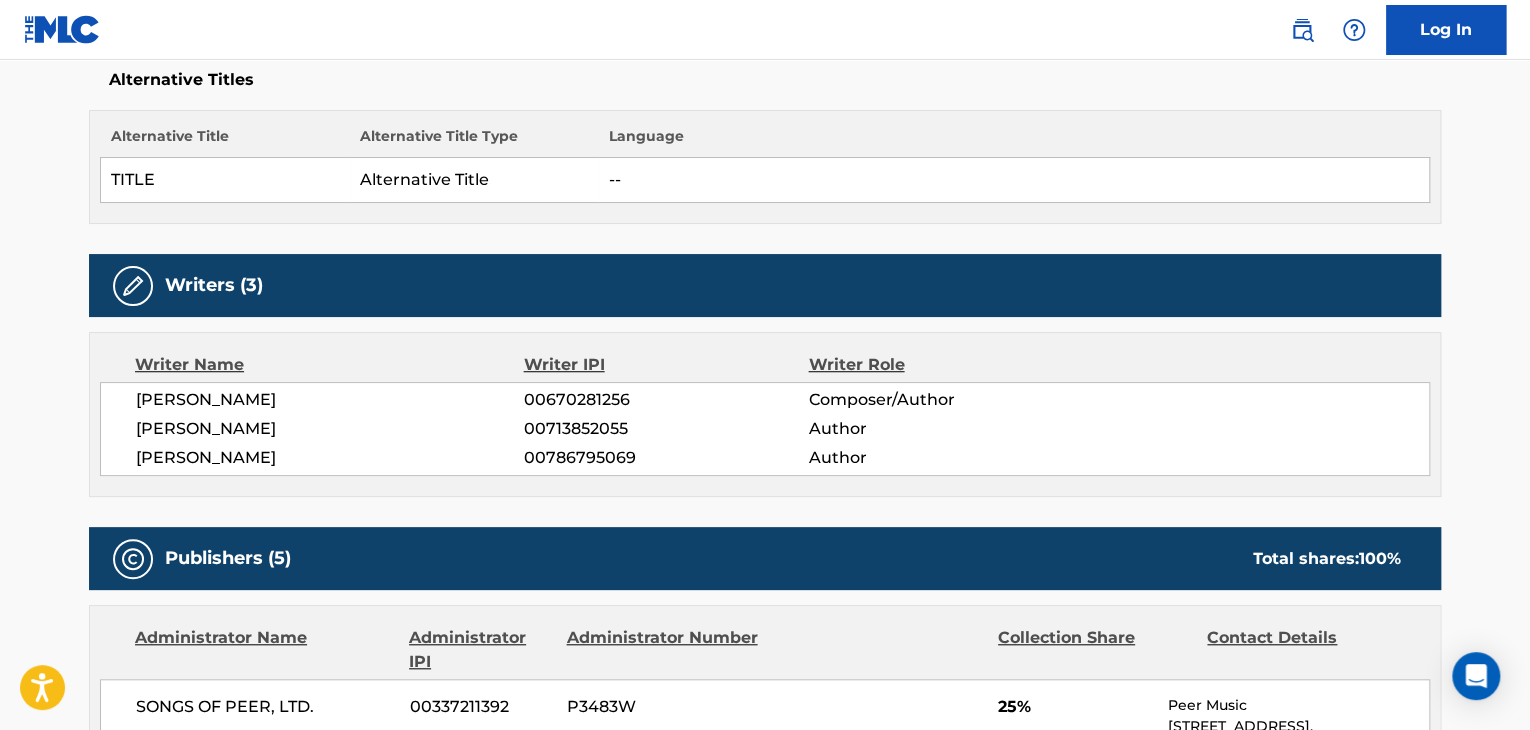 scroll, scrollTop: 600, scrollLeft: 0, axis: vertical 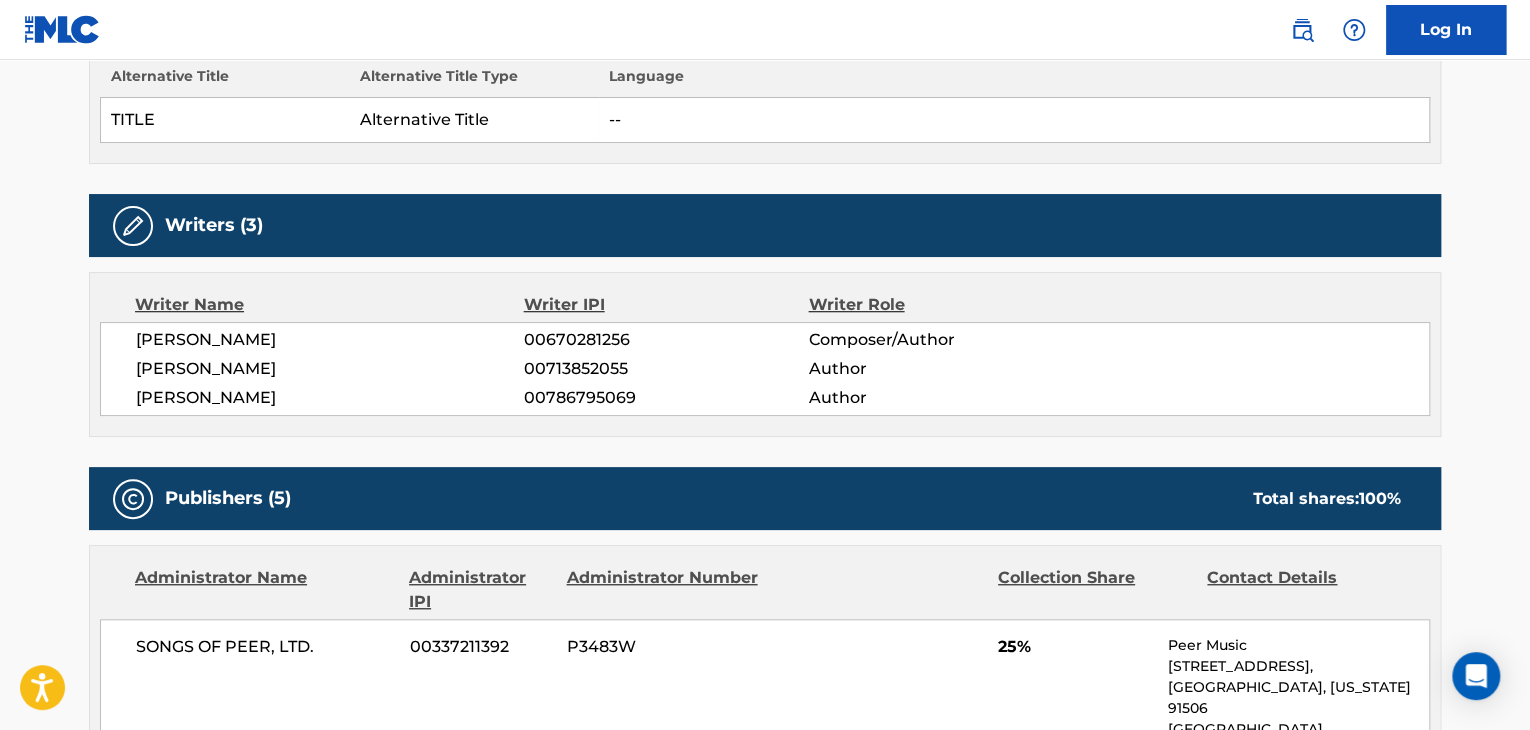 click on "[PERSON_NAME]" at bounding box center [330, 340] 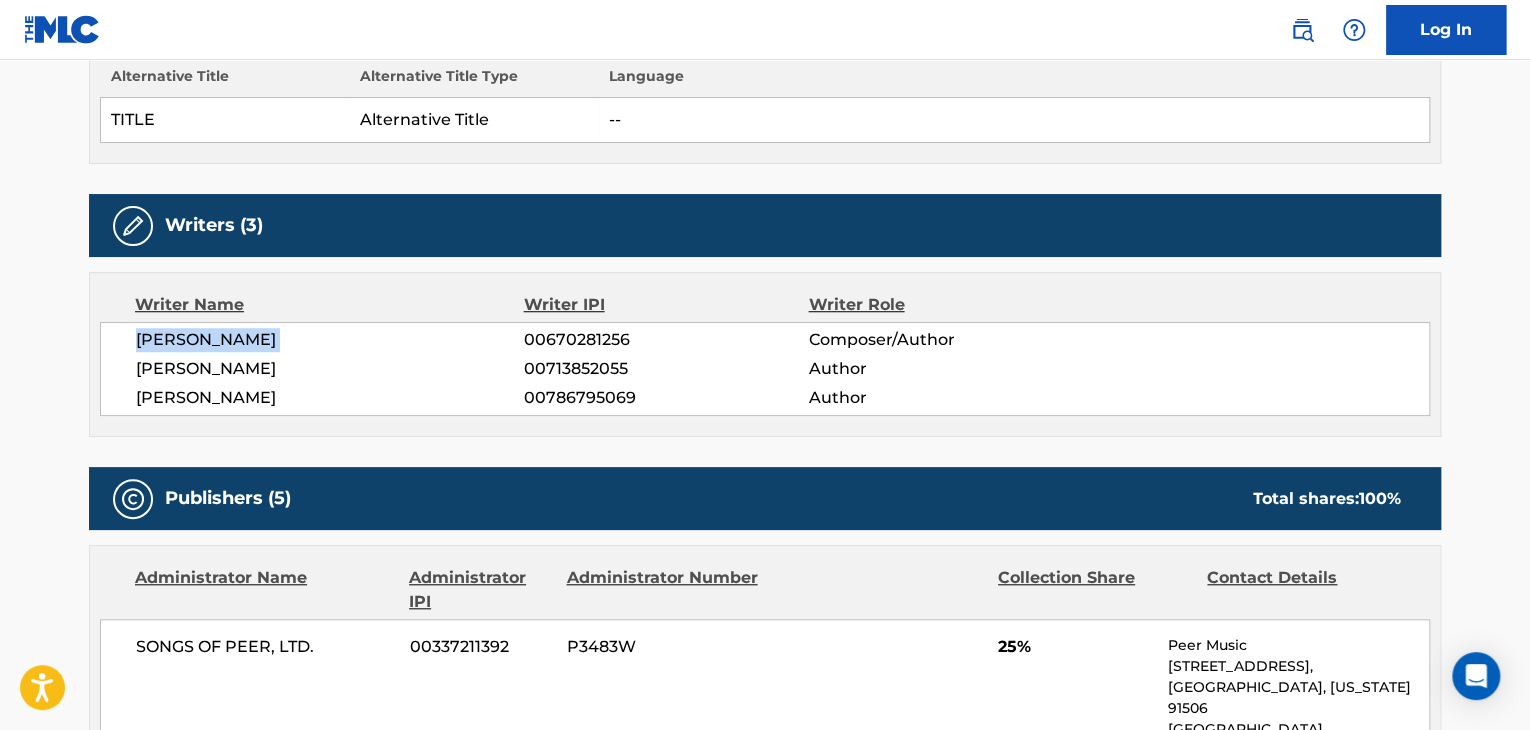 click on "[PERSON_NAME]" at bounding box center (330, 340) 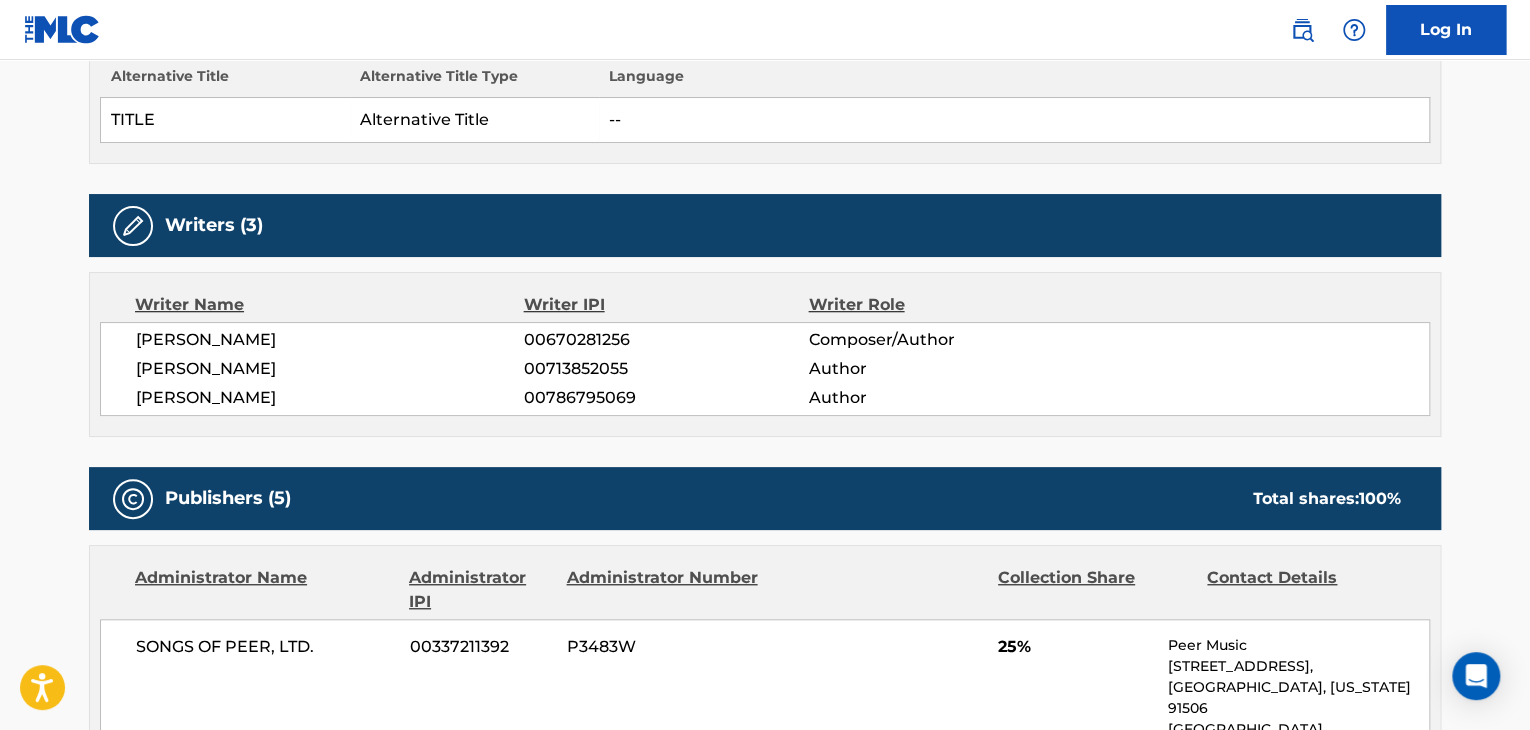 click on "00670281256" at bounding box center [666, 340] 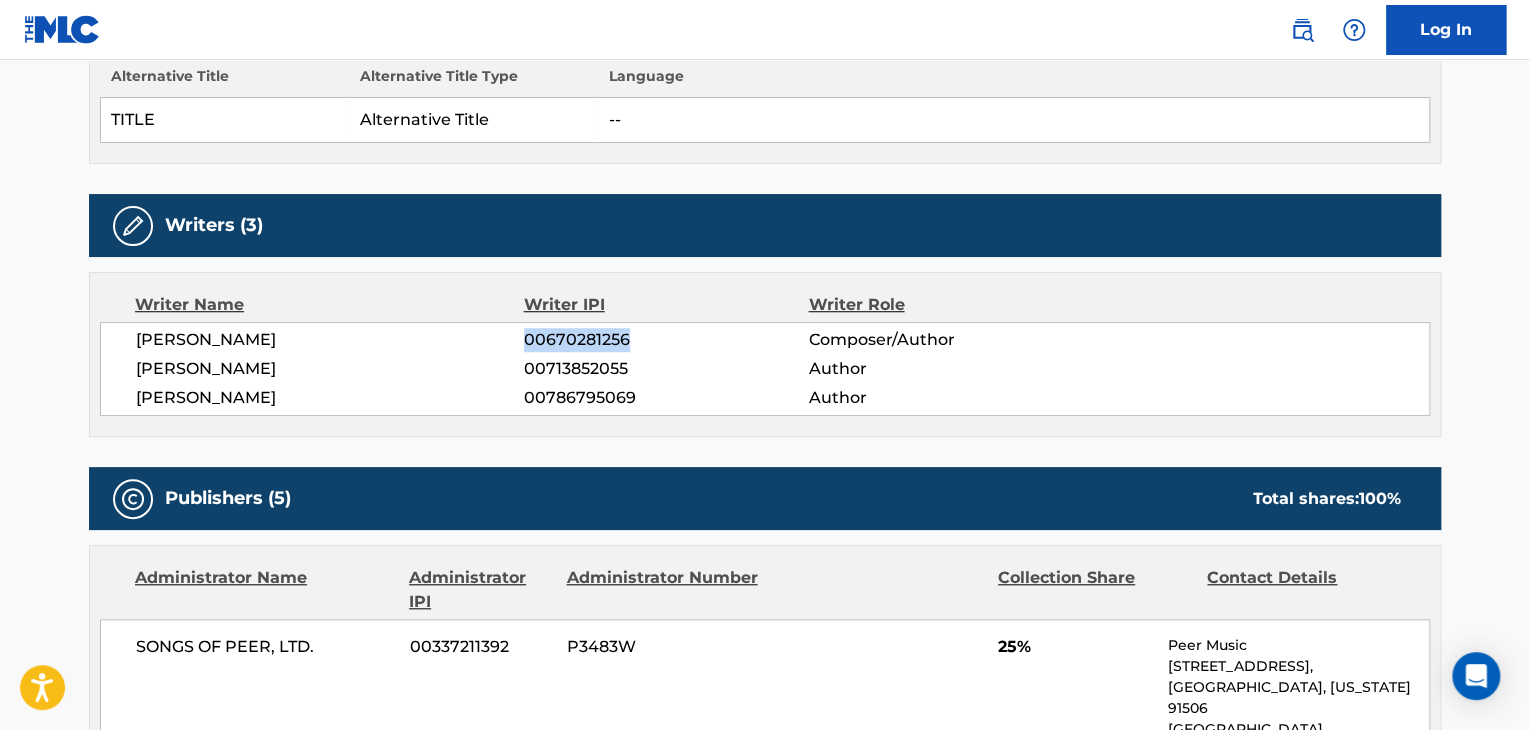 click on "00670281256" at bounding box center [666, 340] 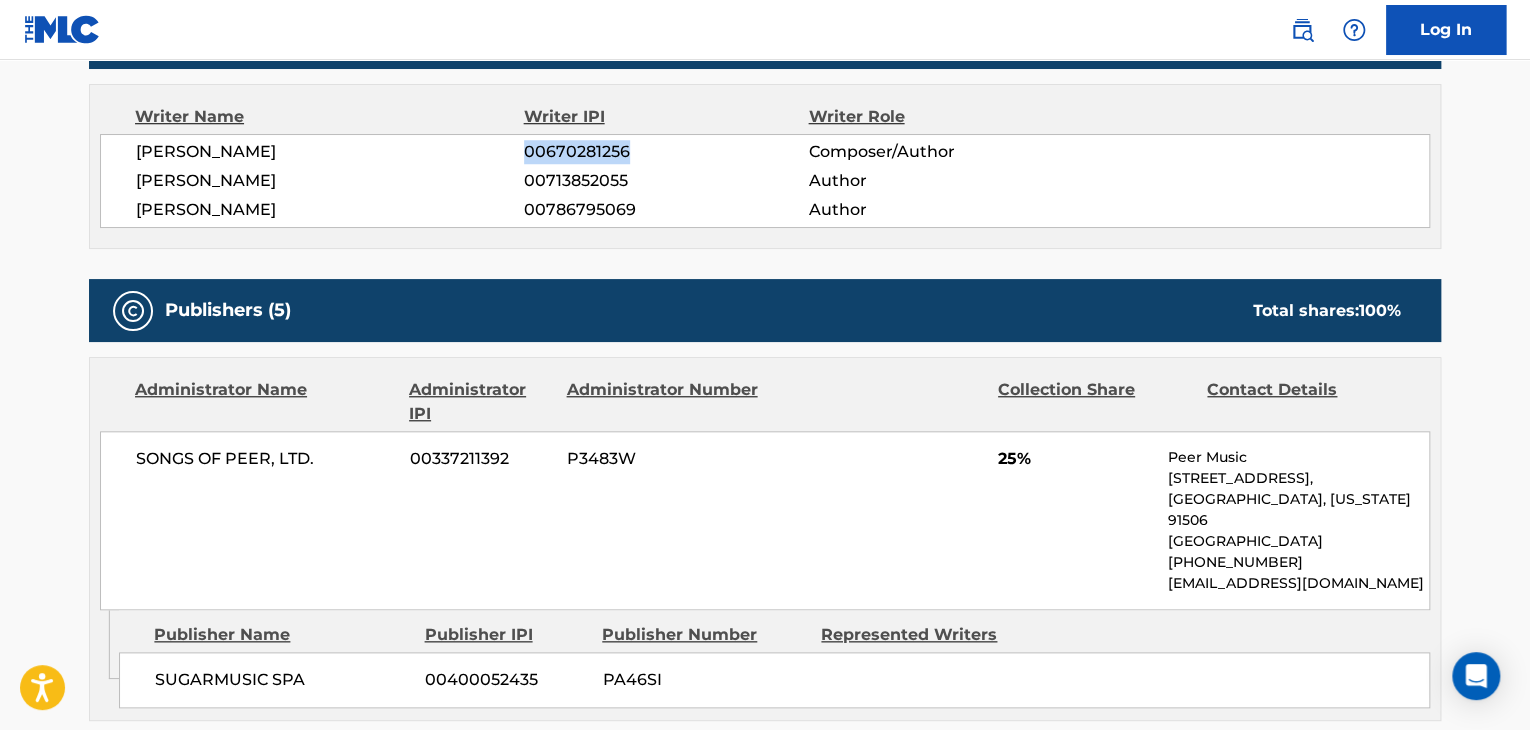 scroll, scrollTop: 900, scrollLeft: 0, axis: vertical 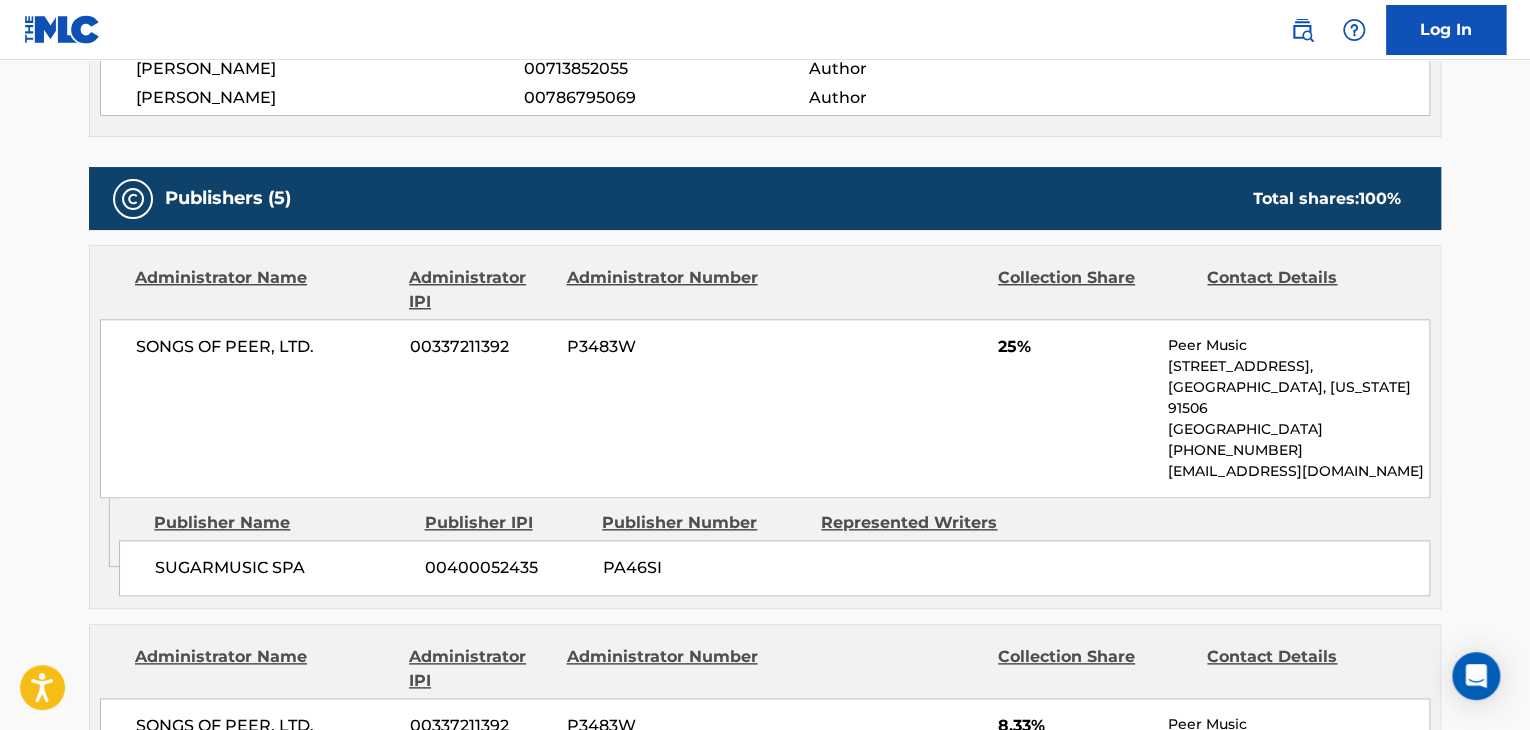 click on "SONGS OF PEER, LTD." at bounding box center [265, 347] 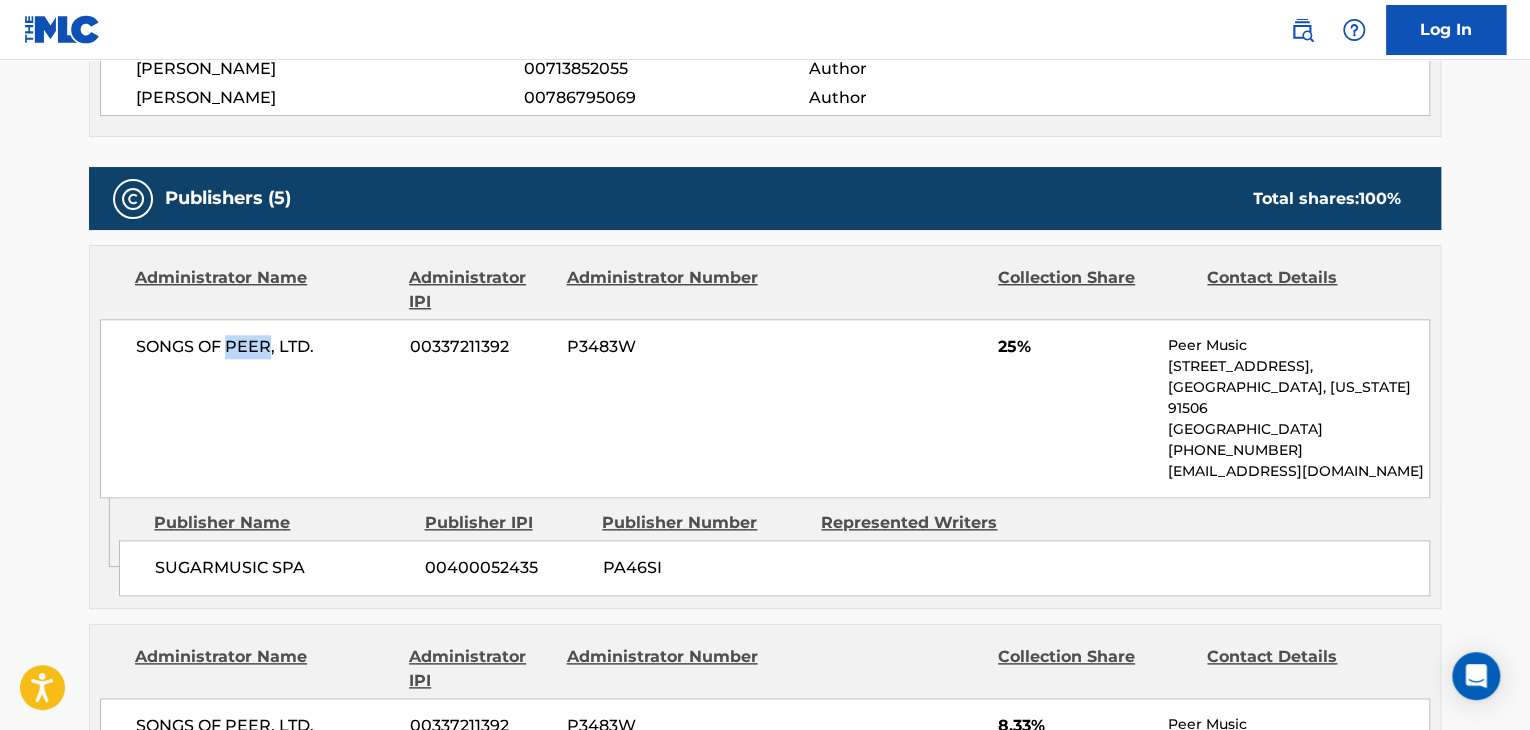 click on "SONGS OF PEER, LTD." at bounding box center (265, 347) 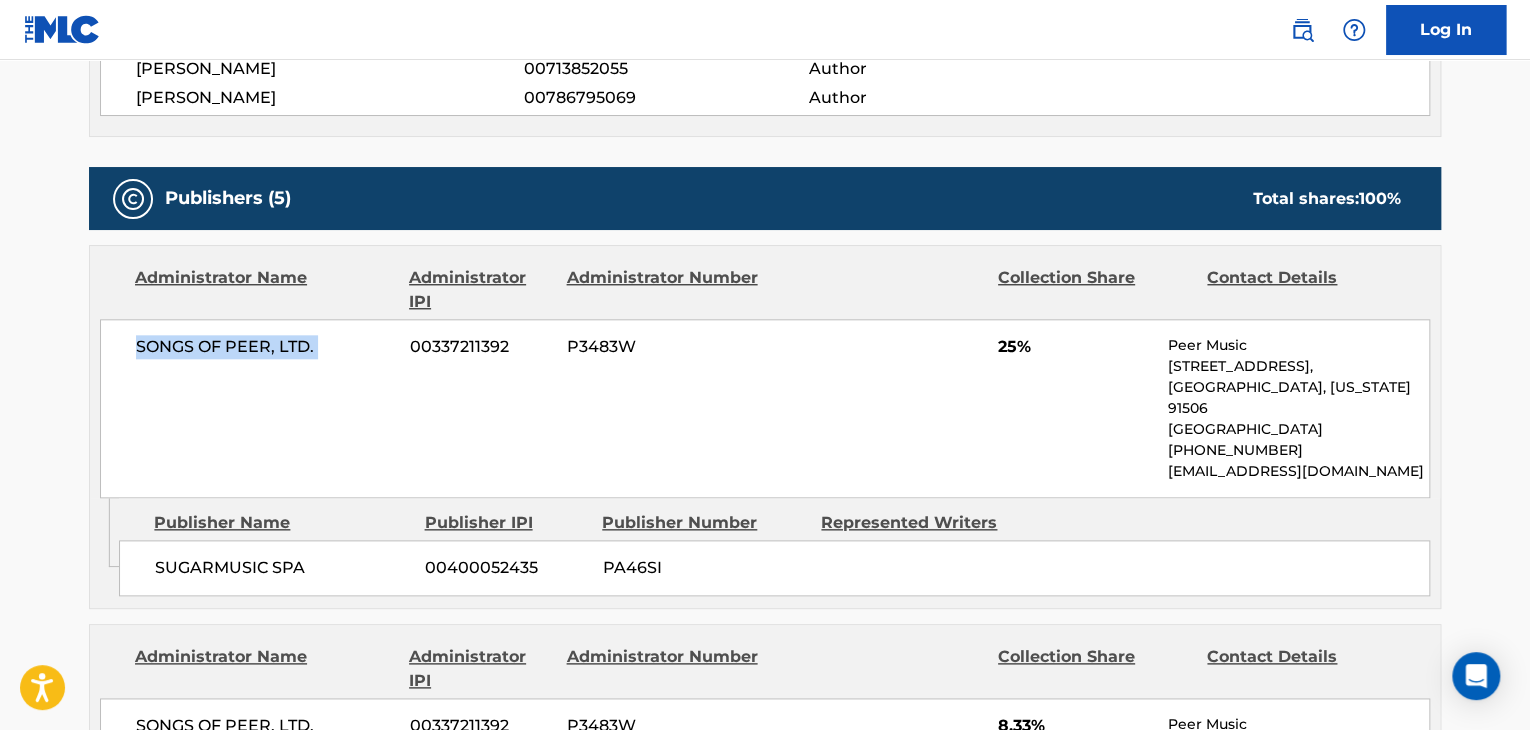 click on "SONGS OF PEER, LTD." at bounding box center [265, 347] 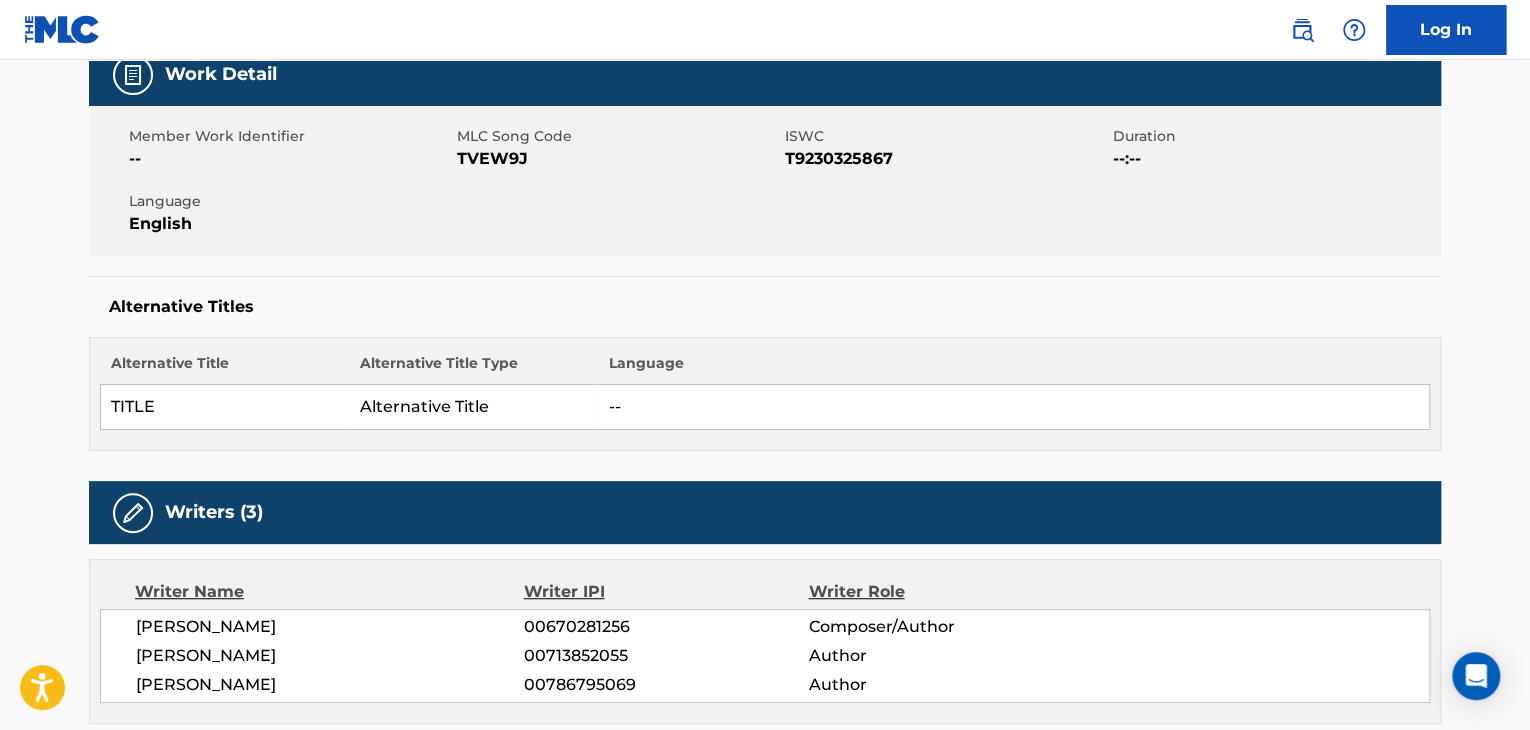 scroll, scrollTop: 210, scrollLeft: 0, axis: vertical 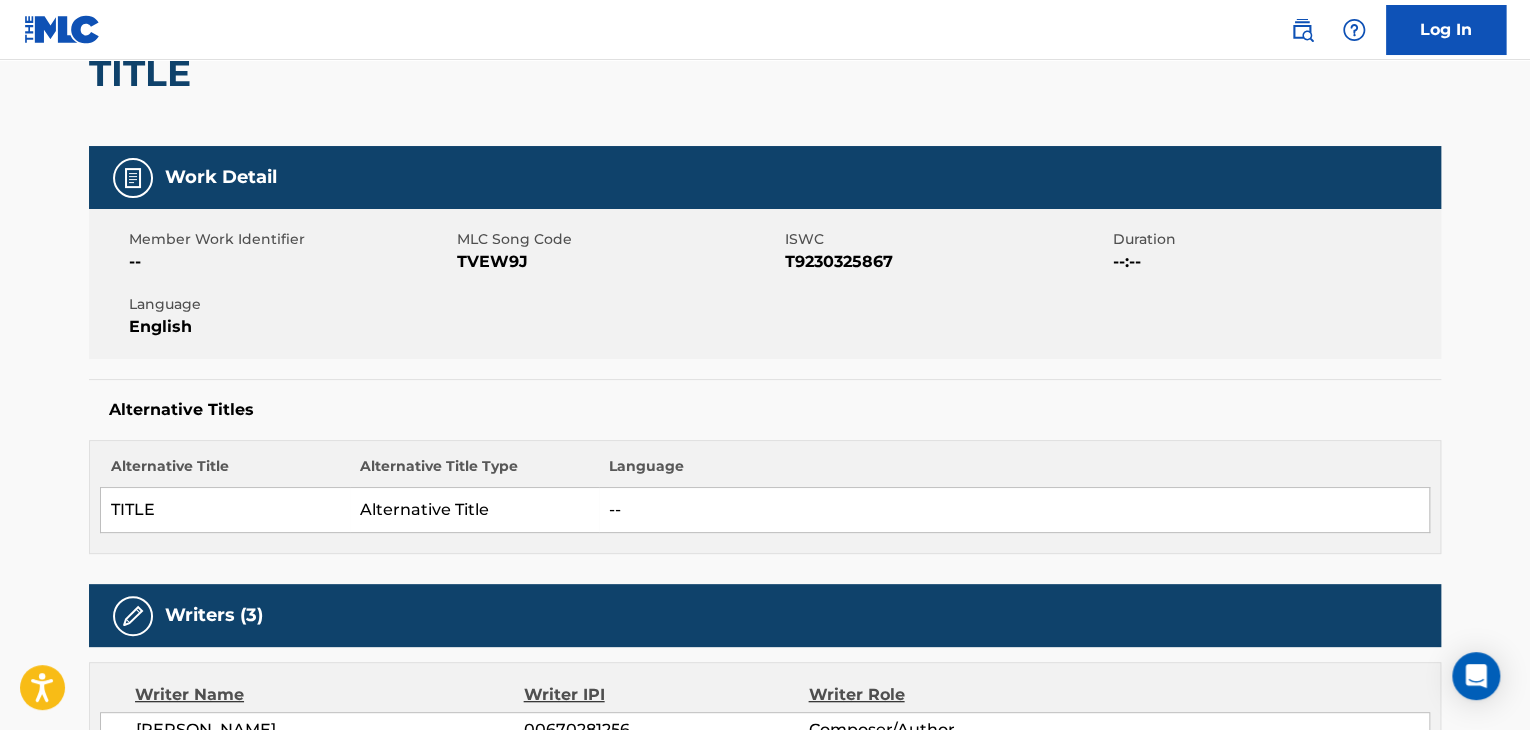 click on "TVEW9J" at bounding box center [618, 262] 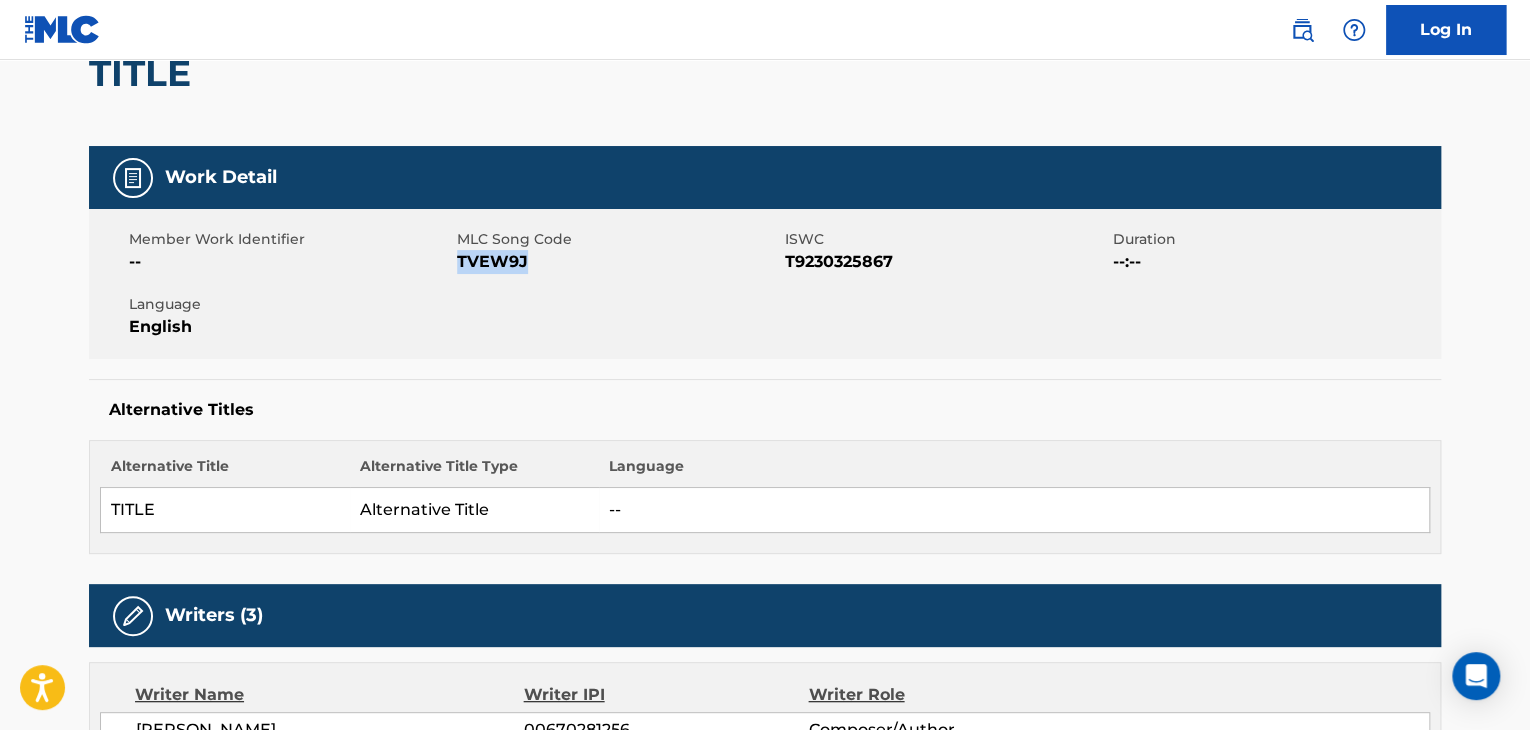 click on "TVEW9J" at bounding box center (618, 262) 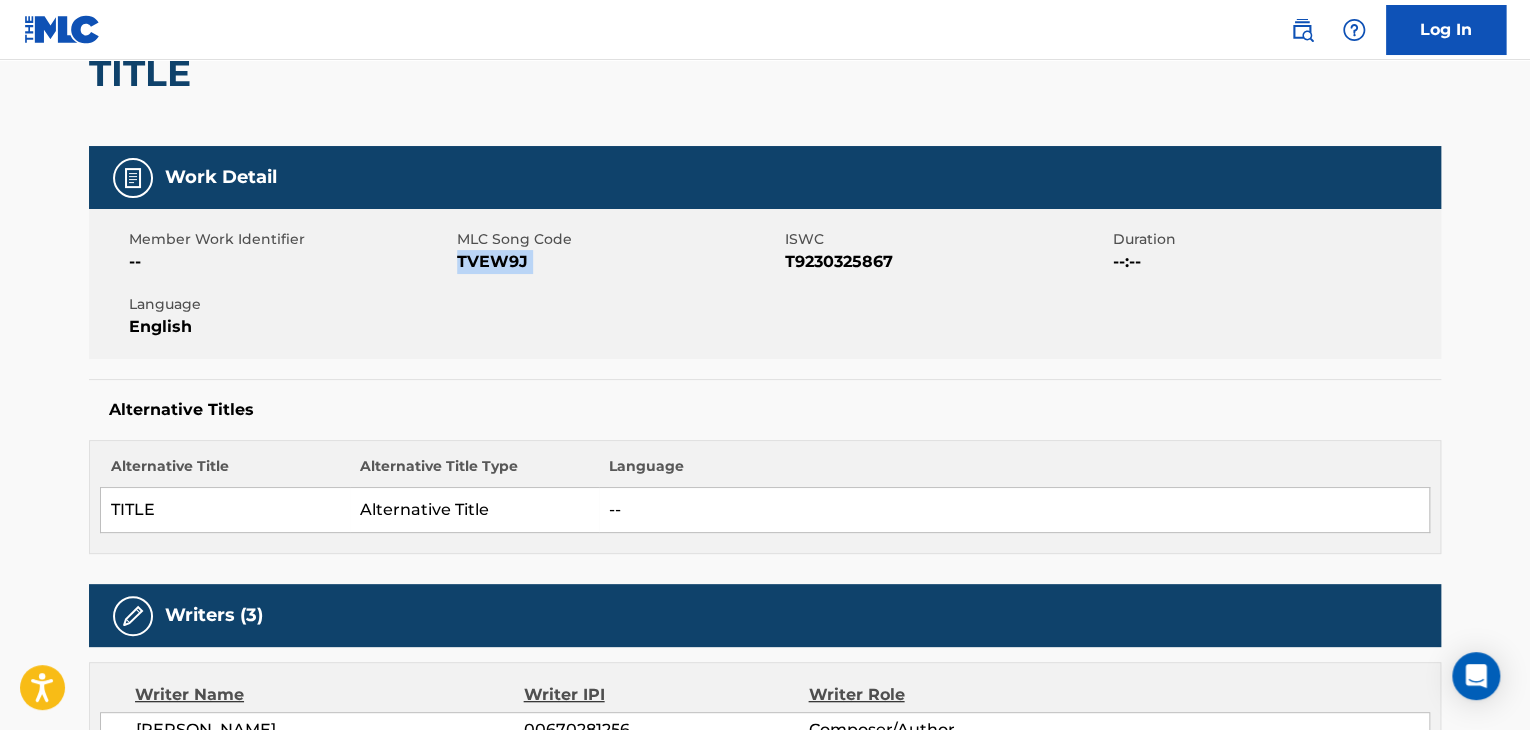 click on "TVEW9J" at bounding box center (618, 262) 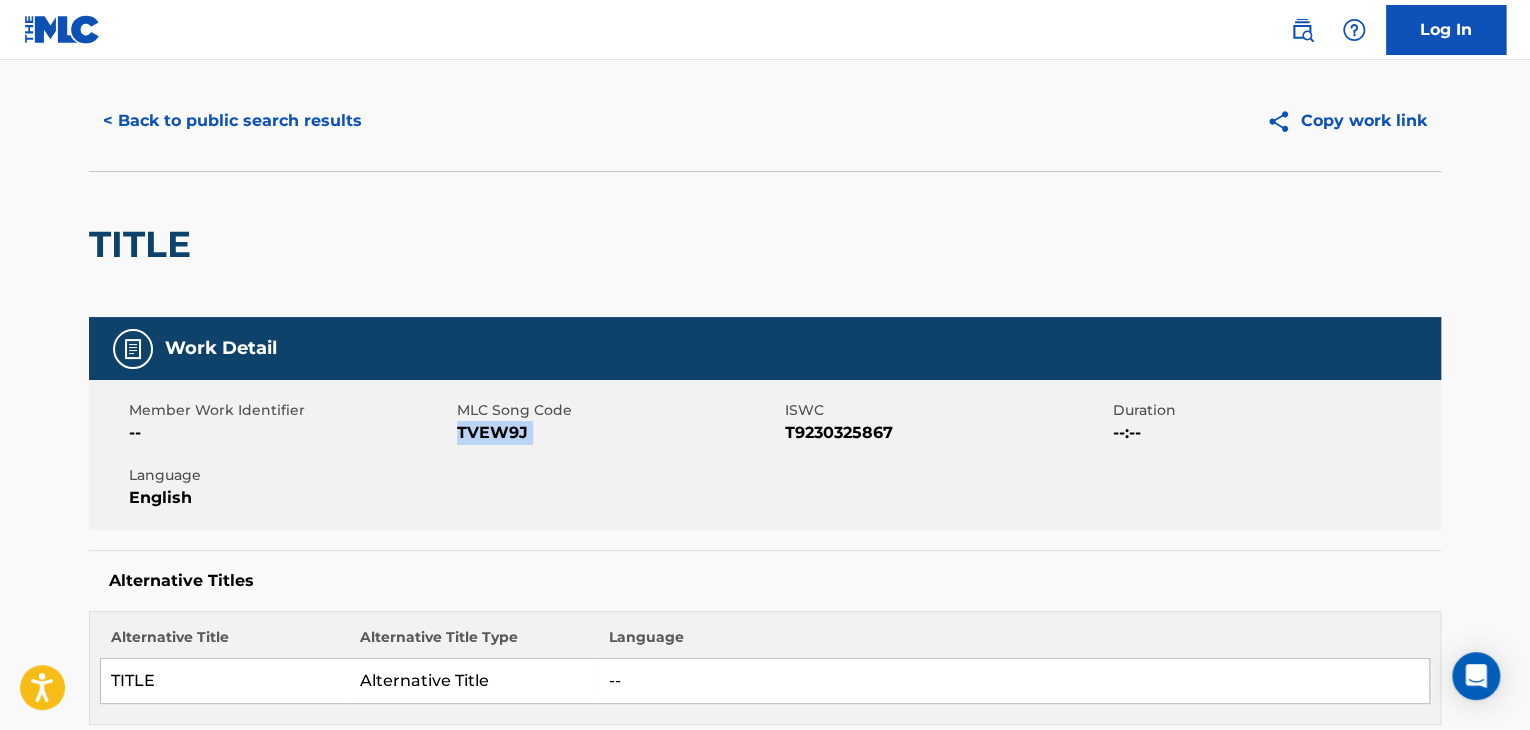 scroll, scrollTop: 0, scrollLeft: 0, axis: both 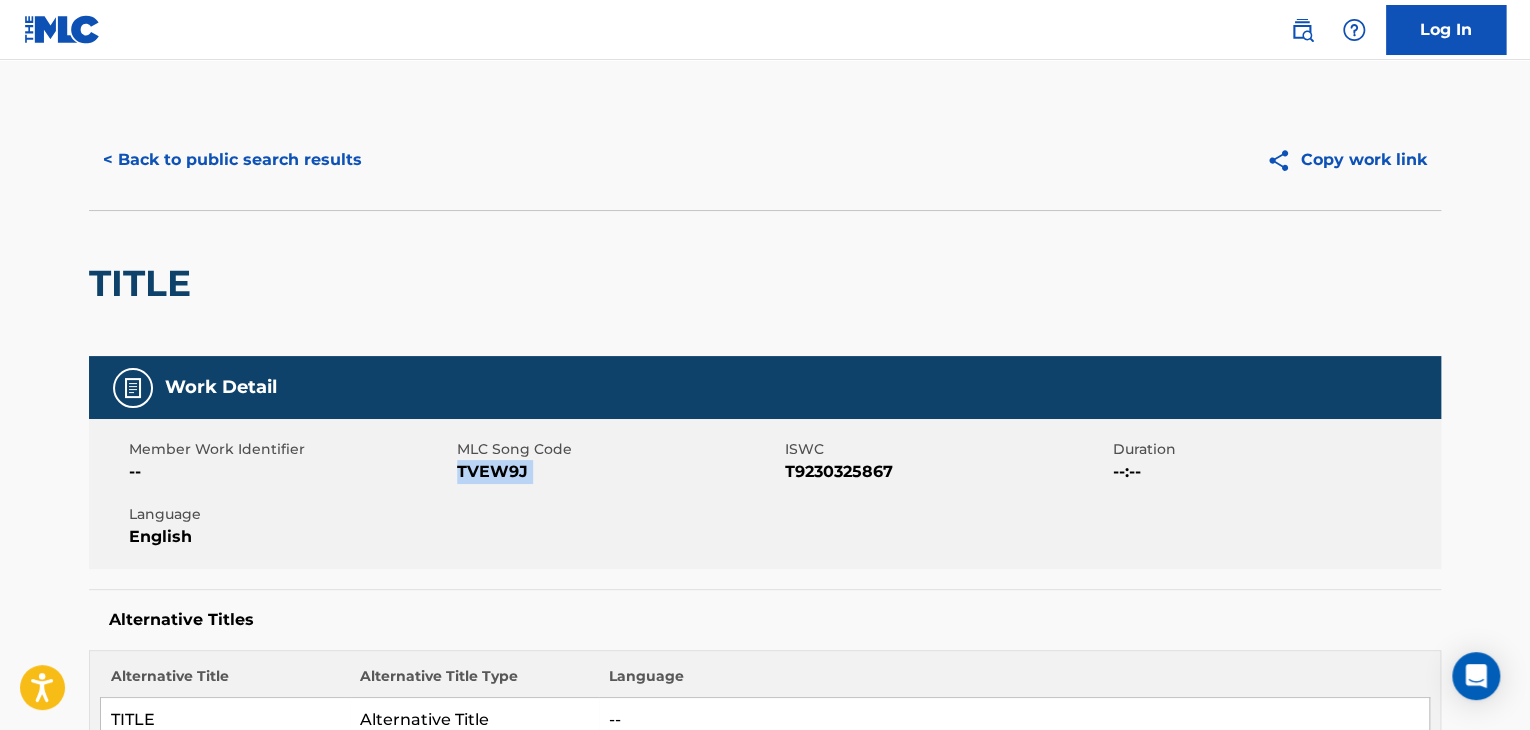 click on "< Back to public search results" at bounding box center (232, 160) 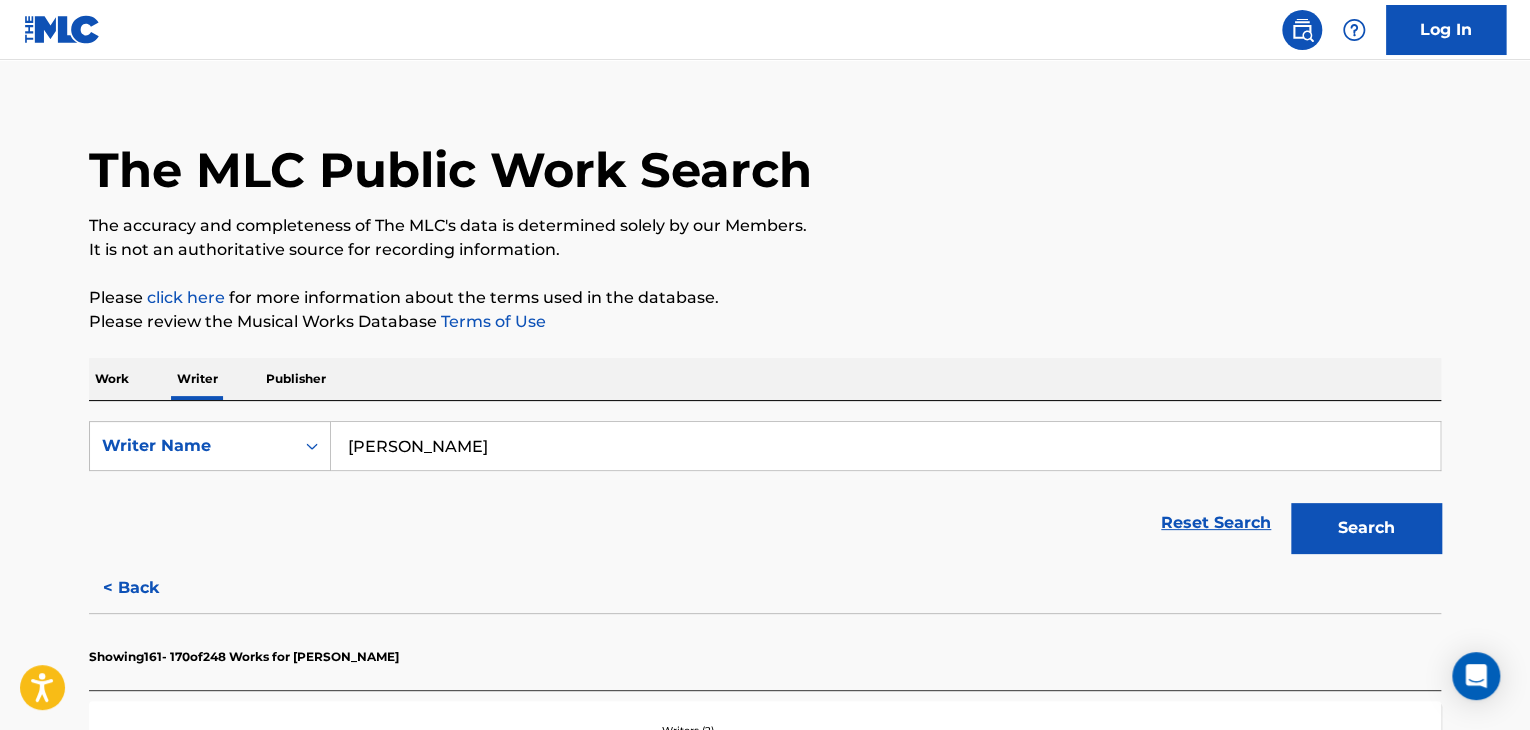 click on "[PERSON_NAME]" at bounding box center (885, 446) 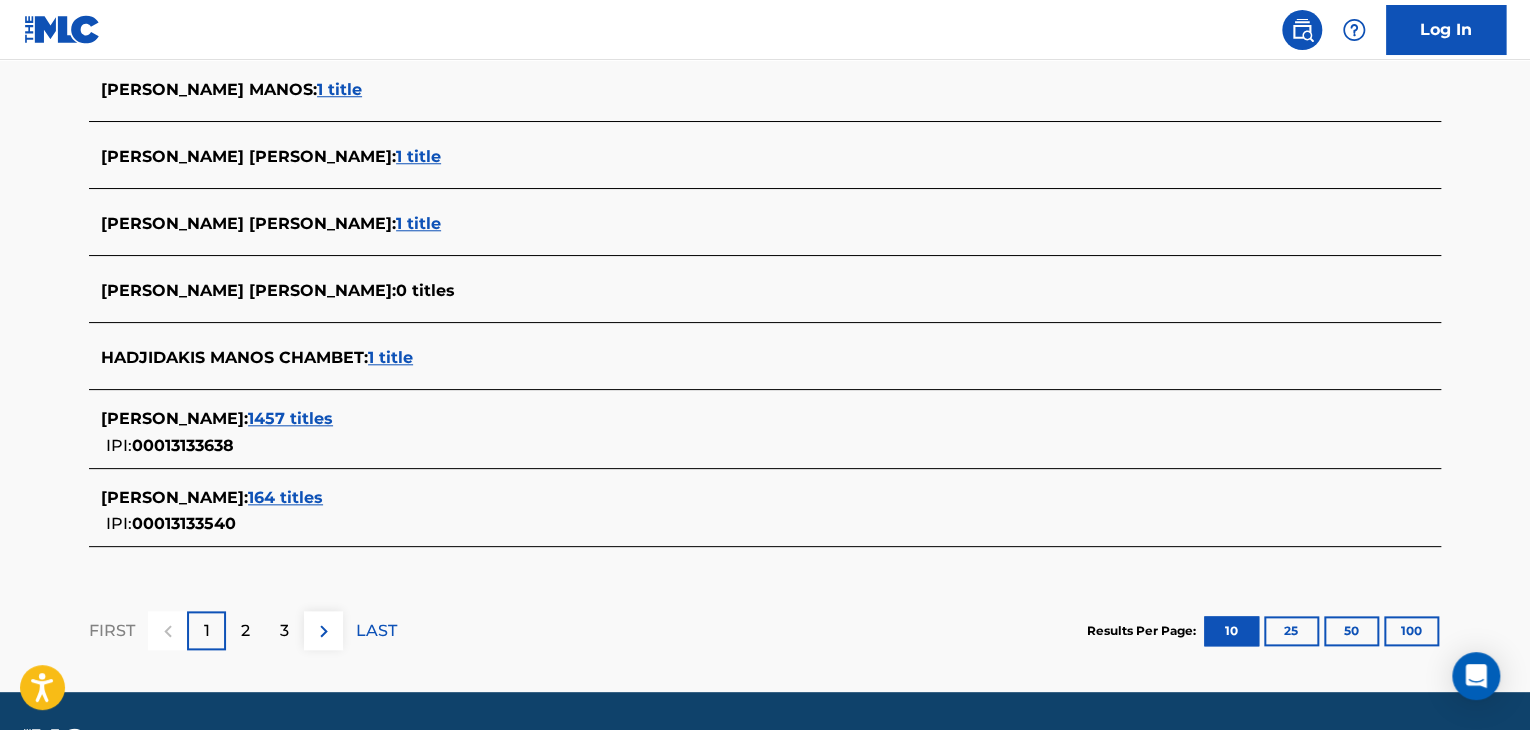 scroll, scrollTop: 824, scrollLeft: 0, axis: vertical 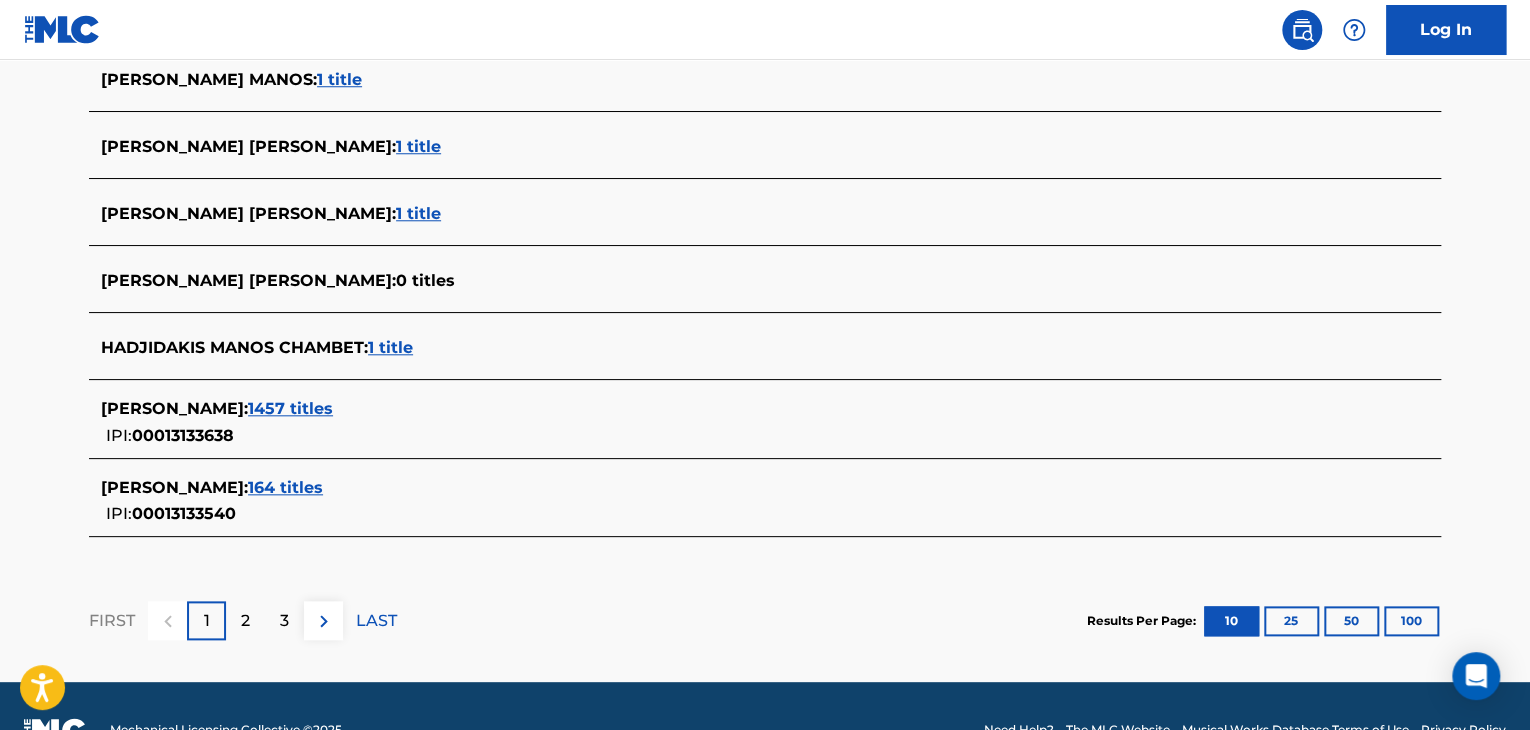 click on "1457 titles" at bounding box center [290, 408] 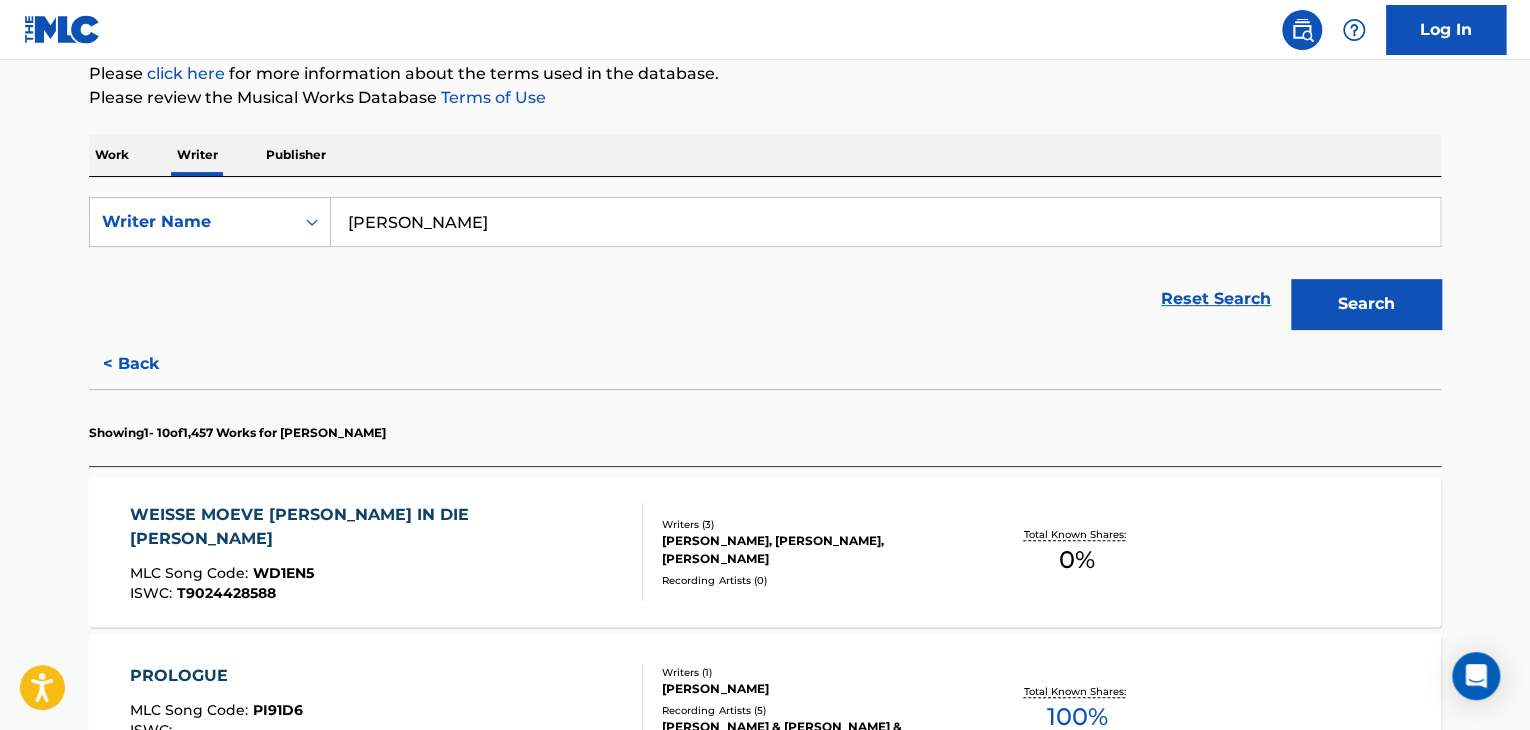 scroll, scrollTop: 24, scrollLeft: 0, axis: vertical 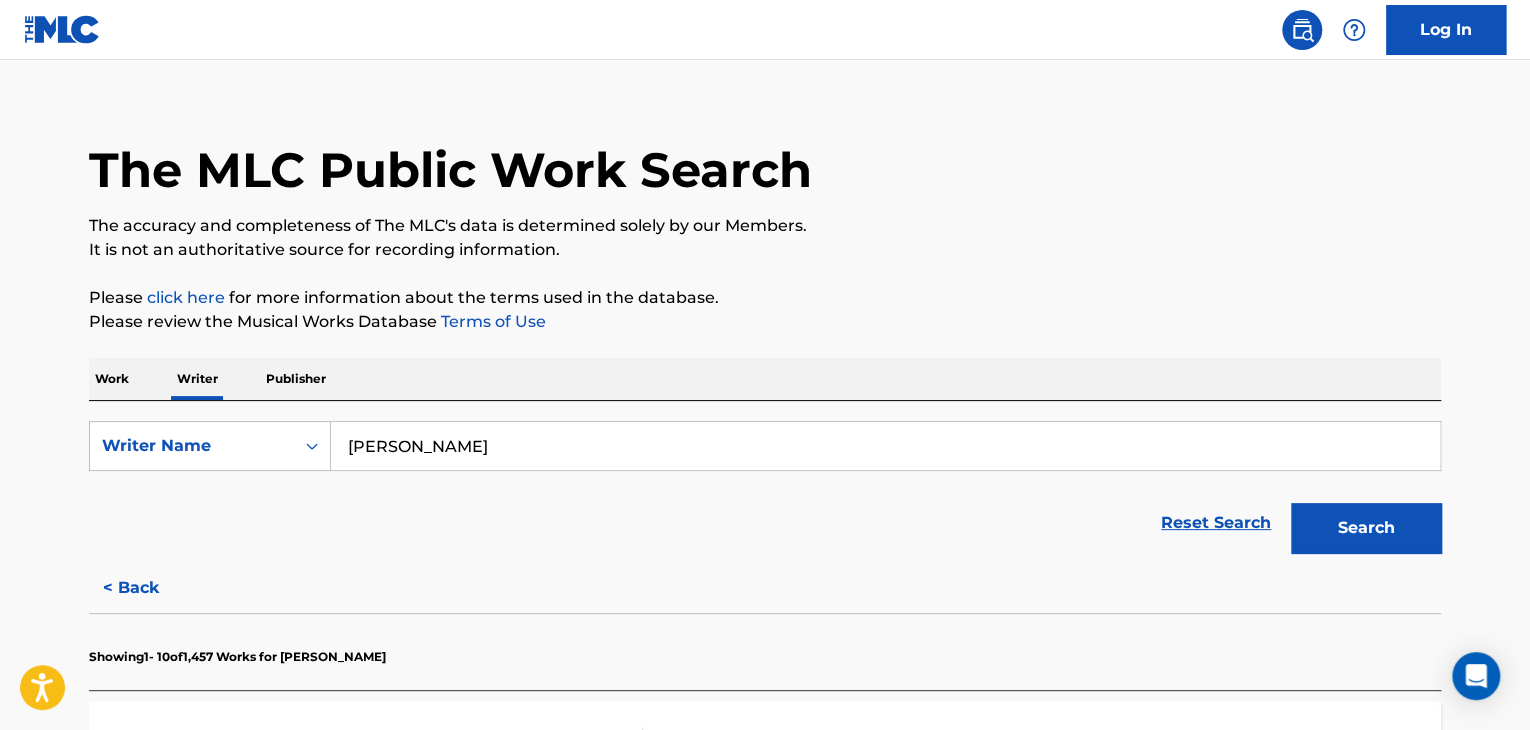 click on "Work" at bounding box center [112, 379] 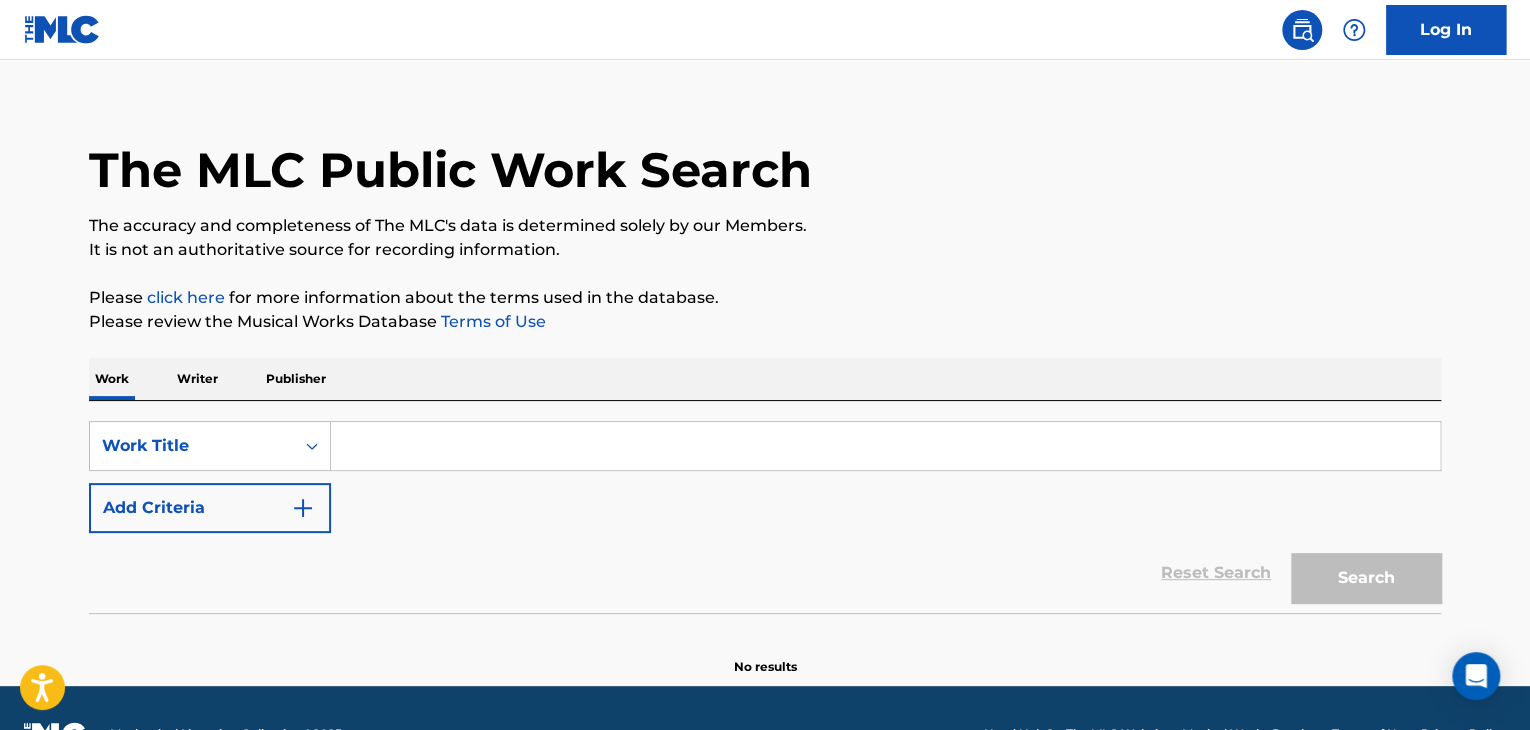 scroll, scrollTop: 0, scrollLeft: 0, axis: both 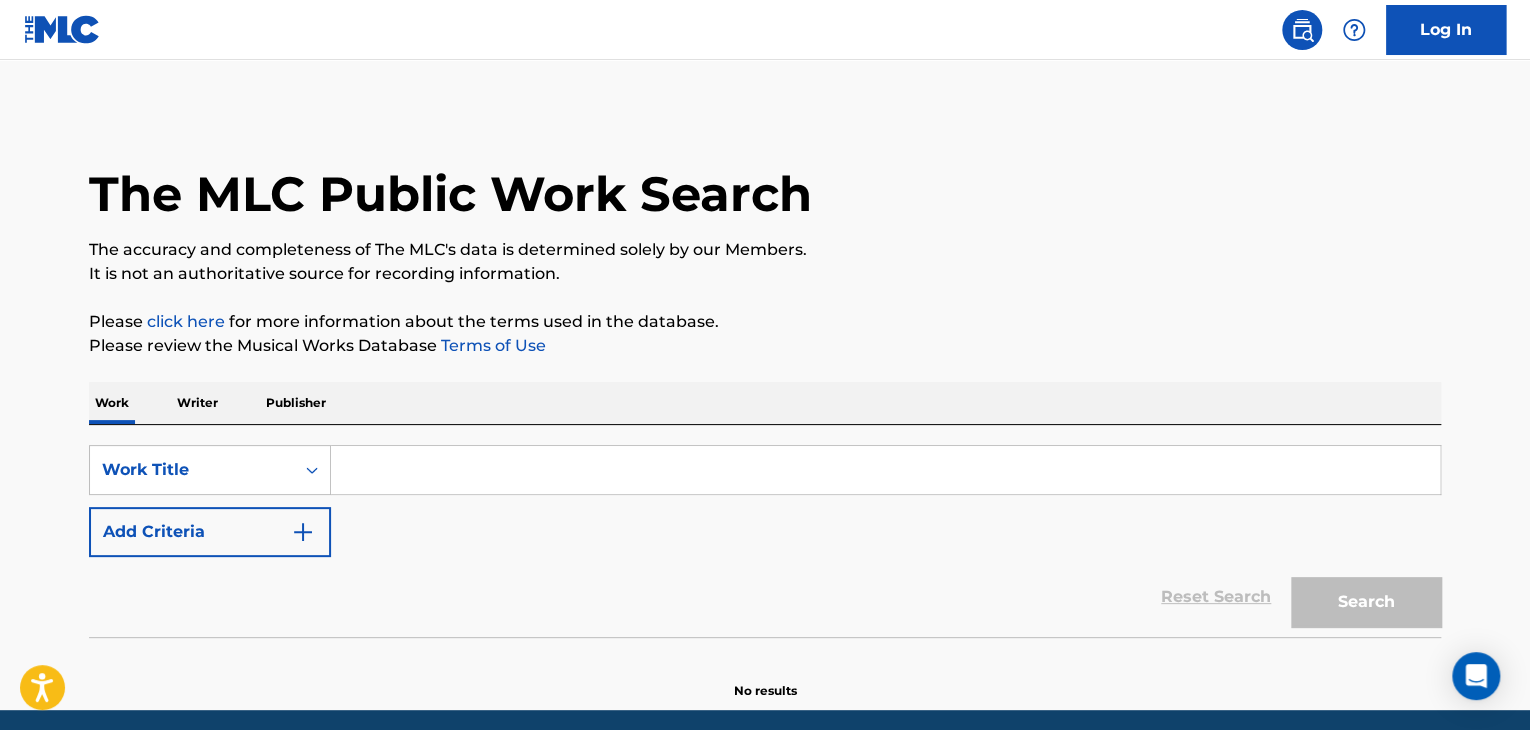 click on "SearchWithCriteria38958bff-d574-4e4e-9007-356ae5019562 Work Title Add Criteria Reset Search Search" at bounding box center (765, 531) 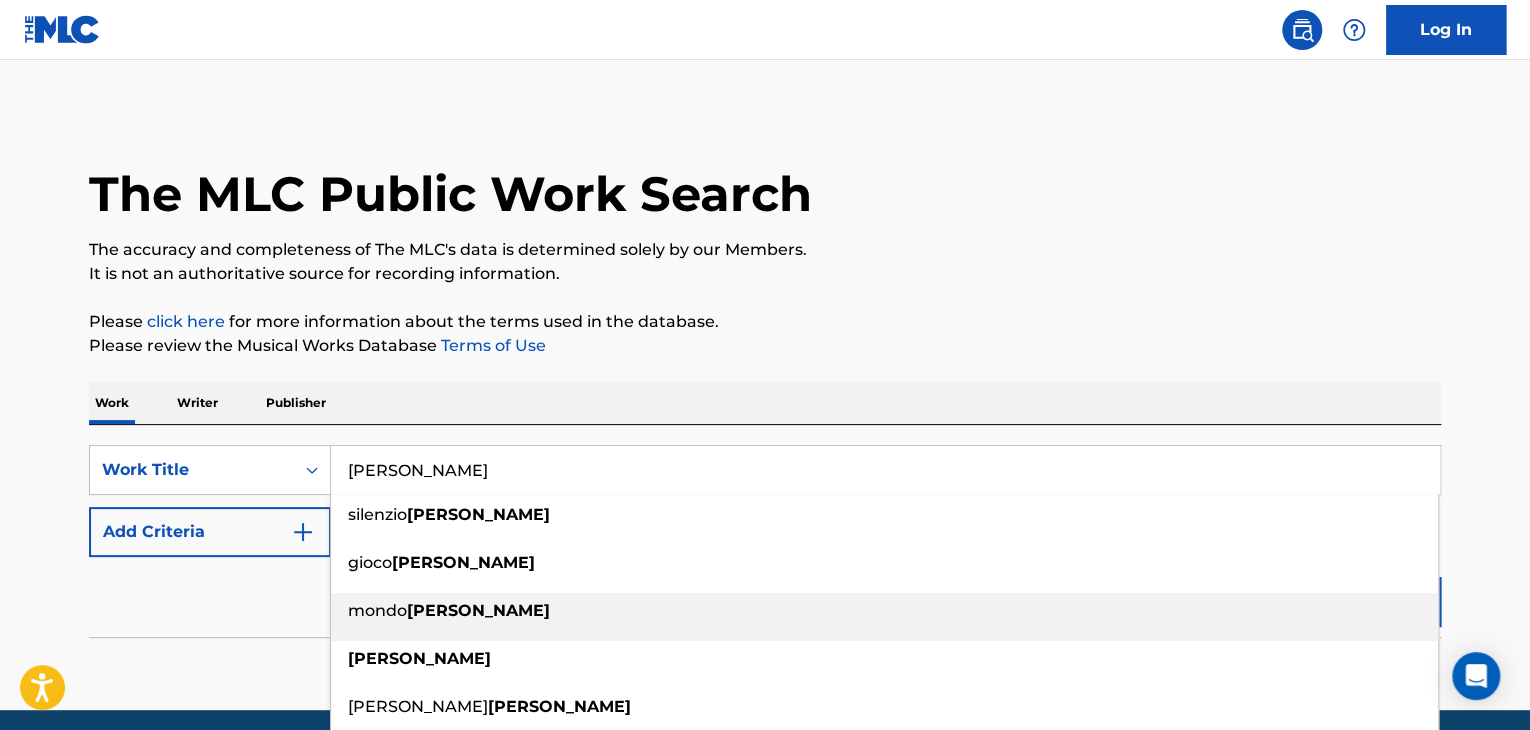 type on "[PERSON_NAME]" 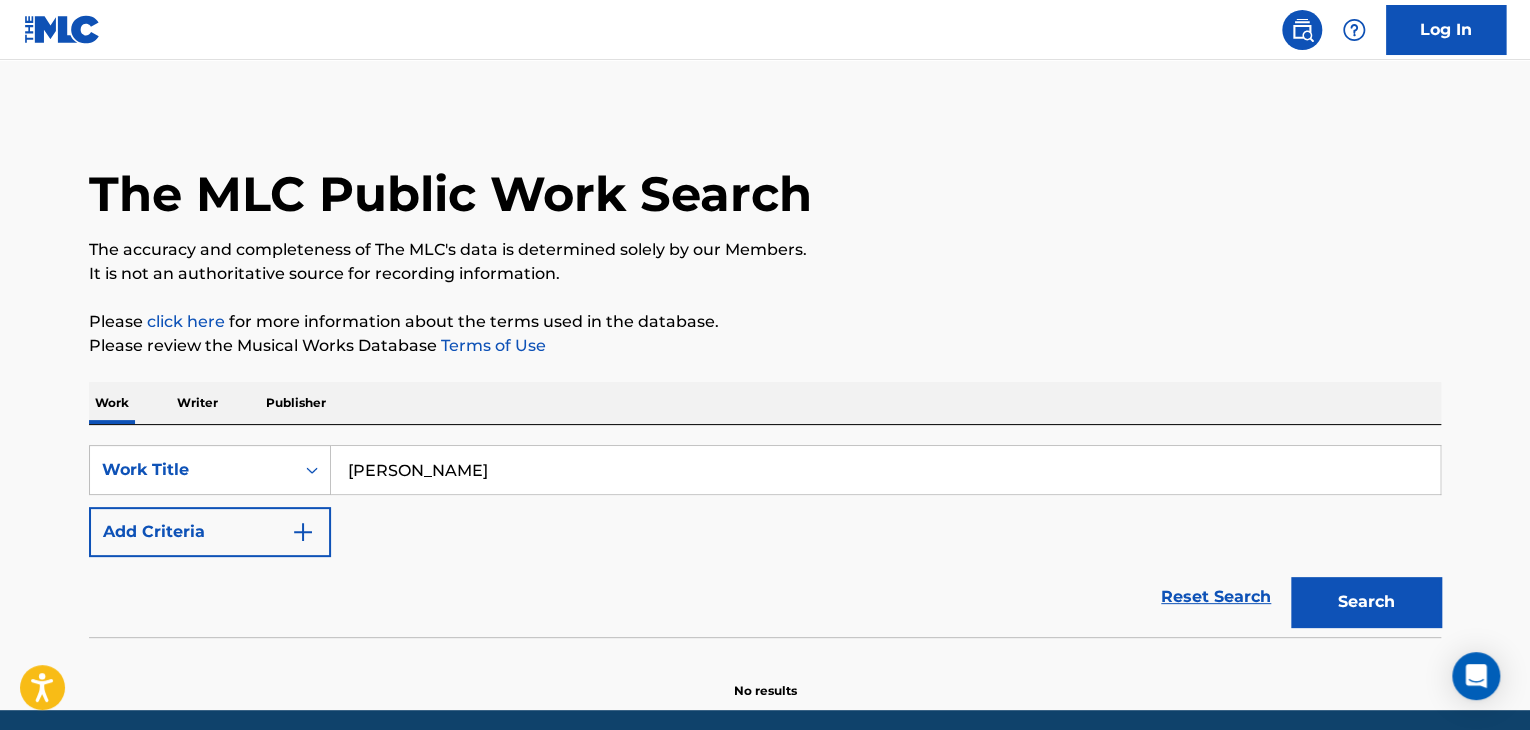 click on "Add Criteria" at bounding box center (210, 532) 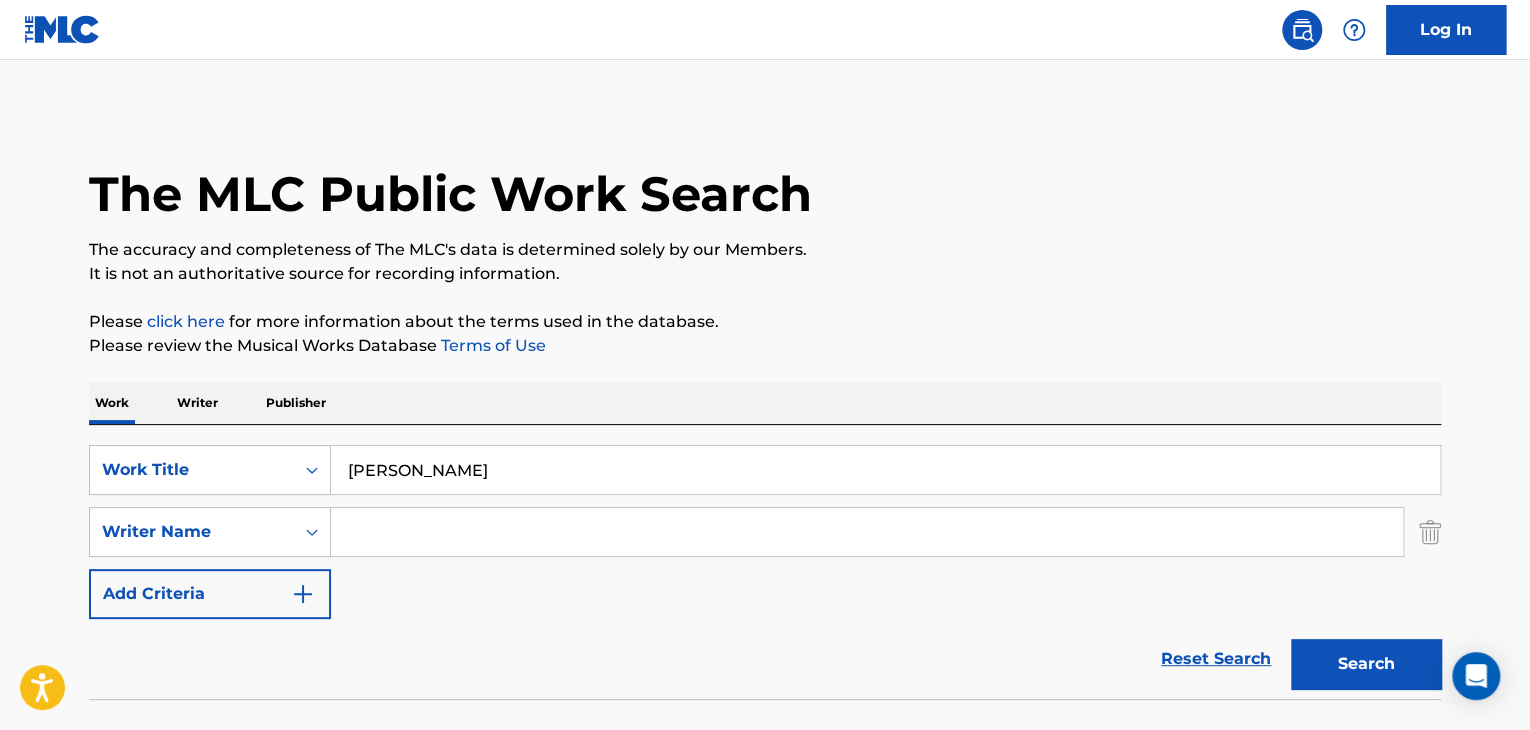 click at bounding box center [867, 532] 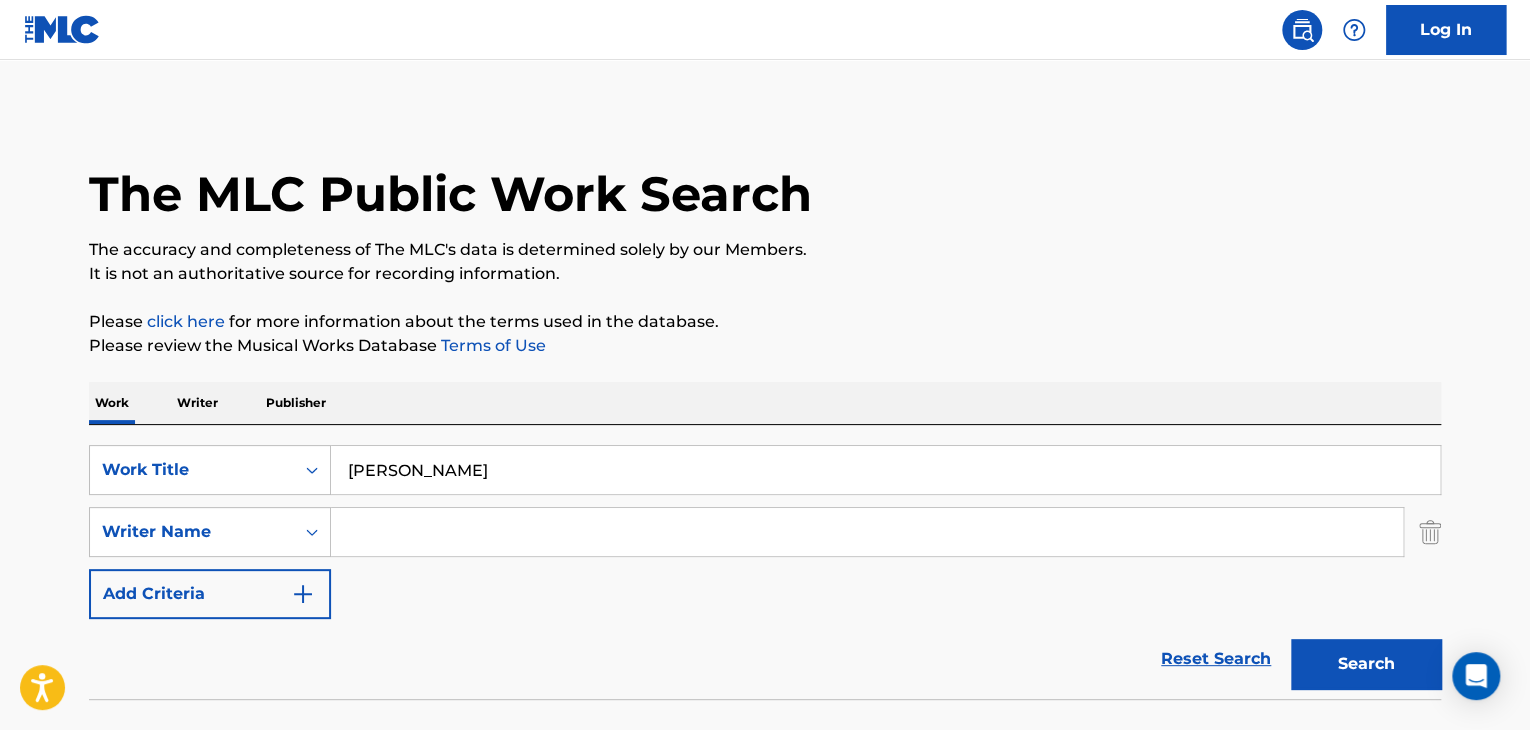 paste on "[PERSON_NAME]" 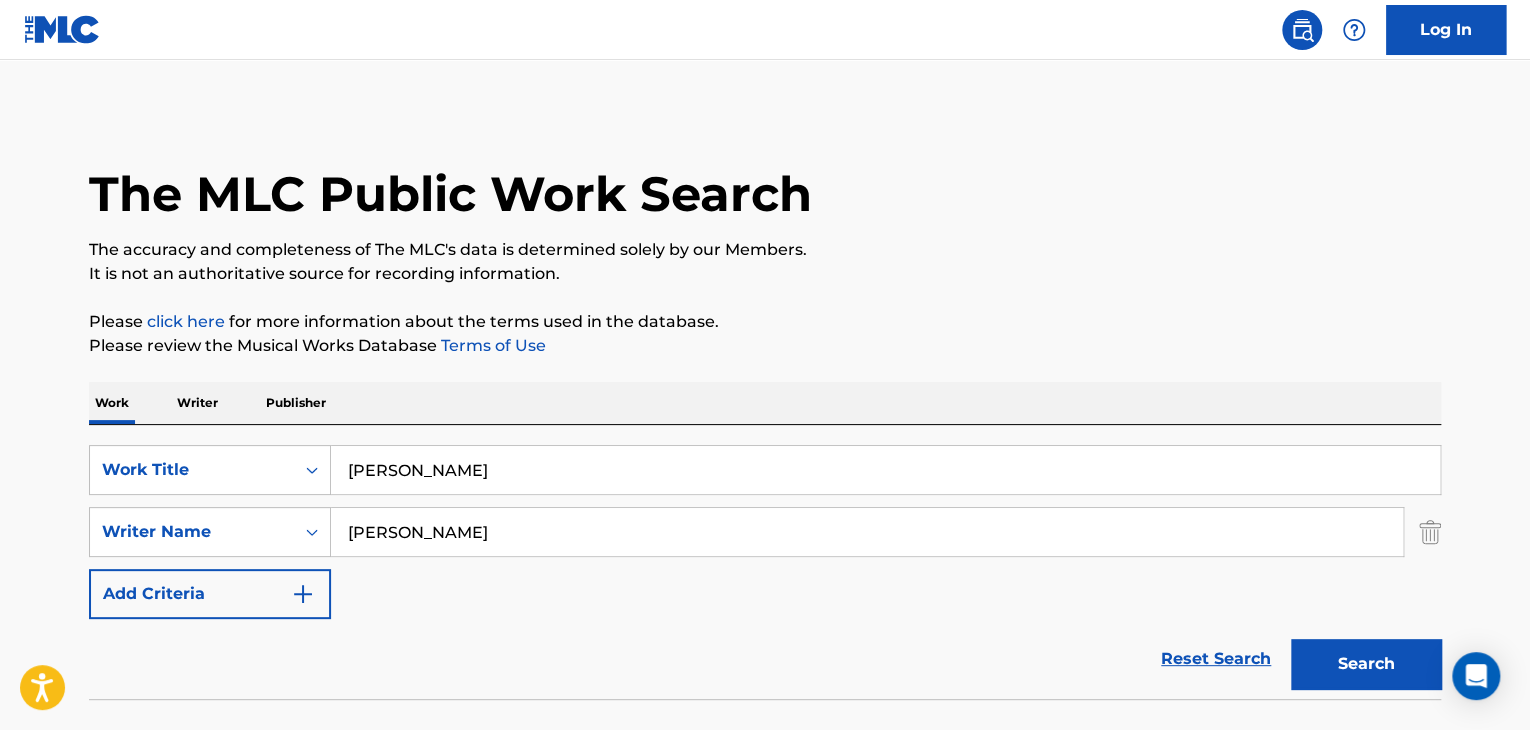 type on "[PERSON_NAME]" 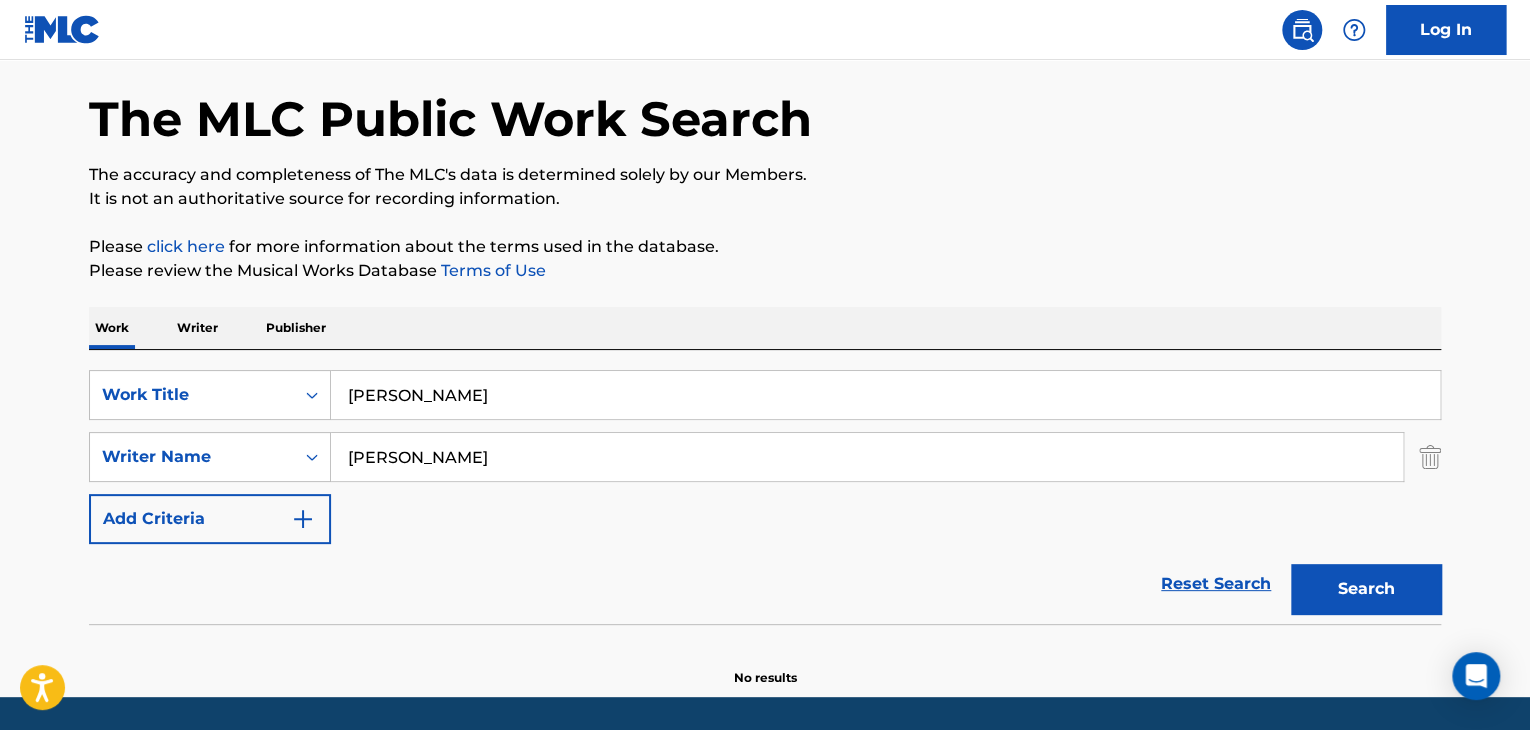 scroll, scrollTop: 138, scrollLeft: 0, axis: vertical 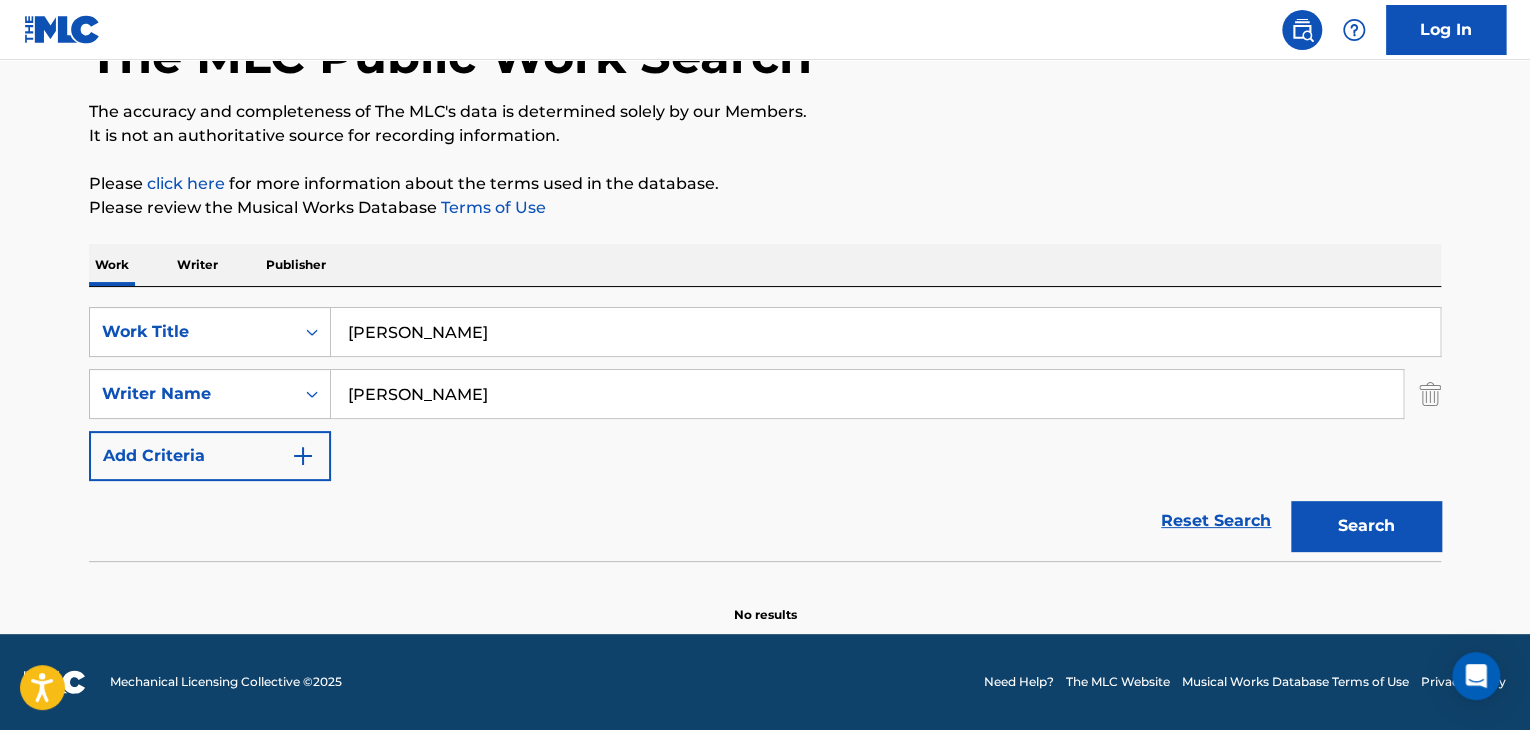 click on "Writer" at bounding box center [197, 265] 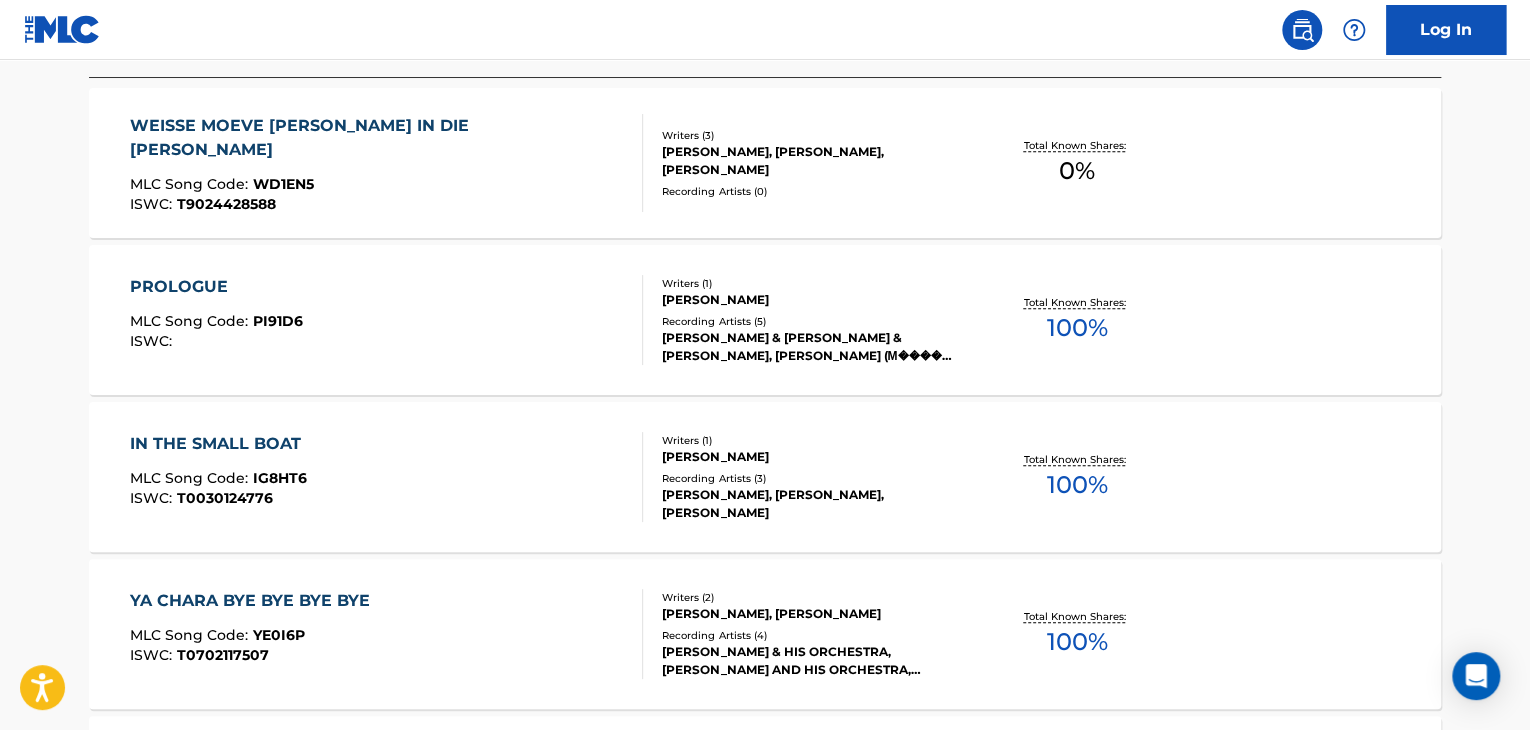 scroll, scrollTop: 800, scrollLeft: 0, axis: vertical 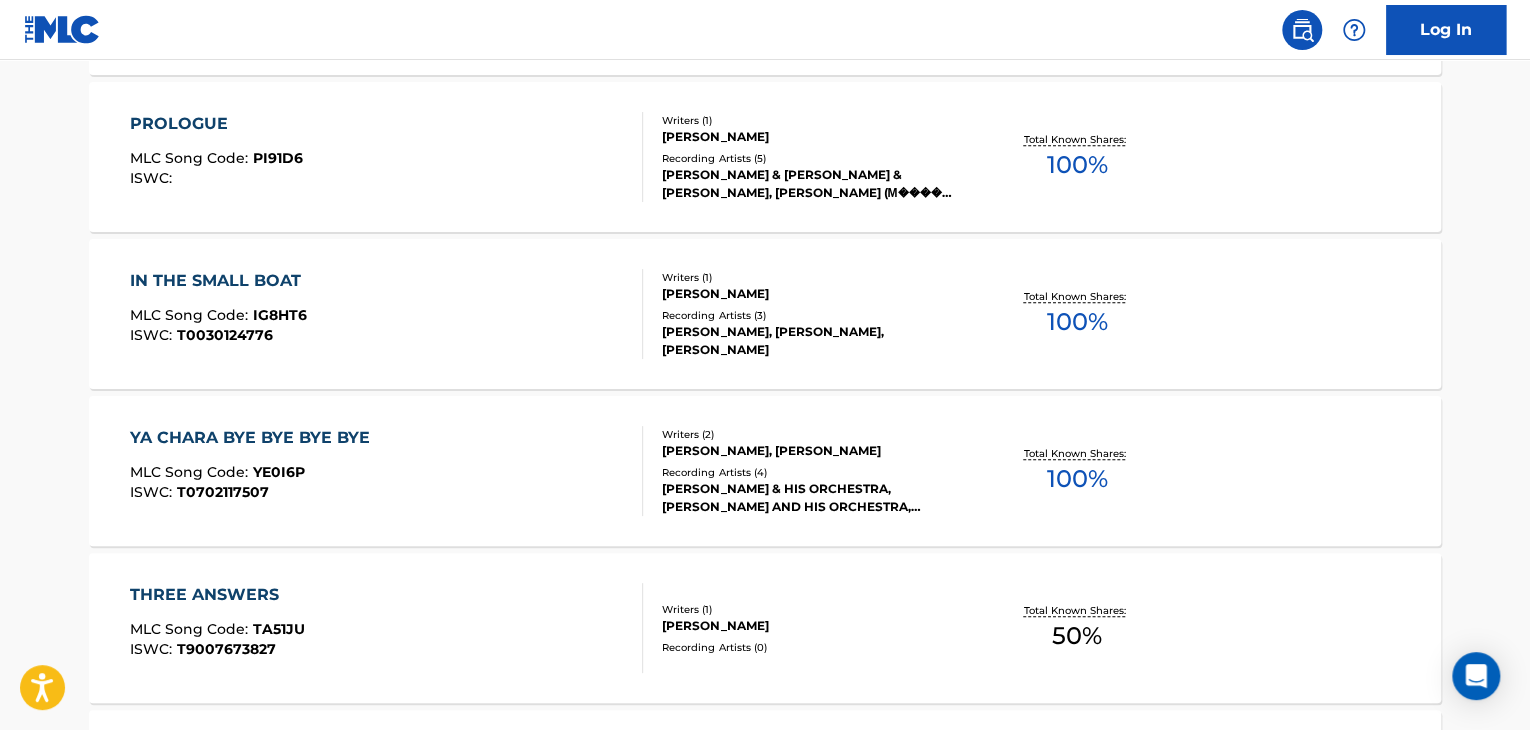 click on "IN THE SMALL BOAT MLC Song Code : IG8HT6 ISWC : T0030124776" at bounding box center [387, 314] 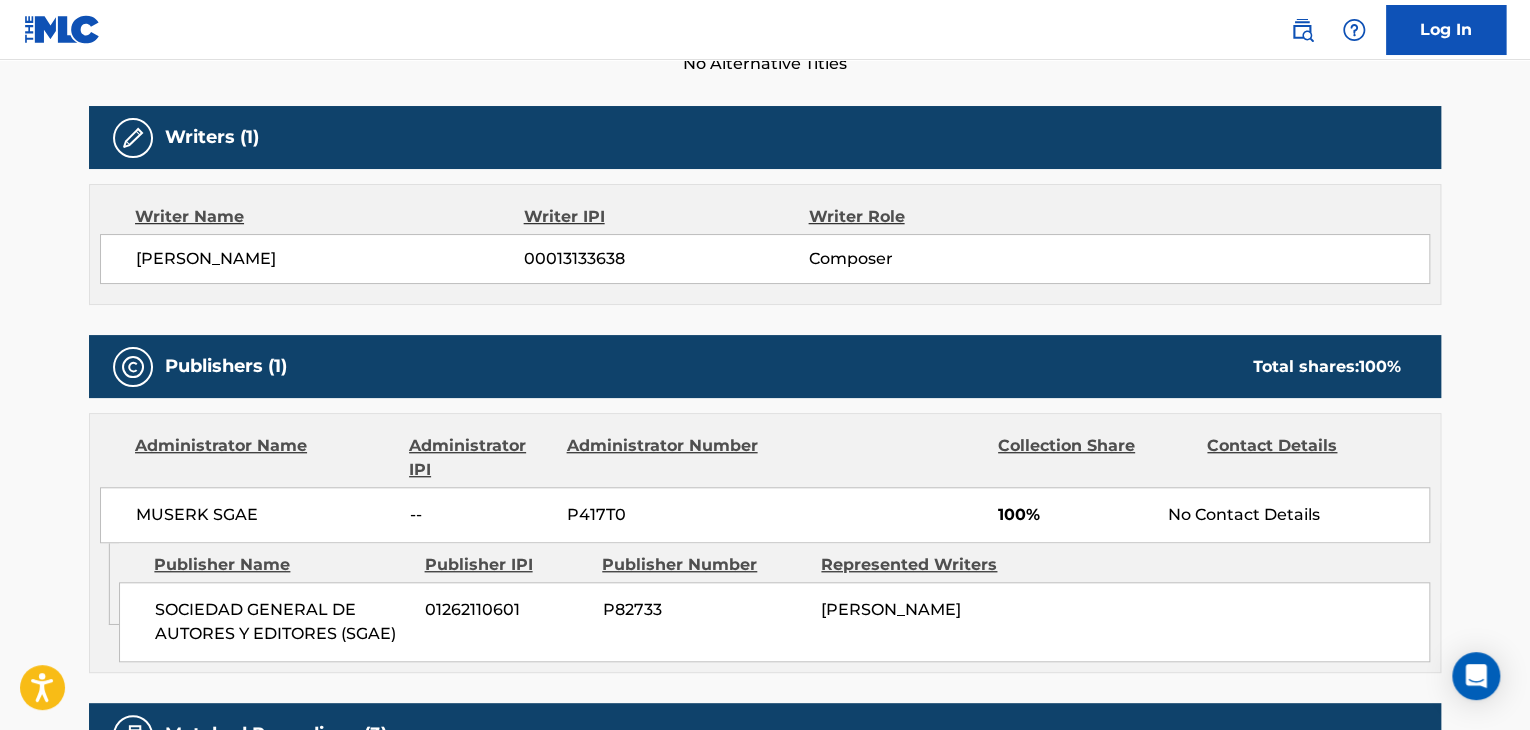 scroll, scrollTop: 100, scrollLeft: 0, axis: vertical 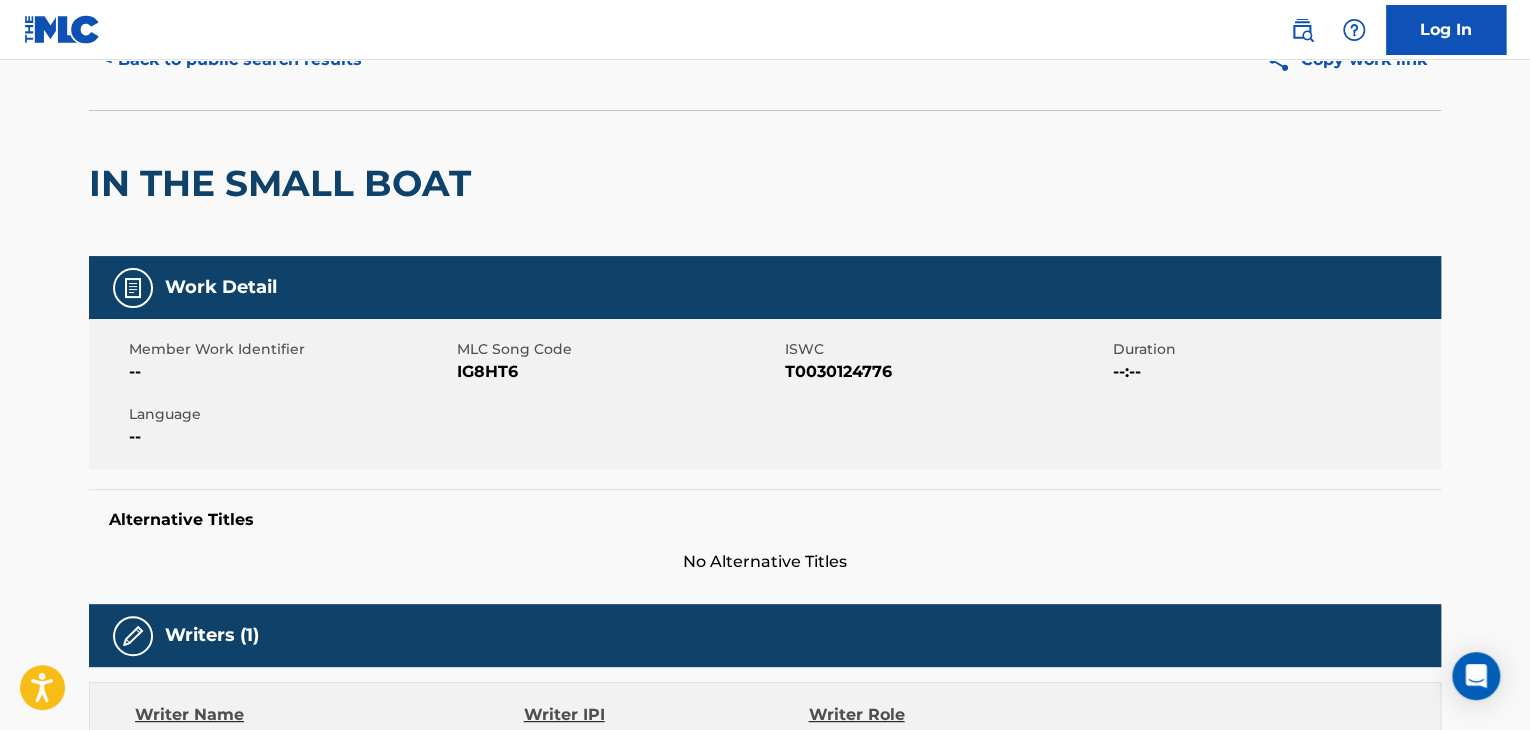 click on "< Back to public search results" at bounding box center (232, 60) 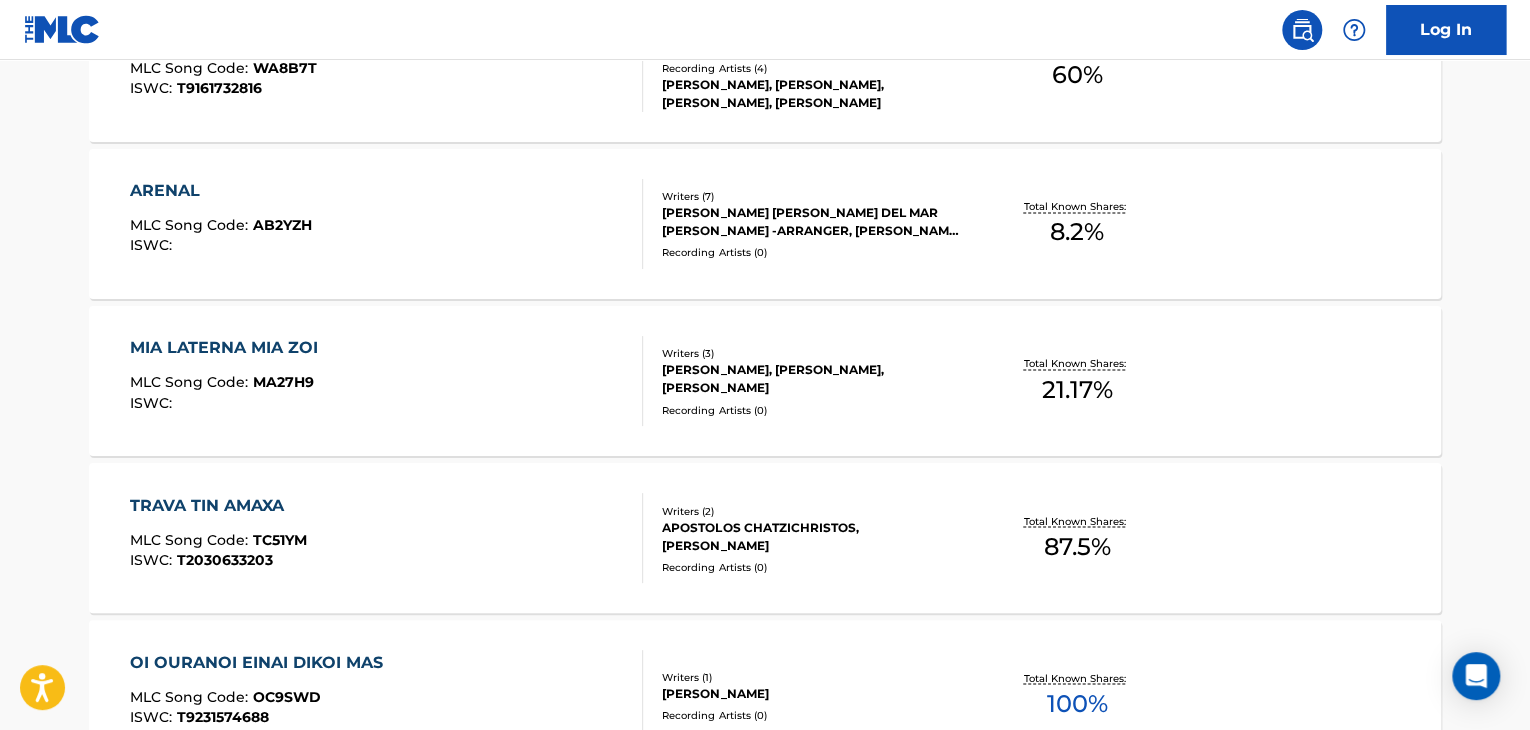scroll, scrollTop: 1799, scrollLeft: 0, axis: vertical 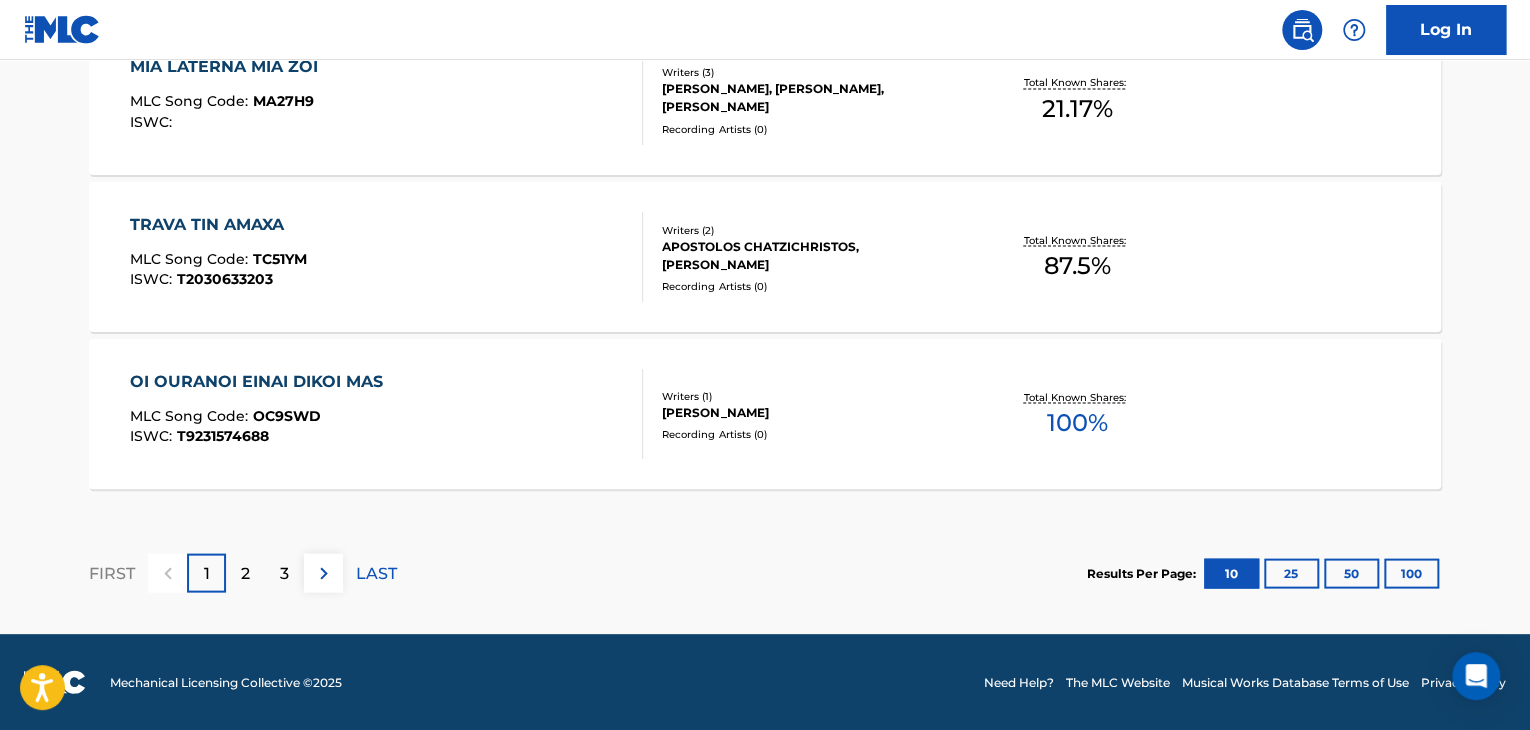 click on "OI OURANOI EINAI DIKOI MAS MLC Song Code : OC9SWD ISWC : T9231574688" at bounding box center [387, 414] 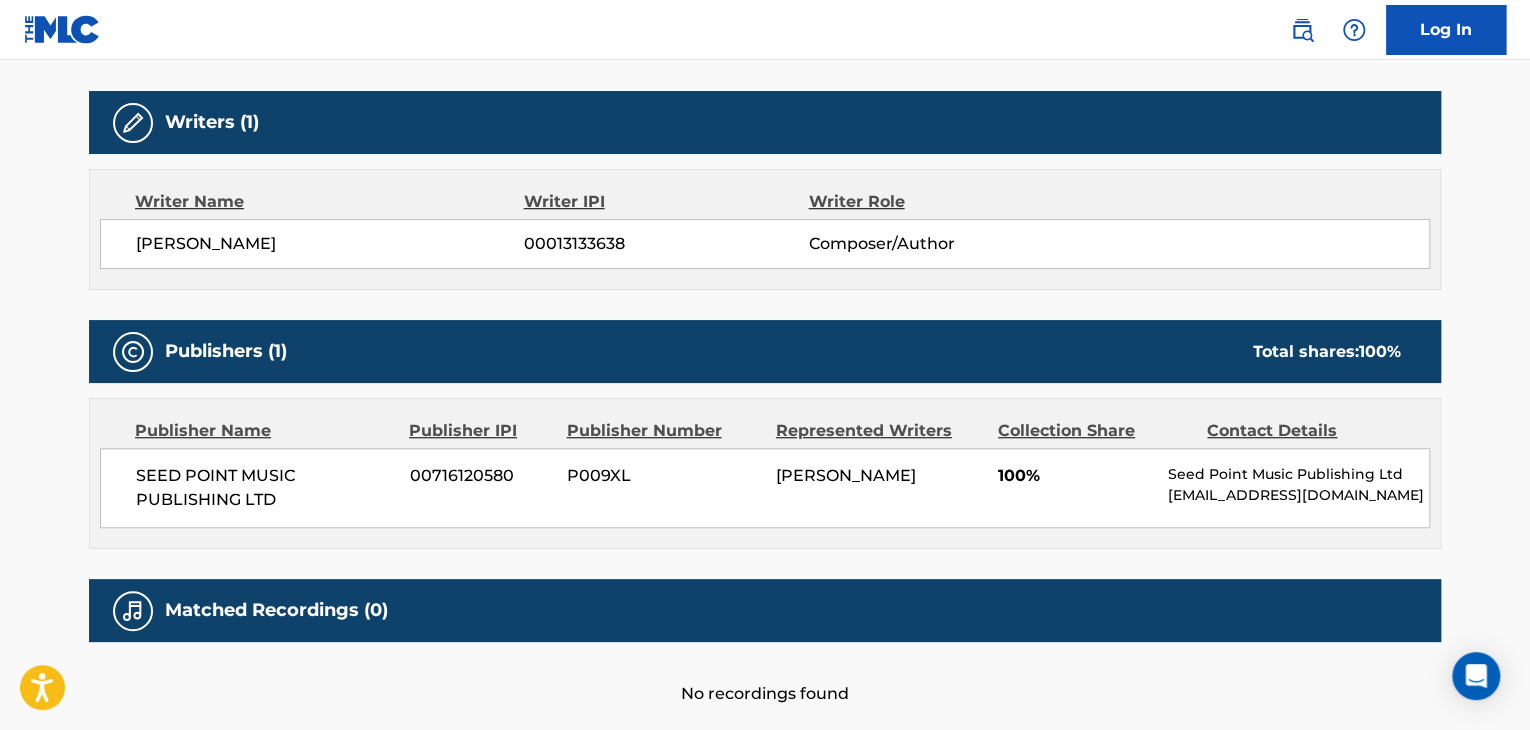 scroll, scrollTop: 513, scrollLeft: 0, axis: vertical 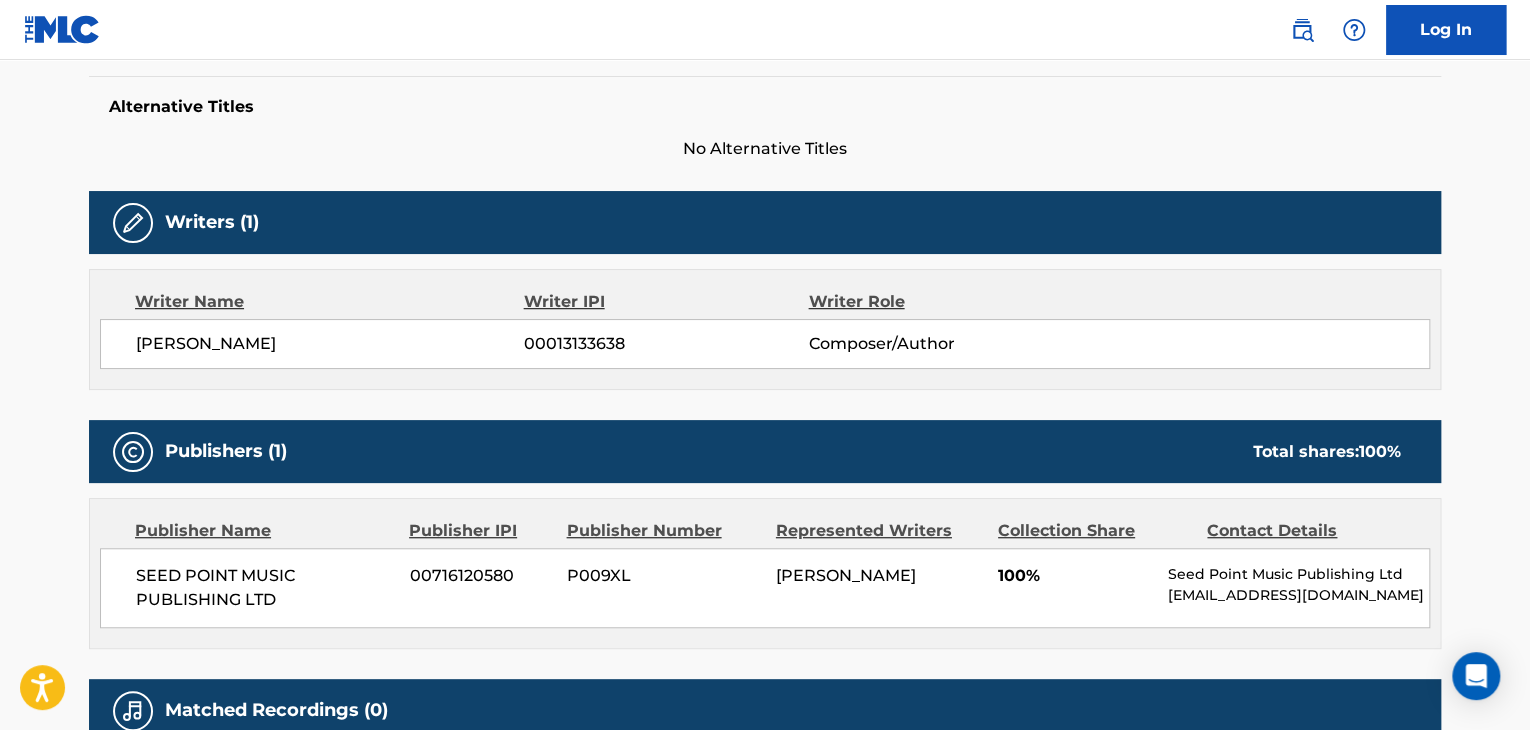 click on "[PERSON_NAME]" at bounding box center (330, 344) 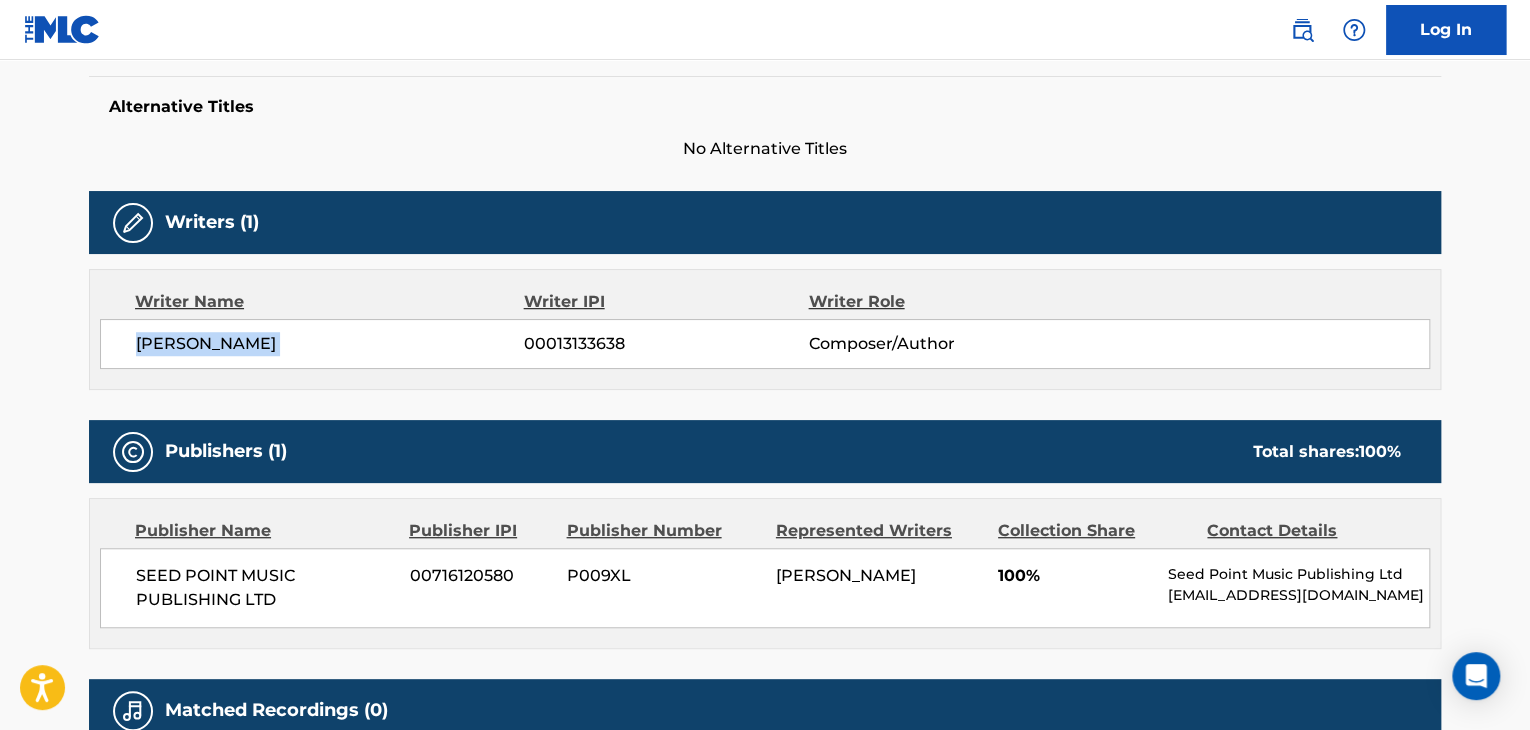 click on "[PERSON_NAME]" at bounding box center [330, 344] 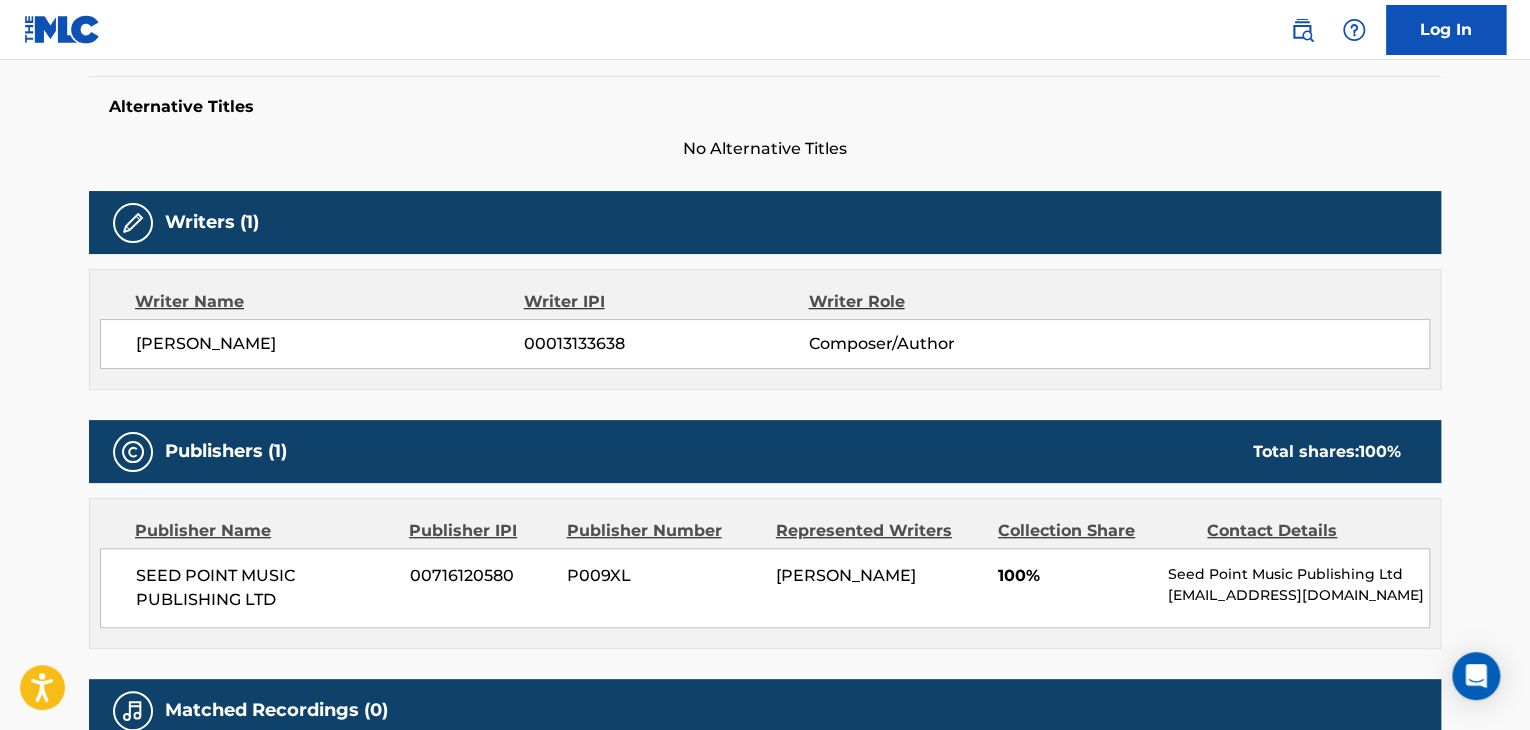 click on "00013133638" at bounding box center [666, 344] 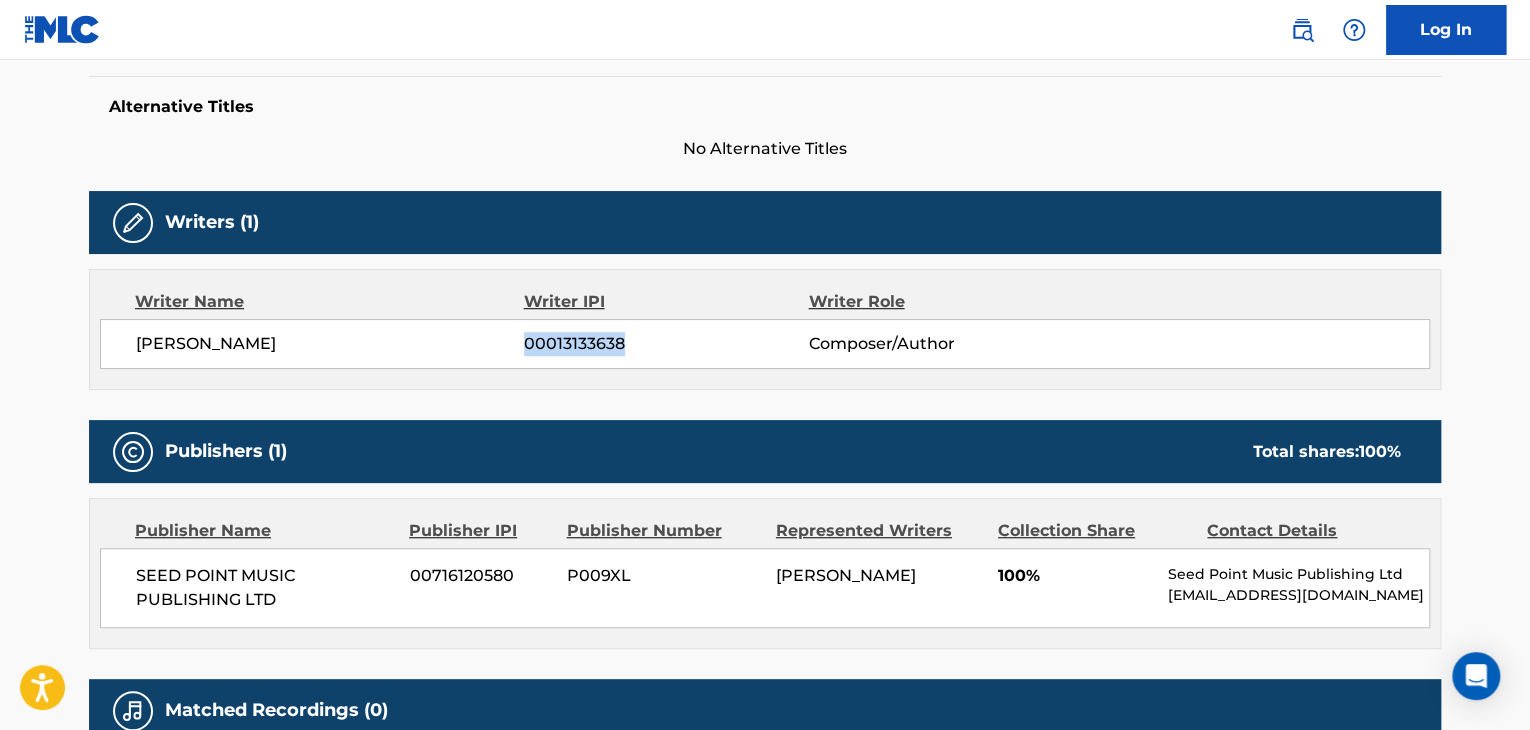 click on "00013133638" at bounding box center [666, 344] 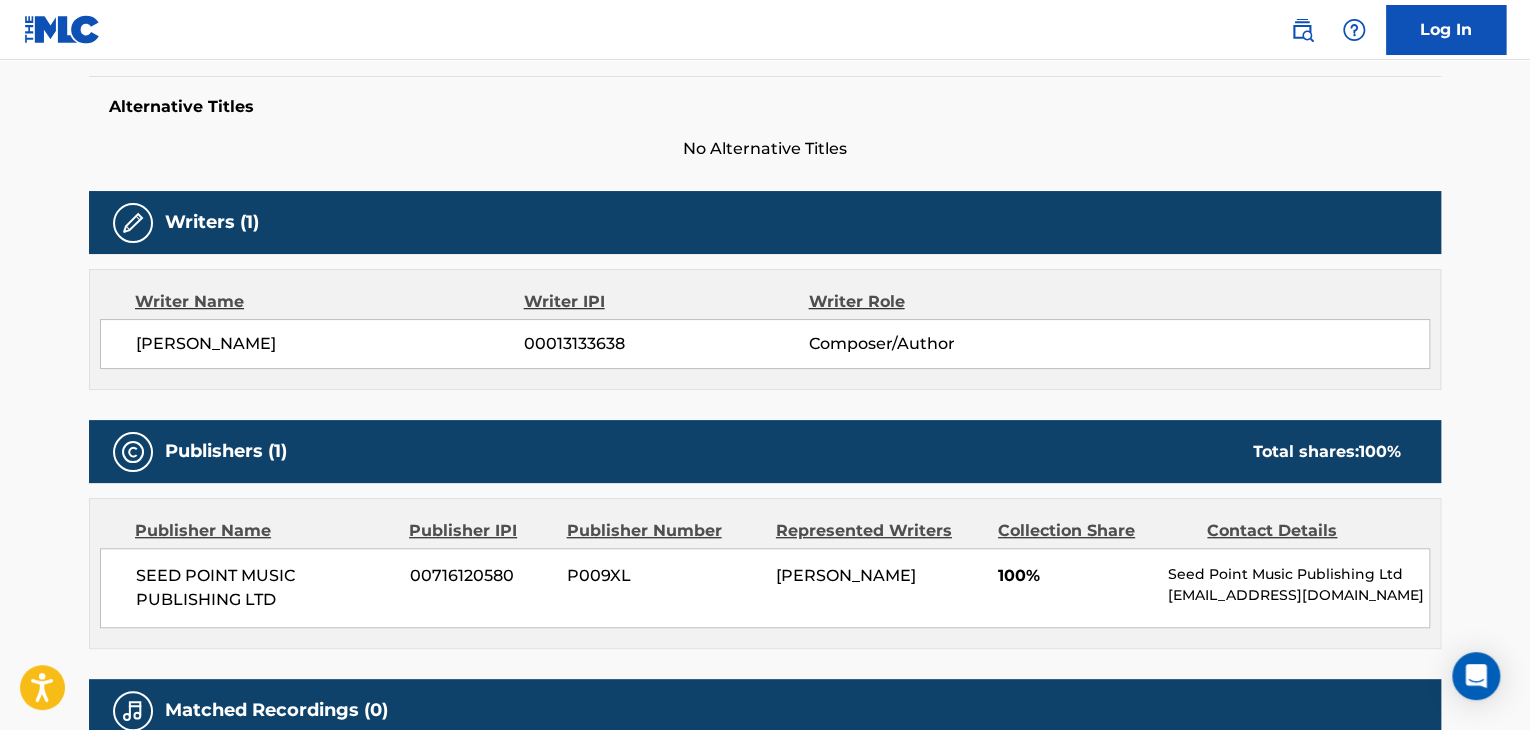 click on "SEED POINT MUSIC PUBLISHING LTD" at bounding box center [265, 588] 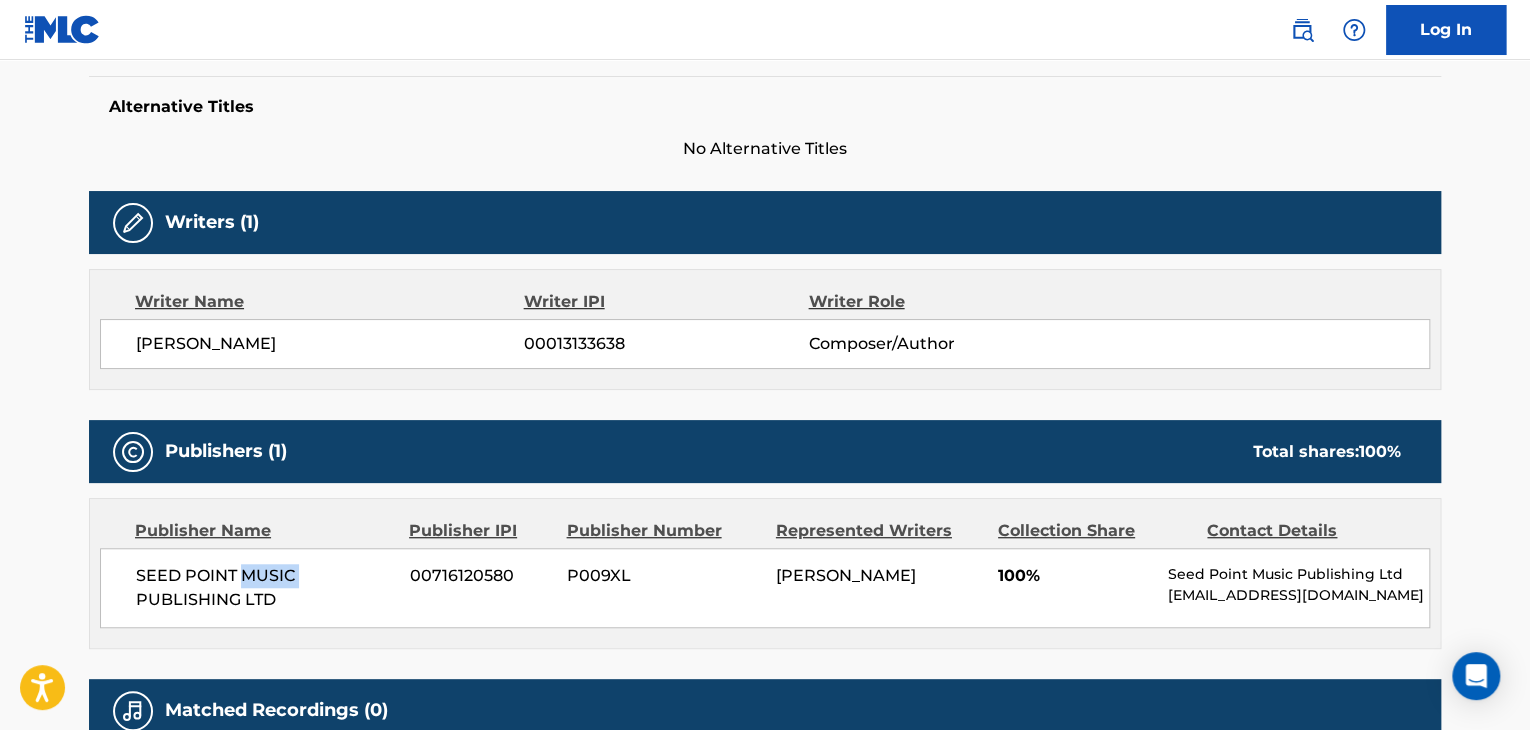 click on "SEED POINT MUSIC PUBLISHING LTD" at bounding box center [265, 588] 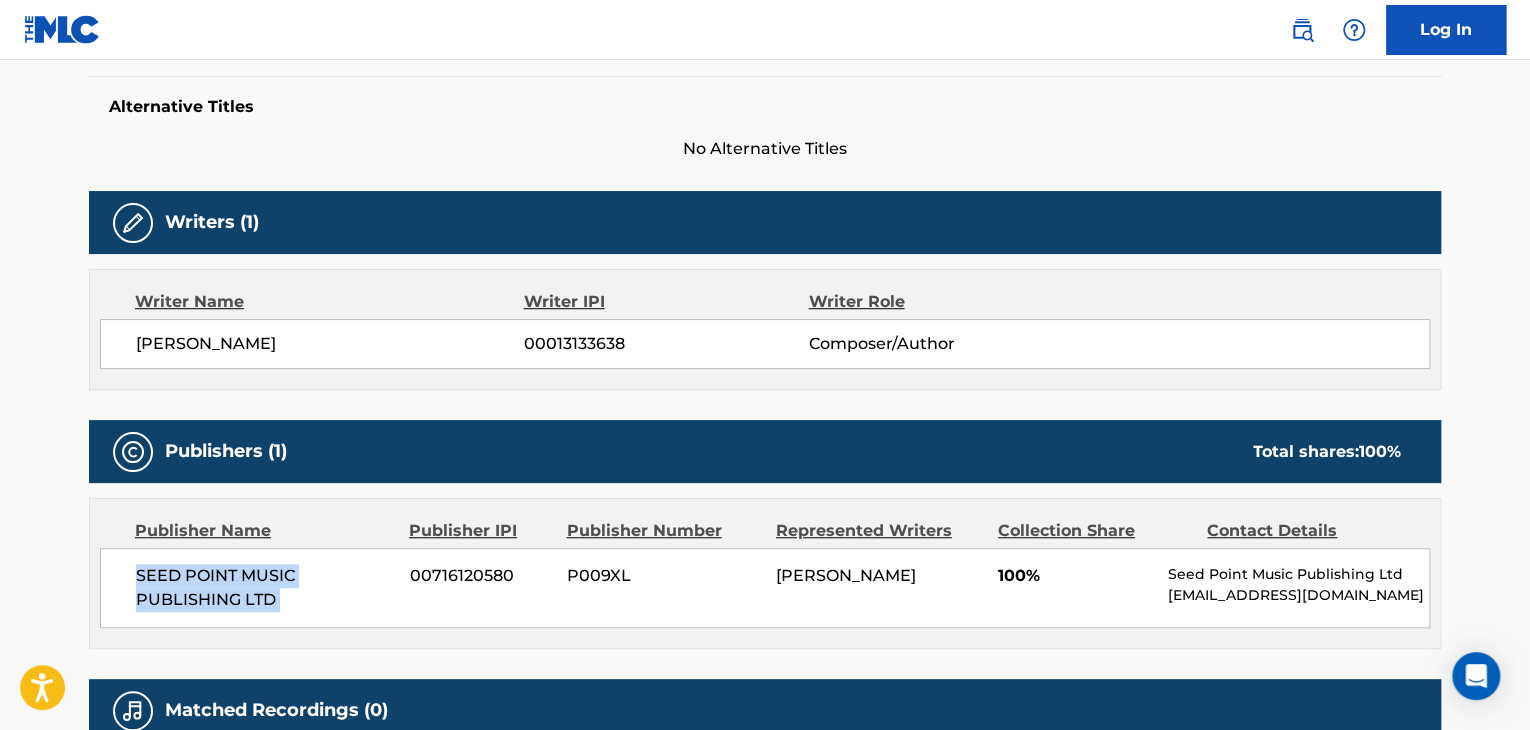 click on "SEED POINT MUSIC PUBLISHING LTD" at bounding box center [265, 588] 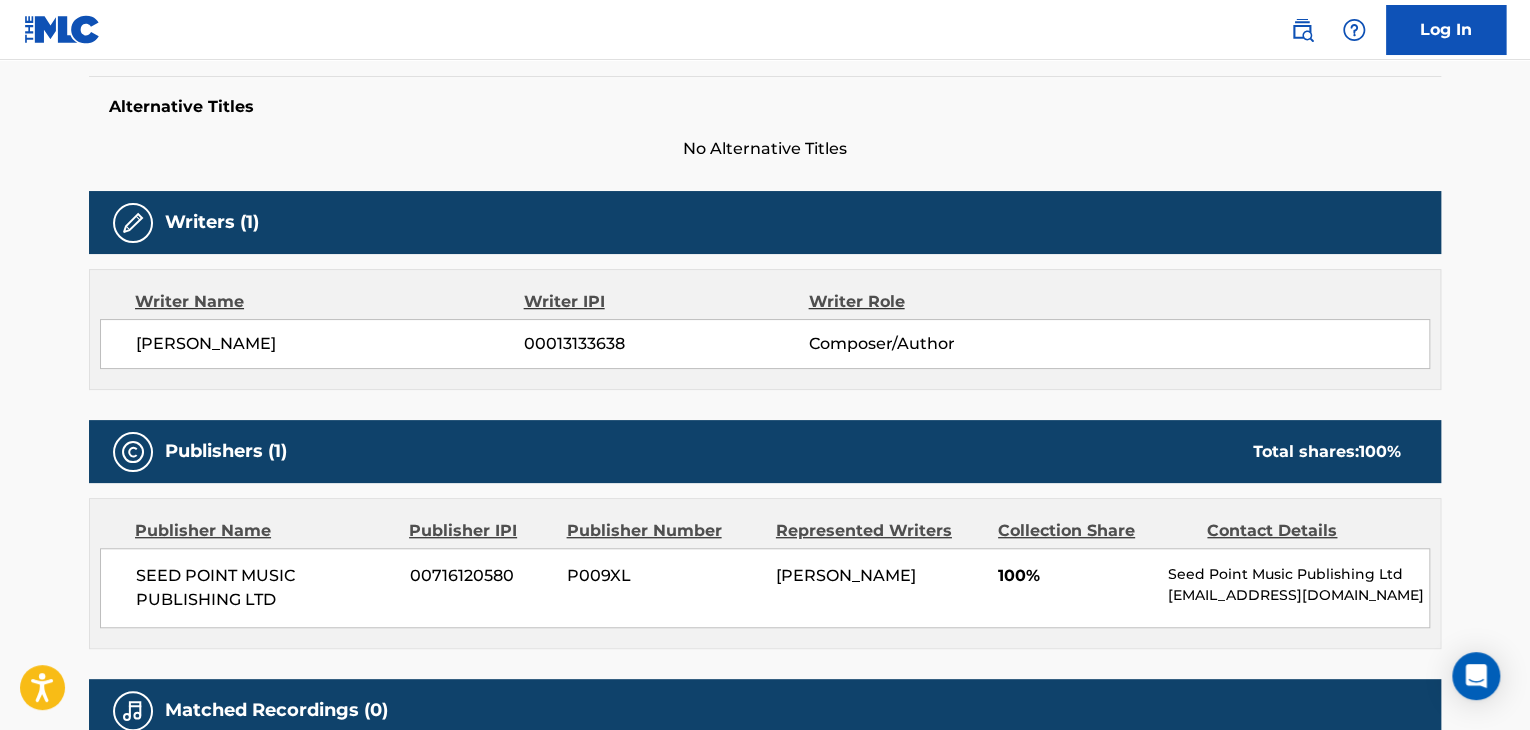 click on "00716120580" at bounding box center (481, 576) 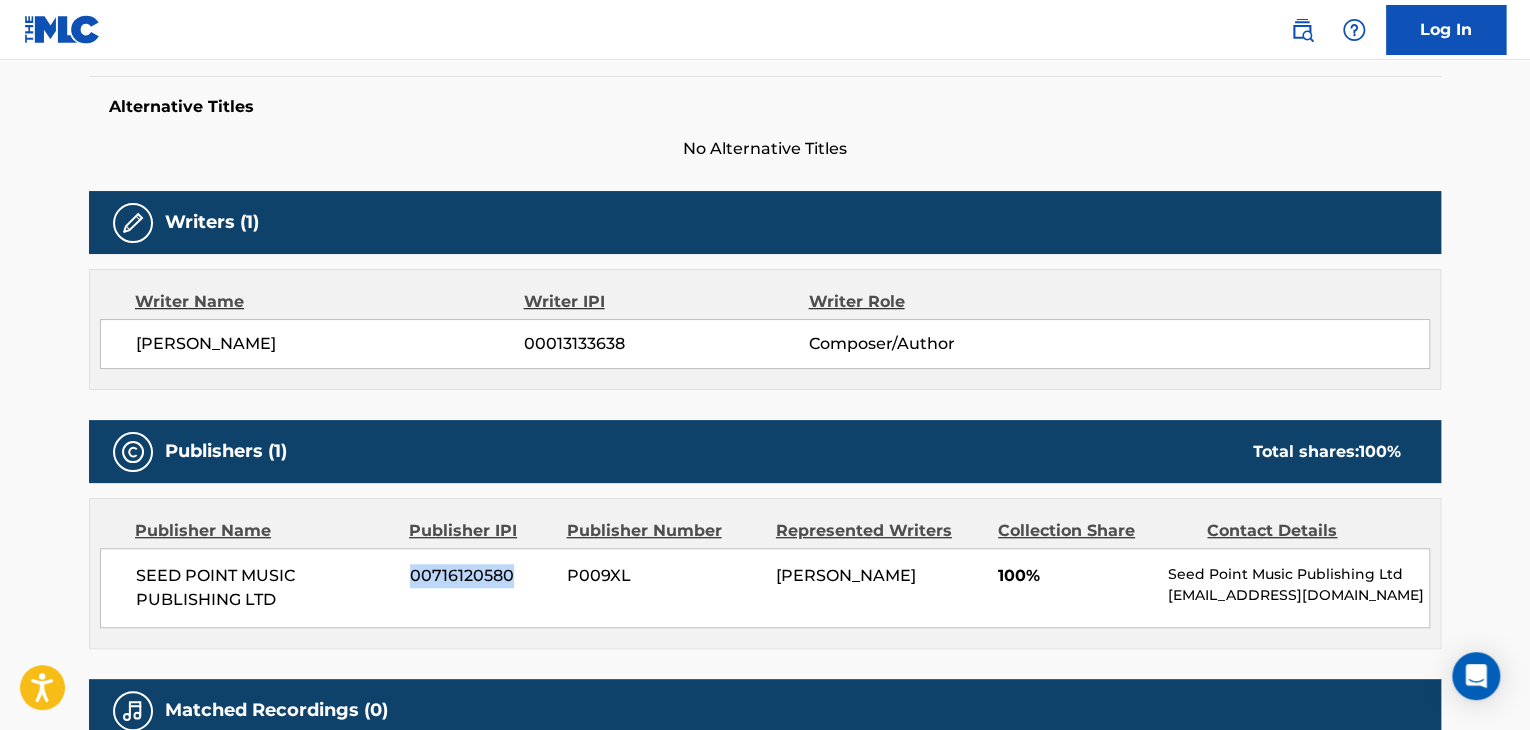 click on "00716120580" at bounding box center [481, 576] 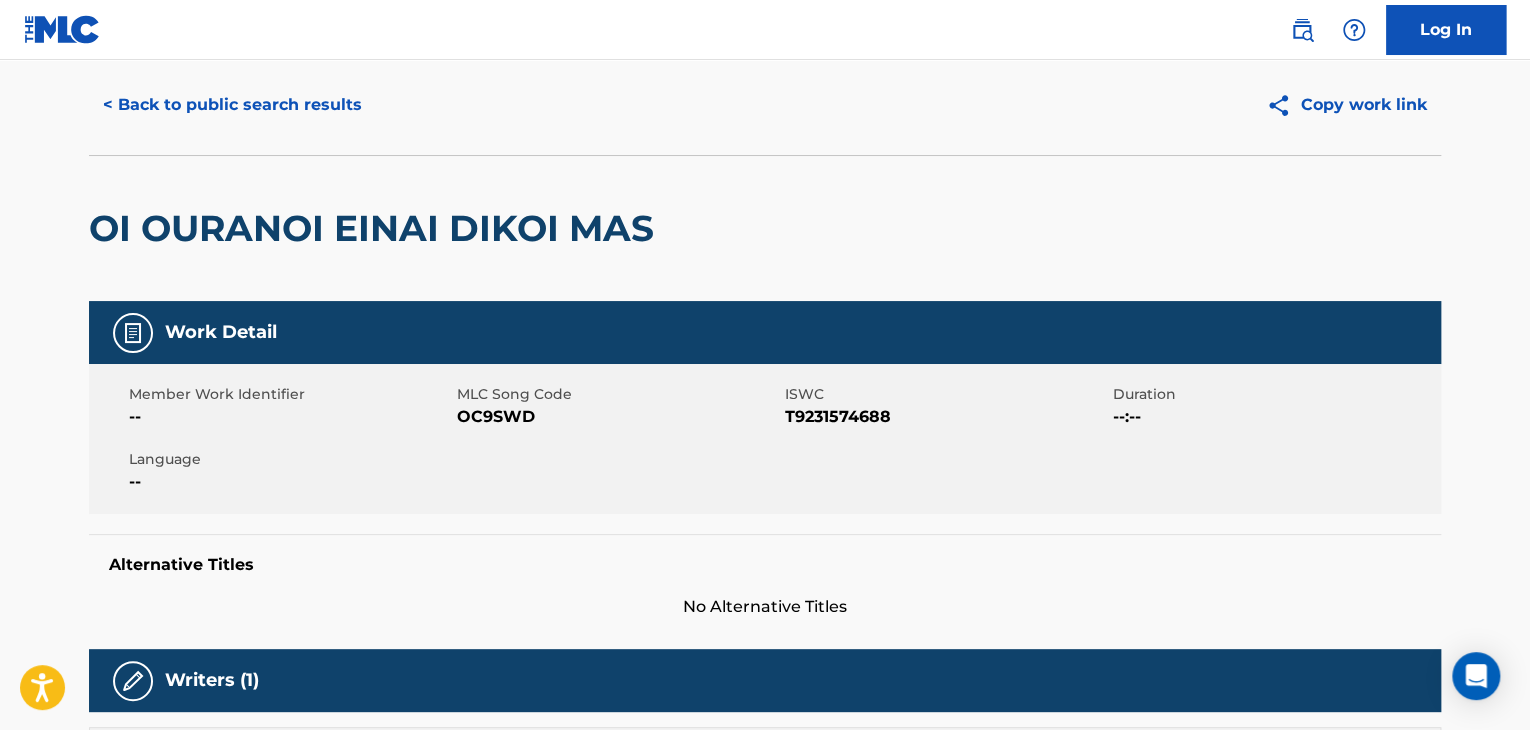 scroll, scrollTop: 0, scrollLeft: 0, axis: both 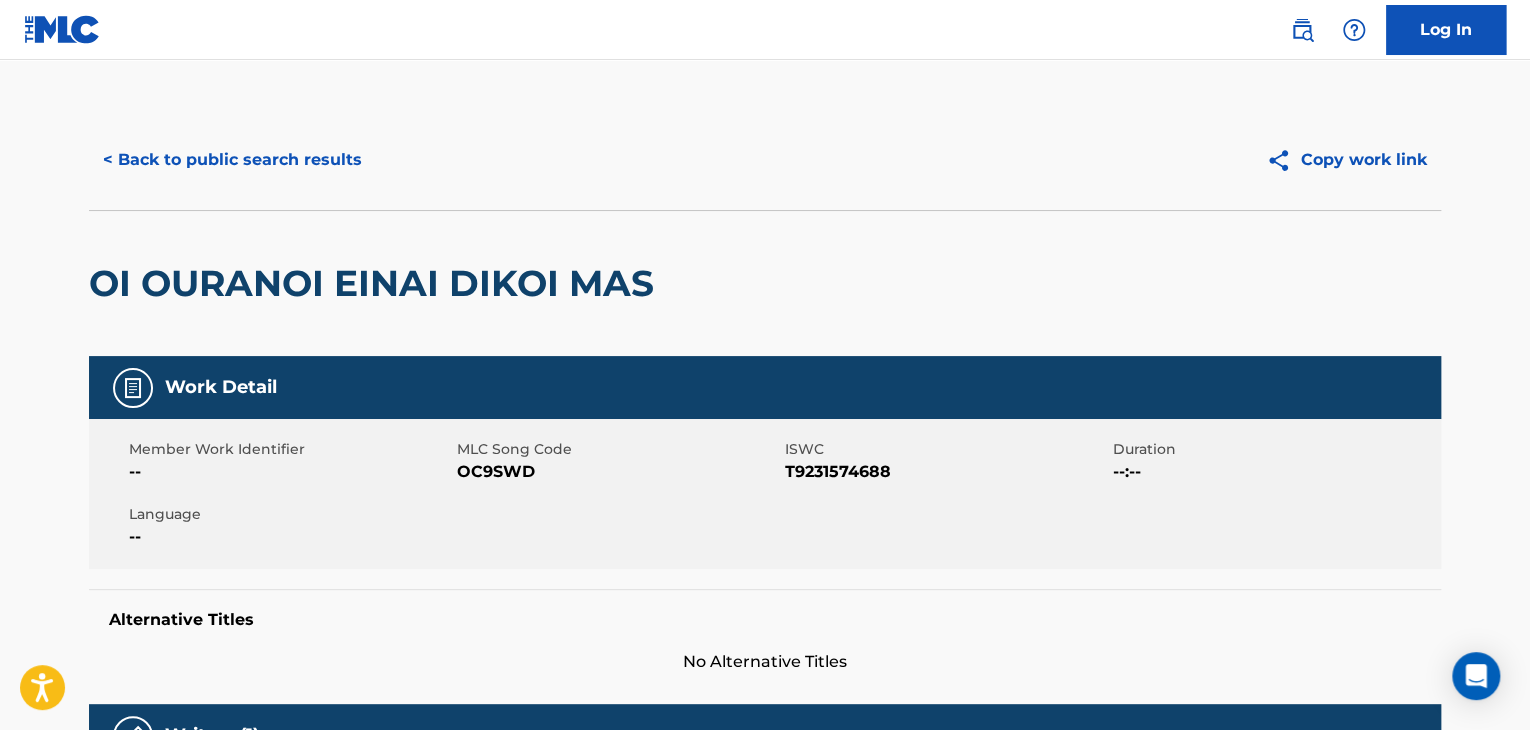 click on "MLC Song Code" at bounding box center [618, 449] 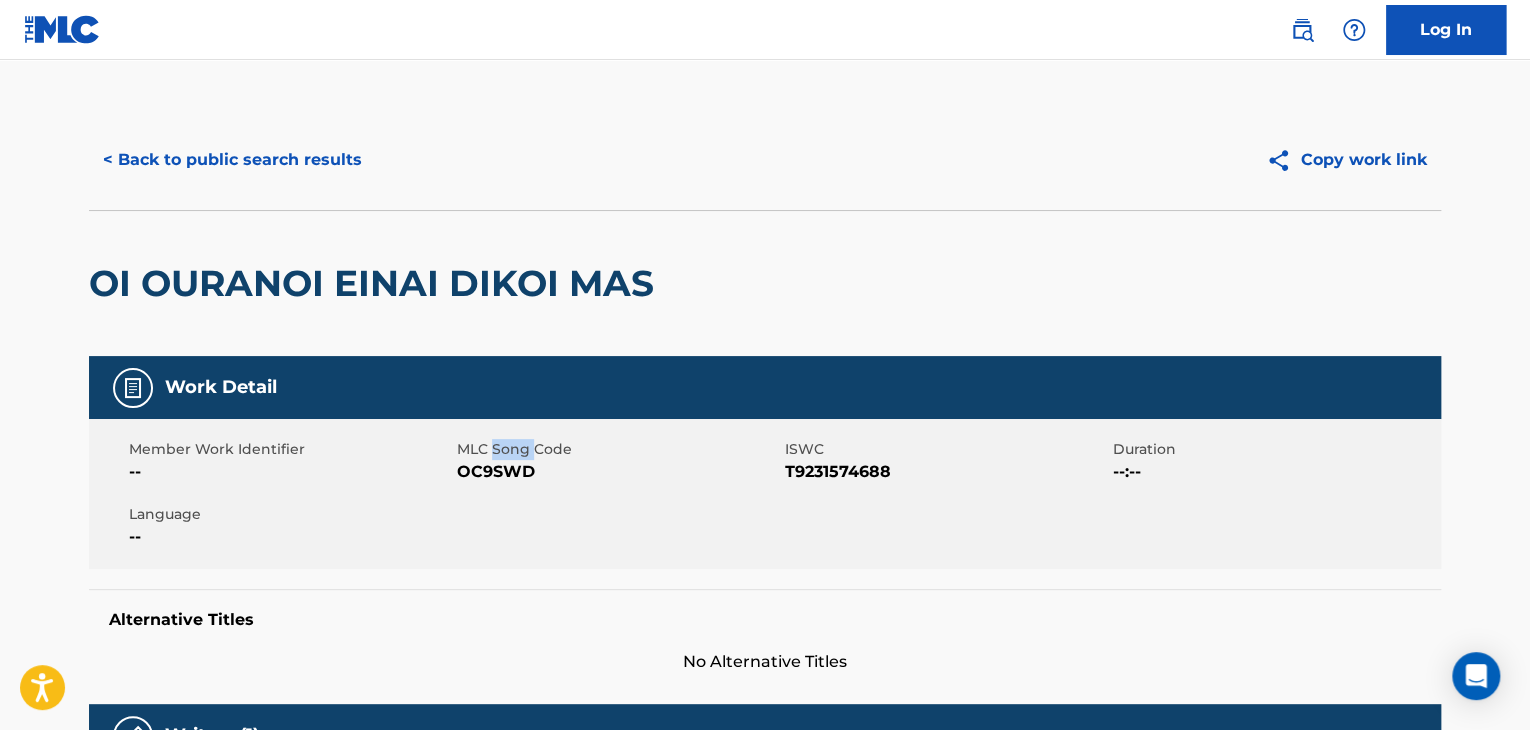 click on "MLC Song Code" at bounding box center [618, 449] 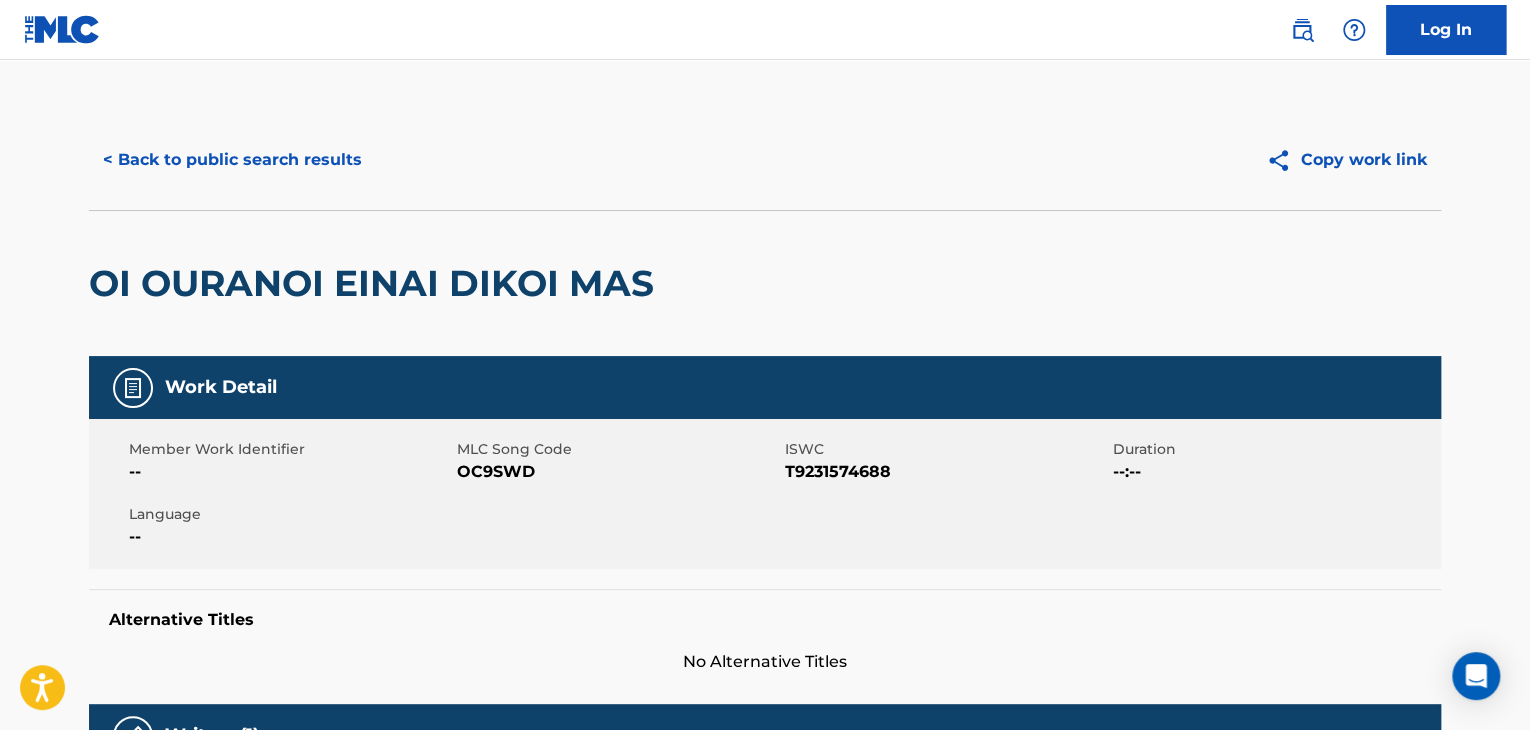 click on "OC9SWD" at bounding box center [618, 472] 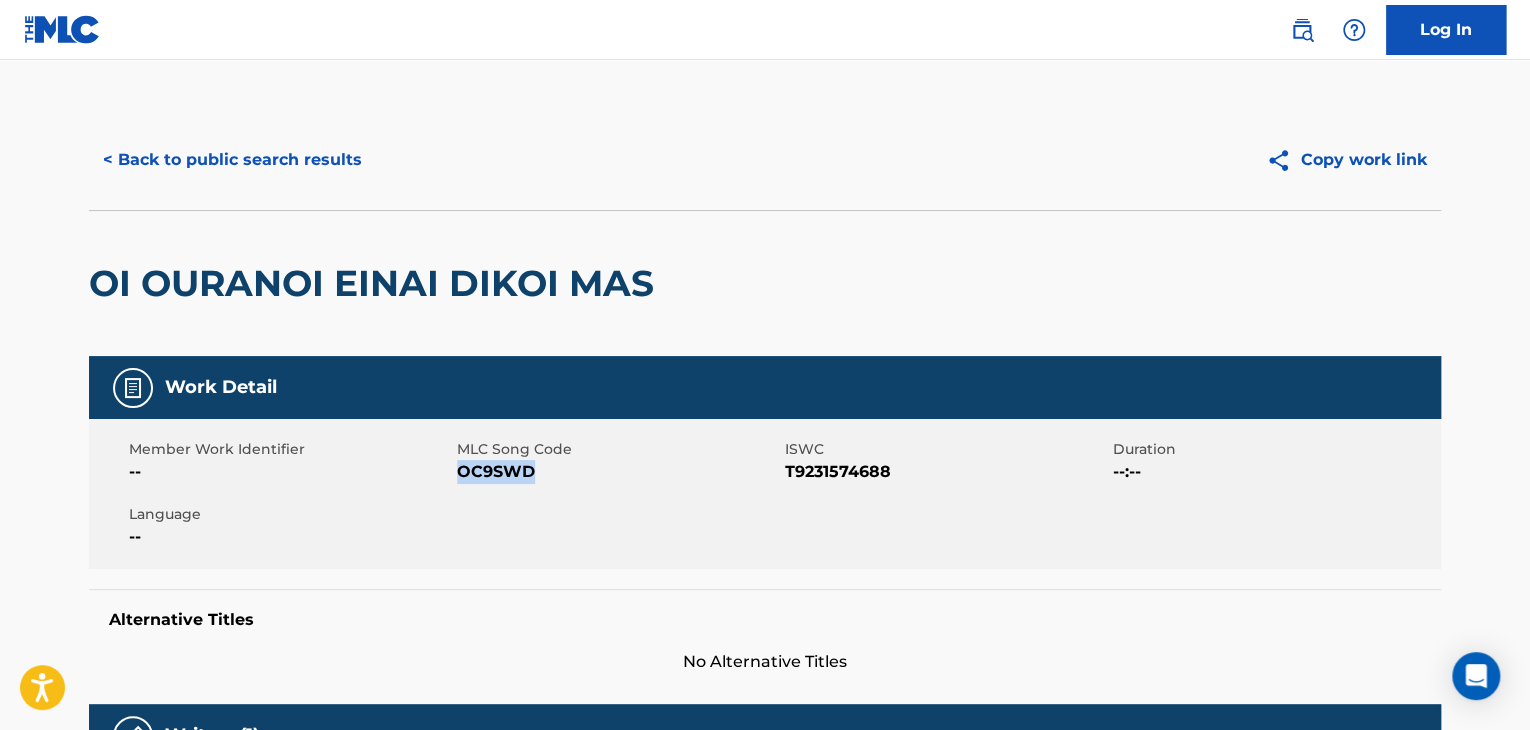 click on "OC9SWD" at bounding box center [618, 472] 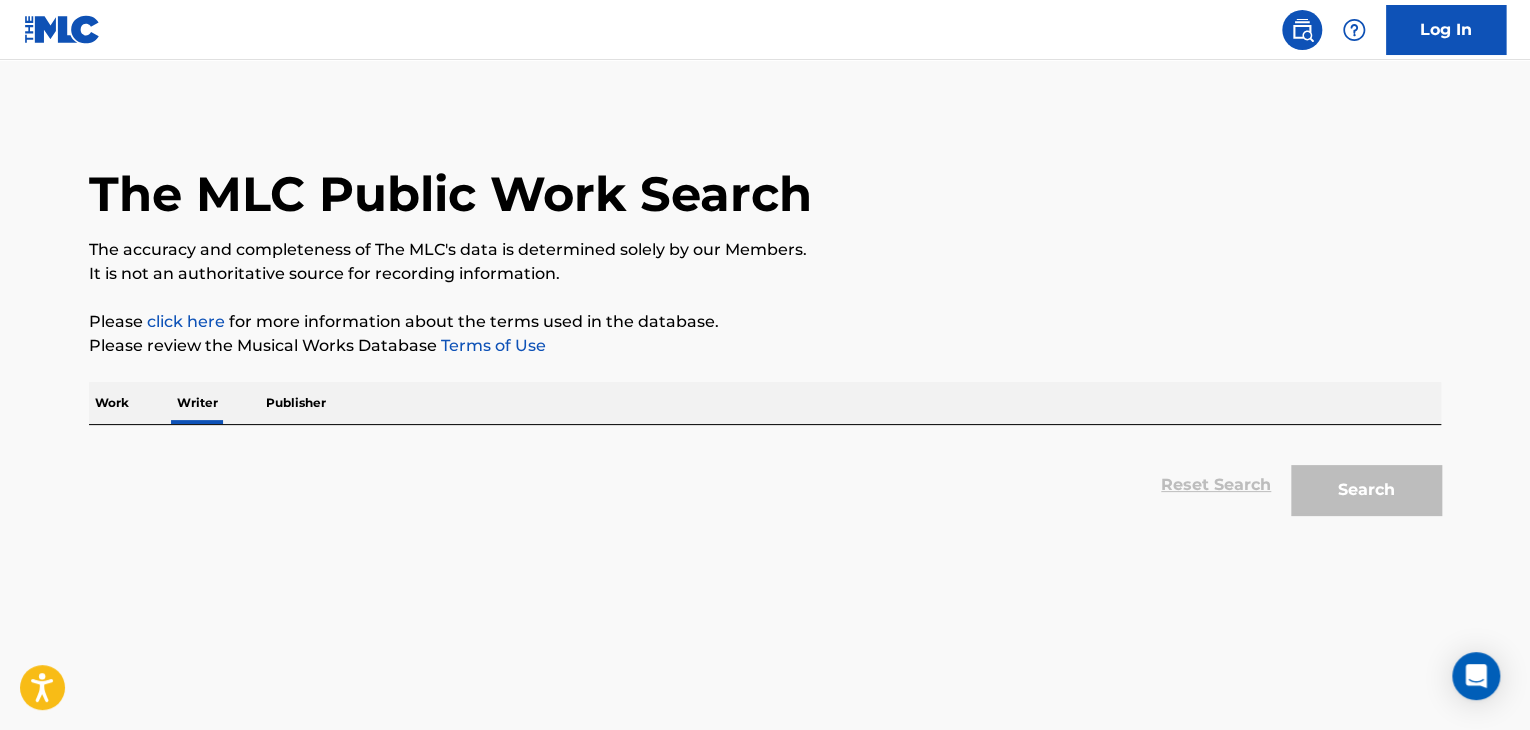 scroll, scrollTop: 24, scrollLeft: 0, axis: vertical 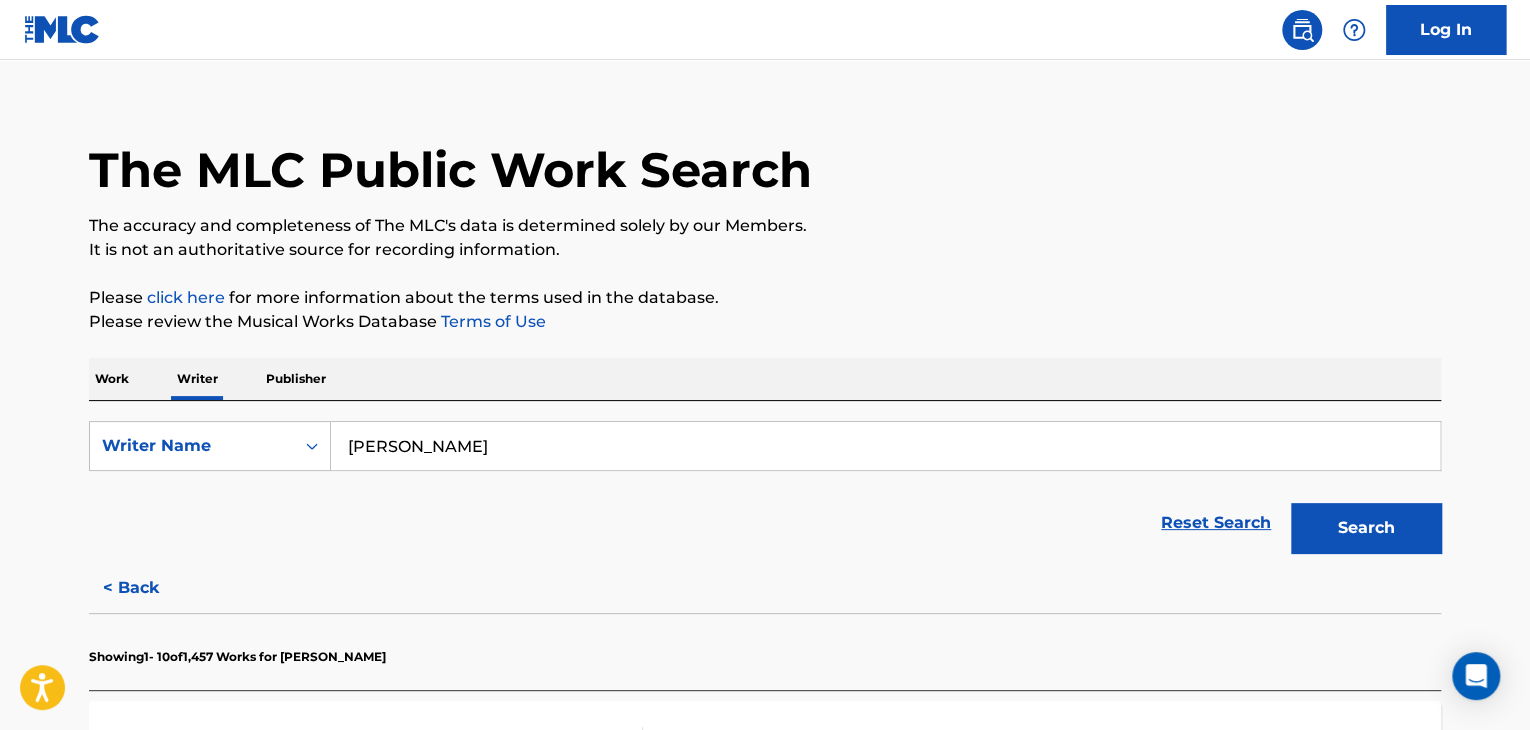 click on "Work" at bounding box center [112, 379] 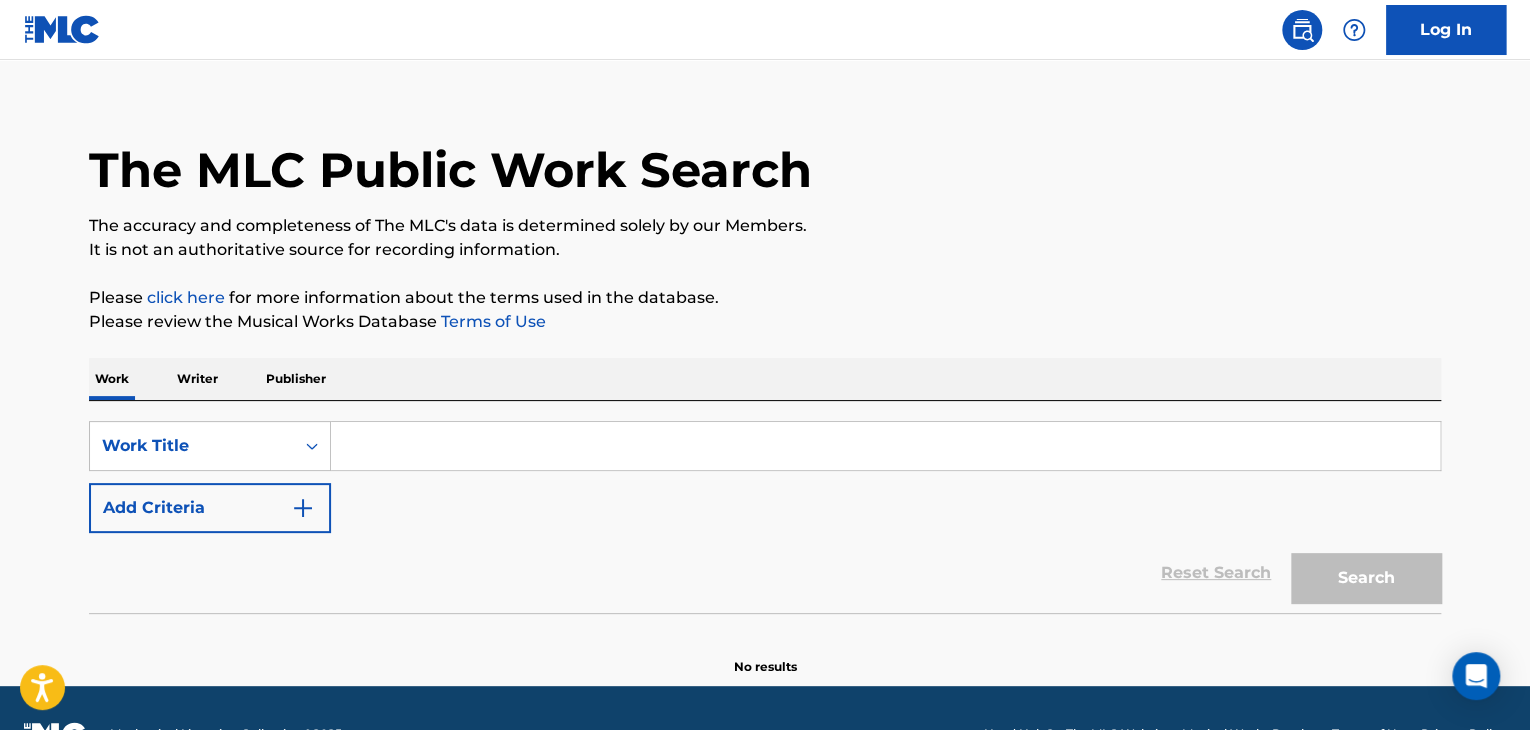 scroll, scrollTop: 0, scrollLeft: 0, axis: both 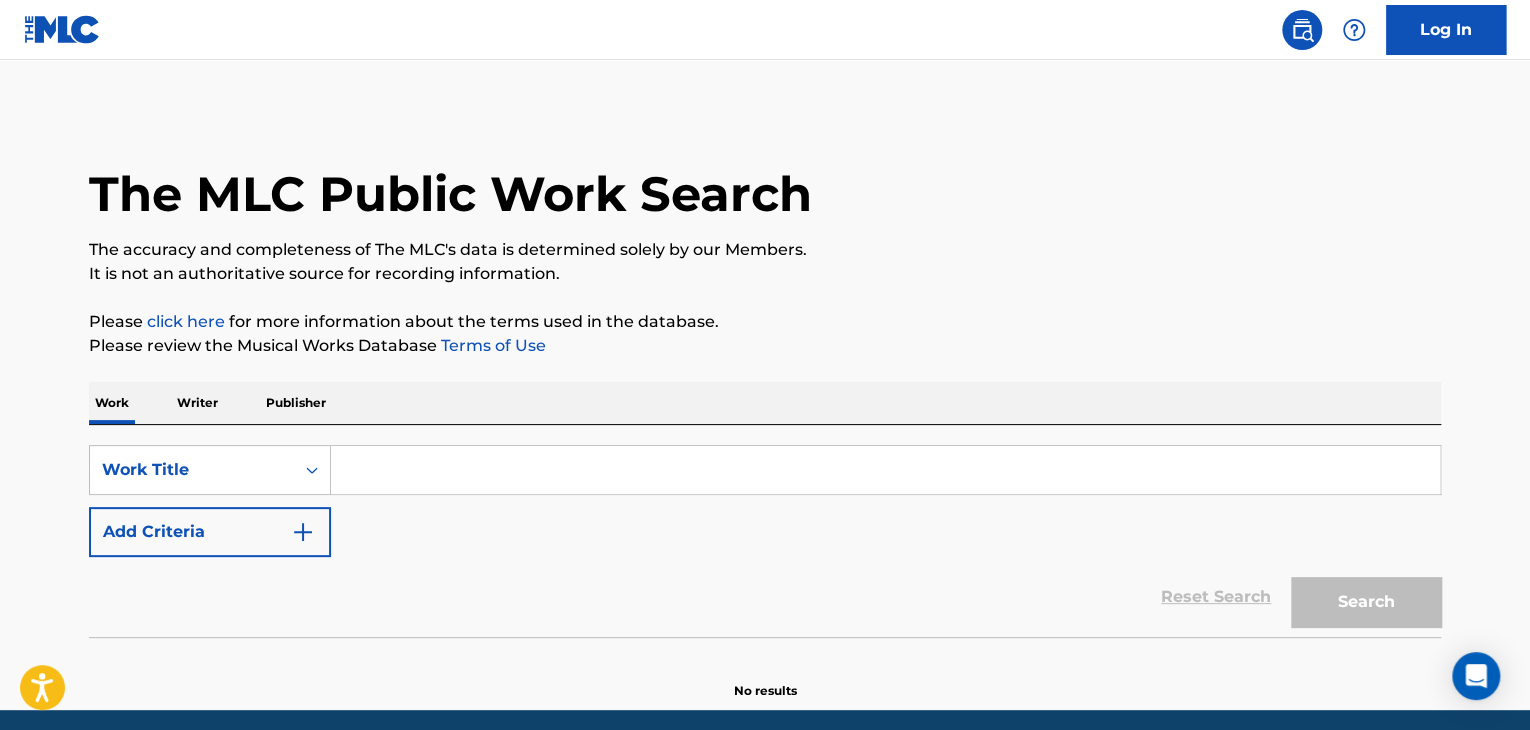 click on "SearchWithCriteria38958bff-d574-4e4e-9007-356ae5019562 Work Title Add Criteria Reset Search Search" at bounding box center (765, 531) 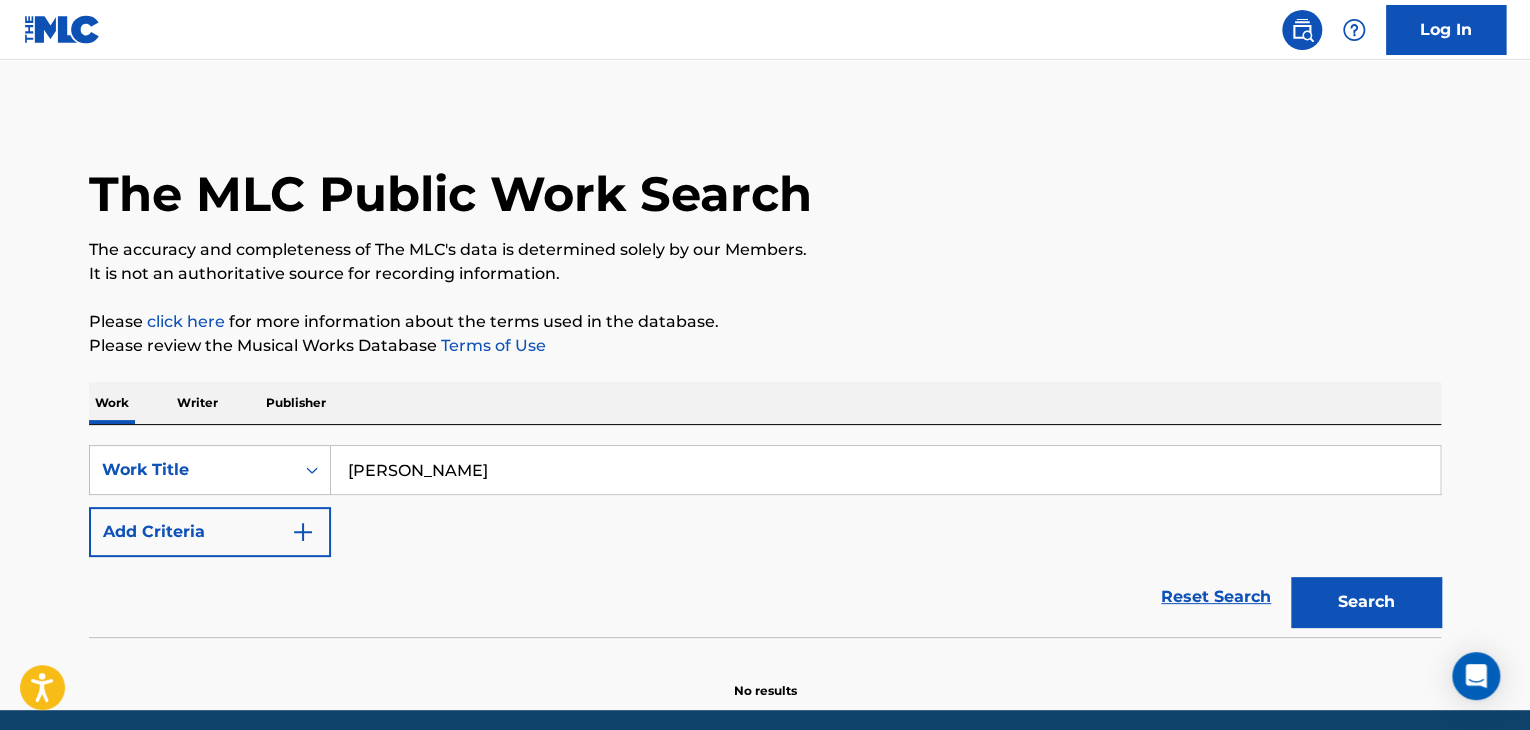 type on "[PERSON_NAME]" 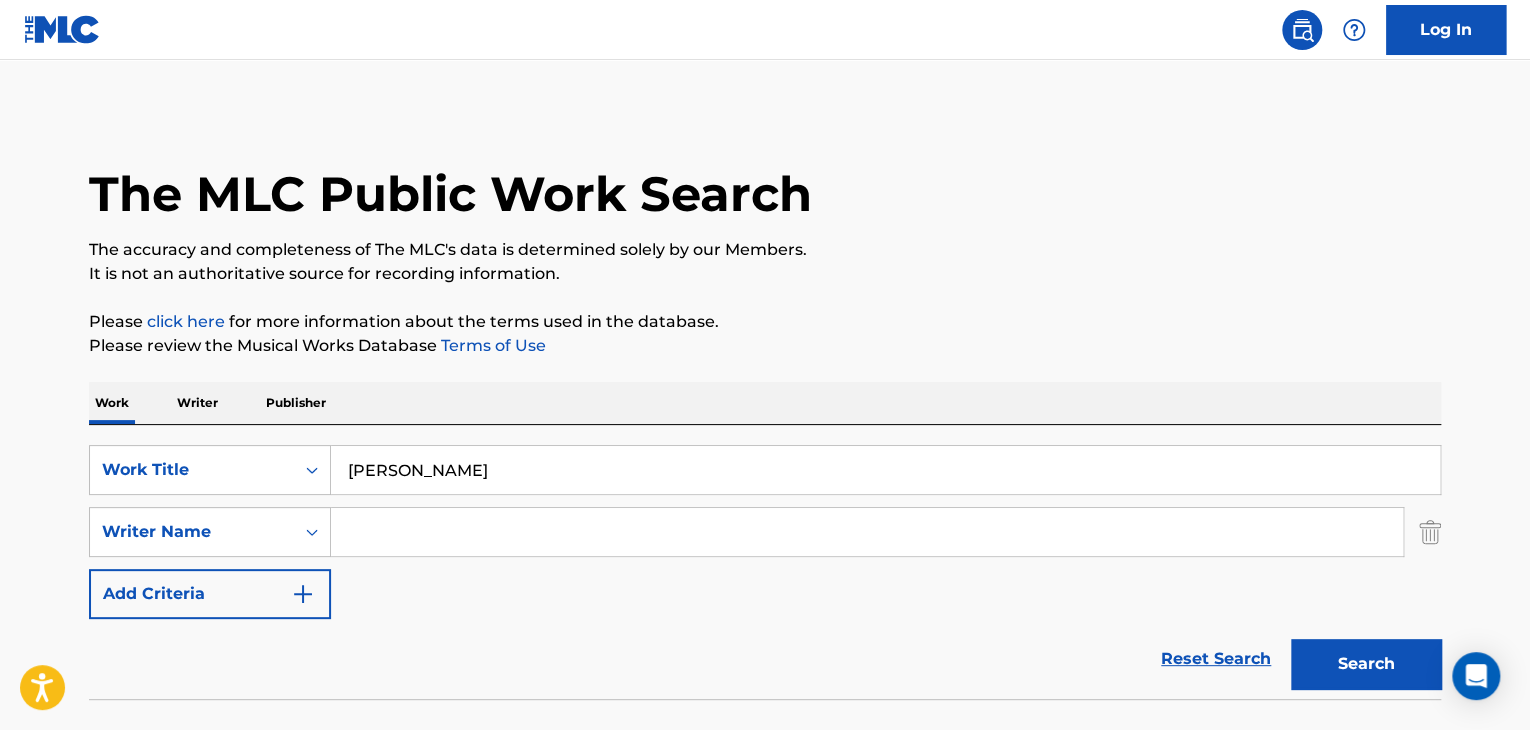 click at bounding box center (867, 532) 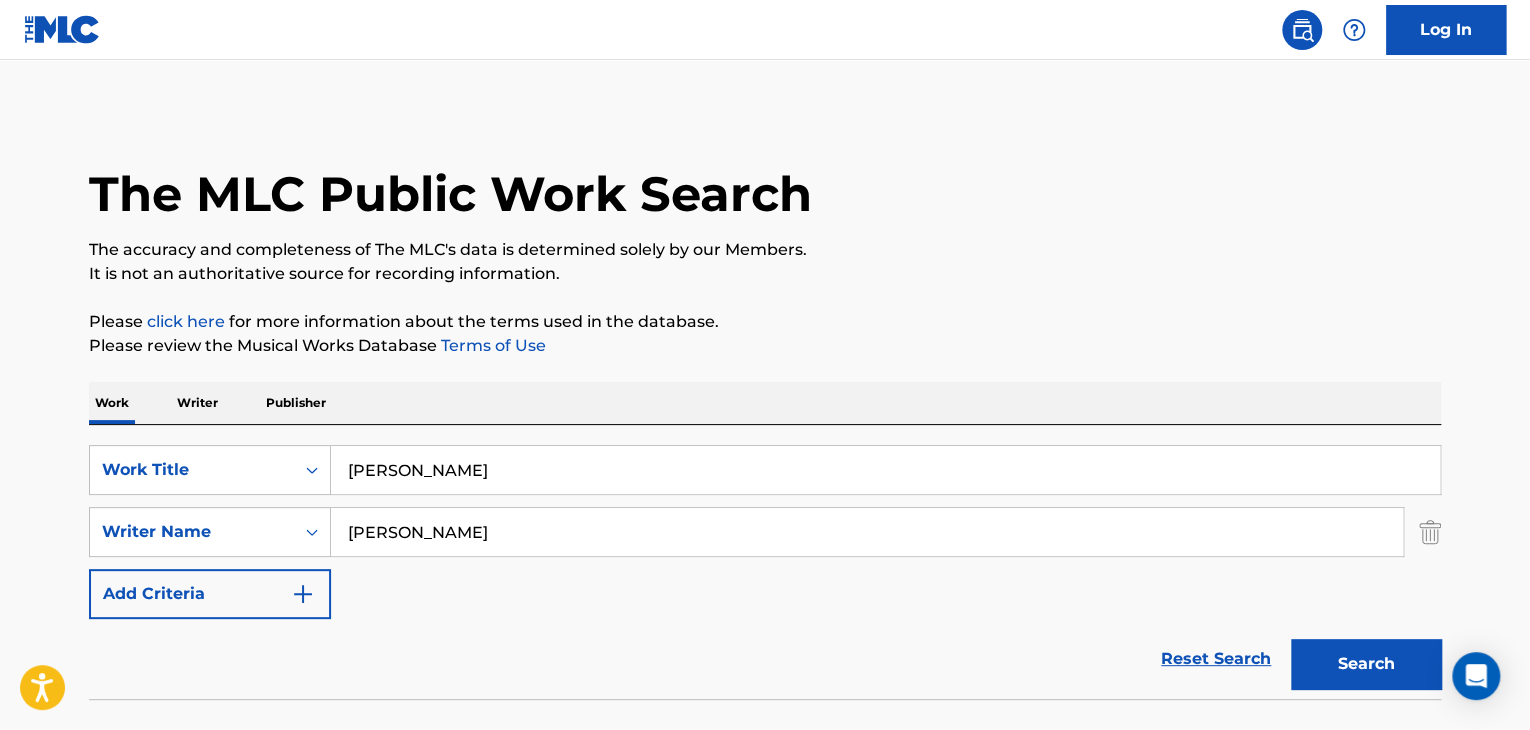type on "[PERSON_NAME]" 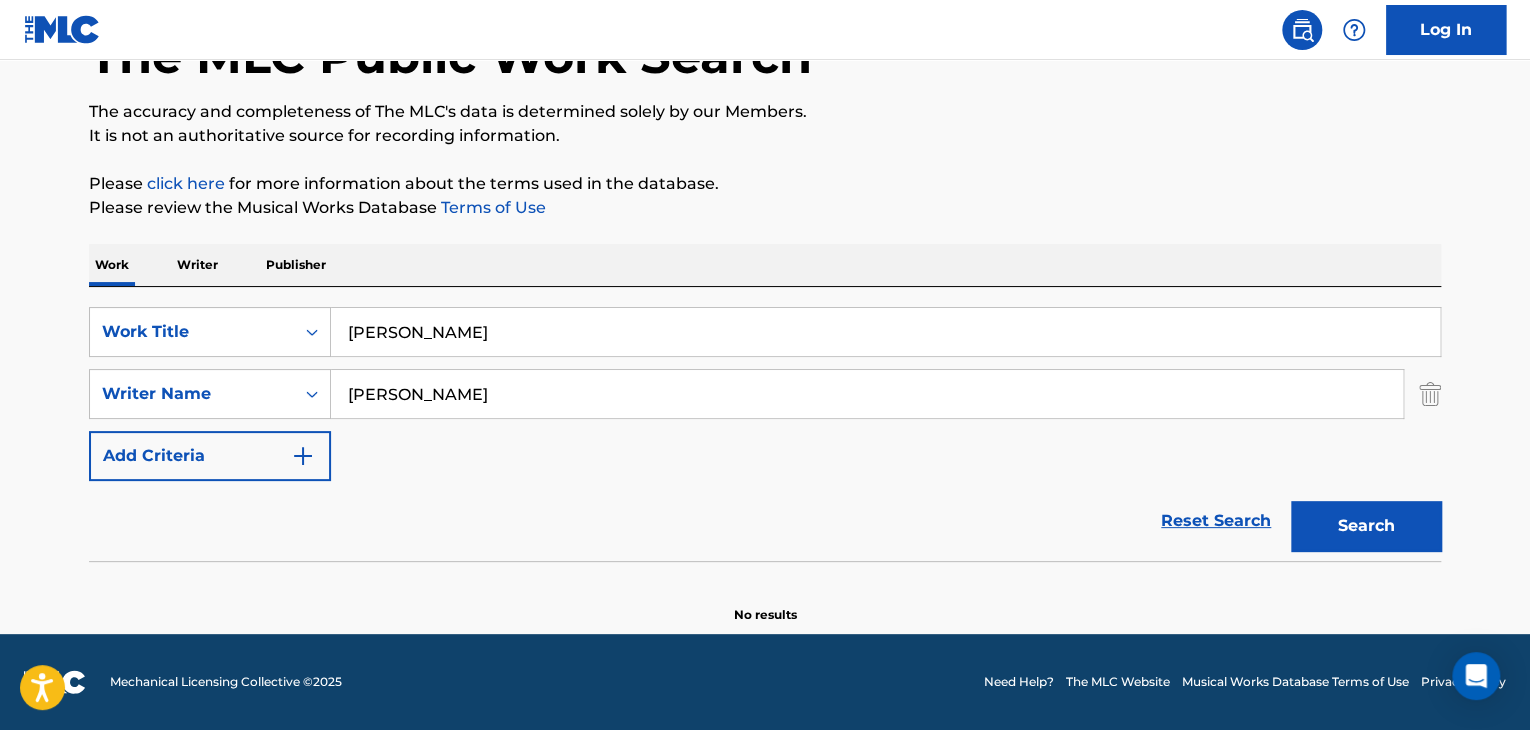 click on "Writer" at bounding box center [197, 265] 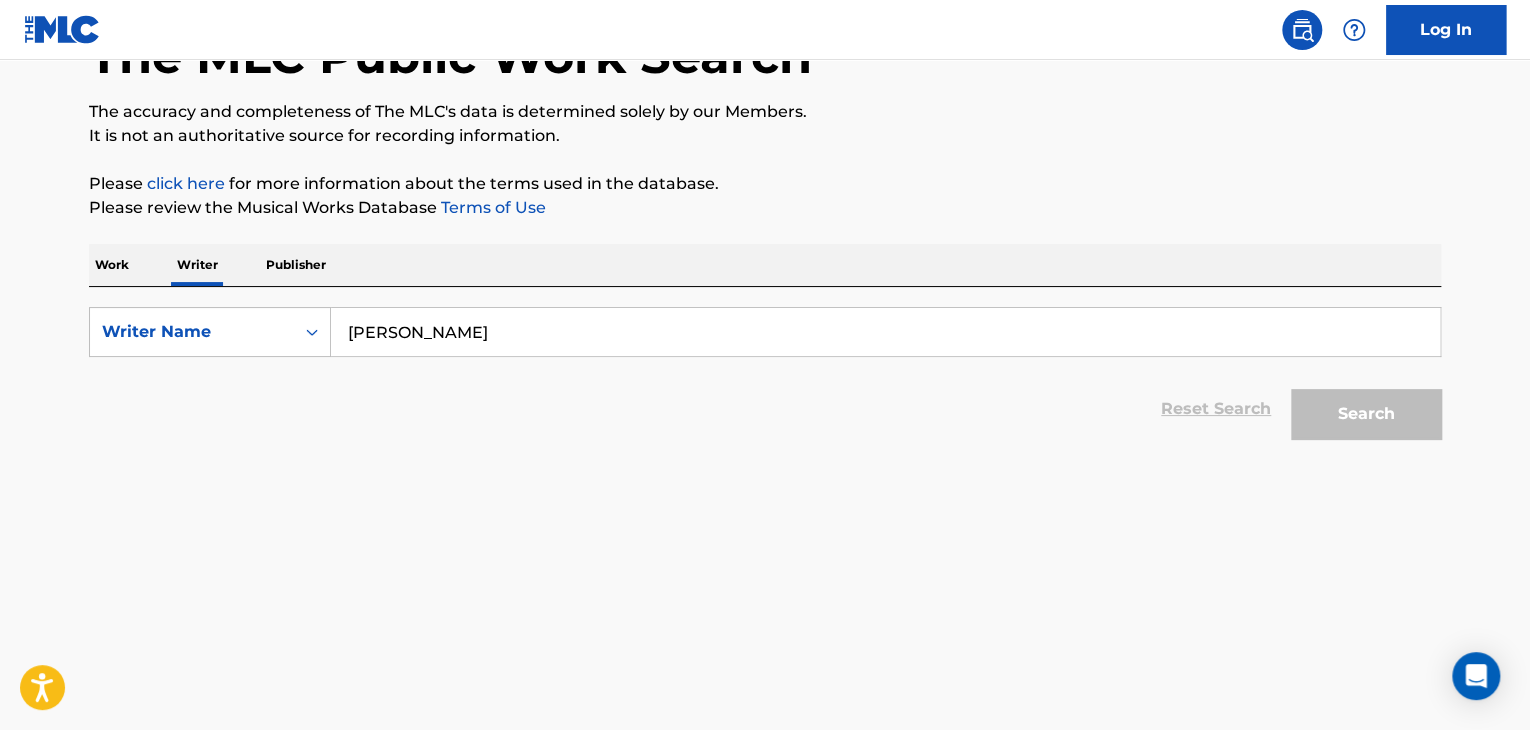 scroll, scrollTop: 0, scrollLeft: 0, axis: both 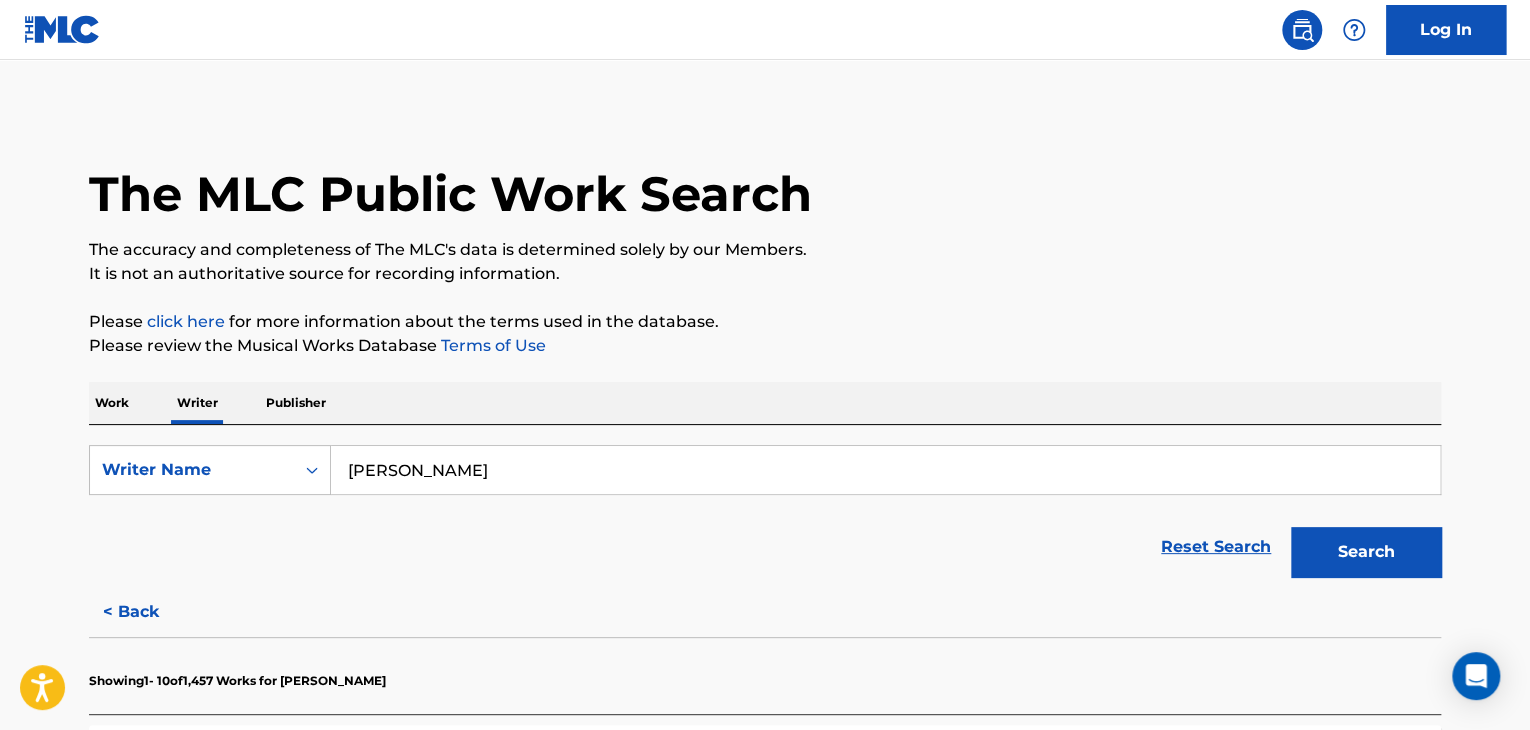 click on "[PERSON_NAME]" at bounding box center [885, 470] 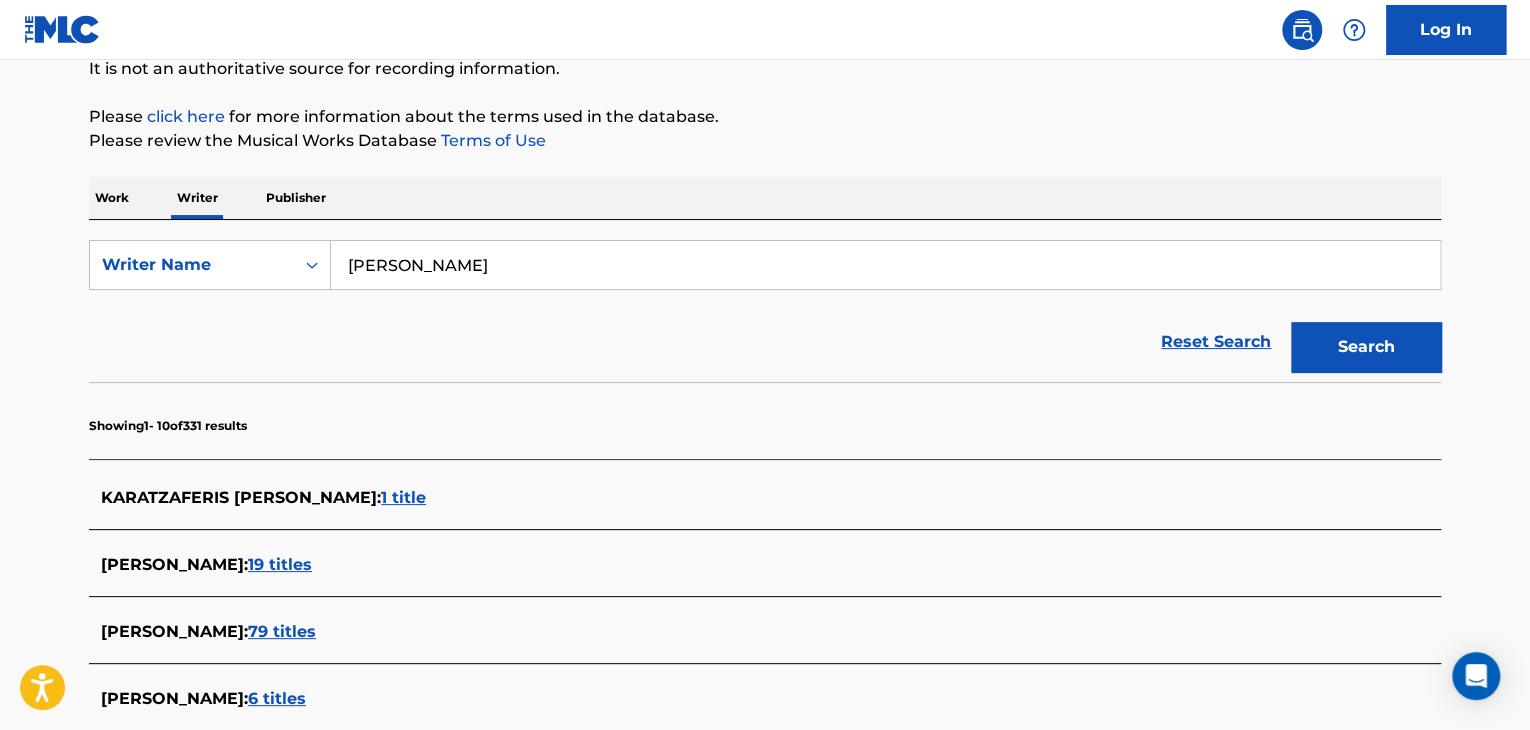 scroll, scrollTop: 200, scrollLeft: 0, axis: vertical 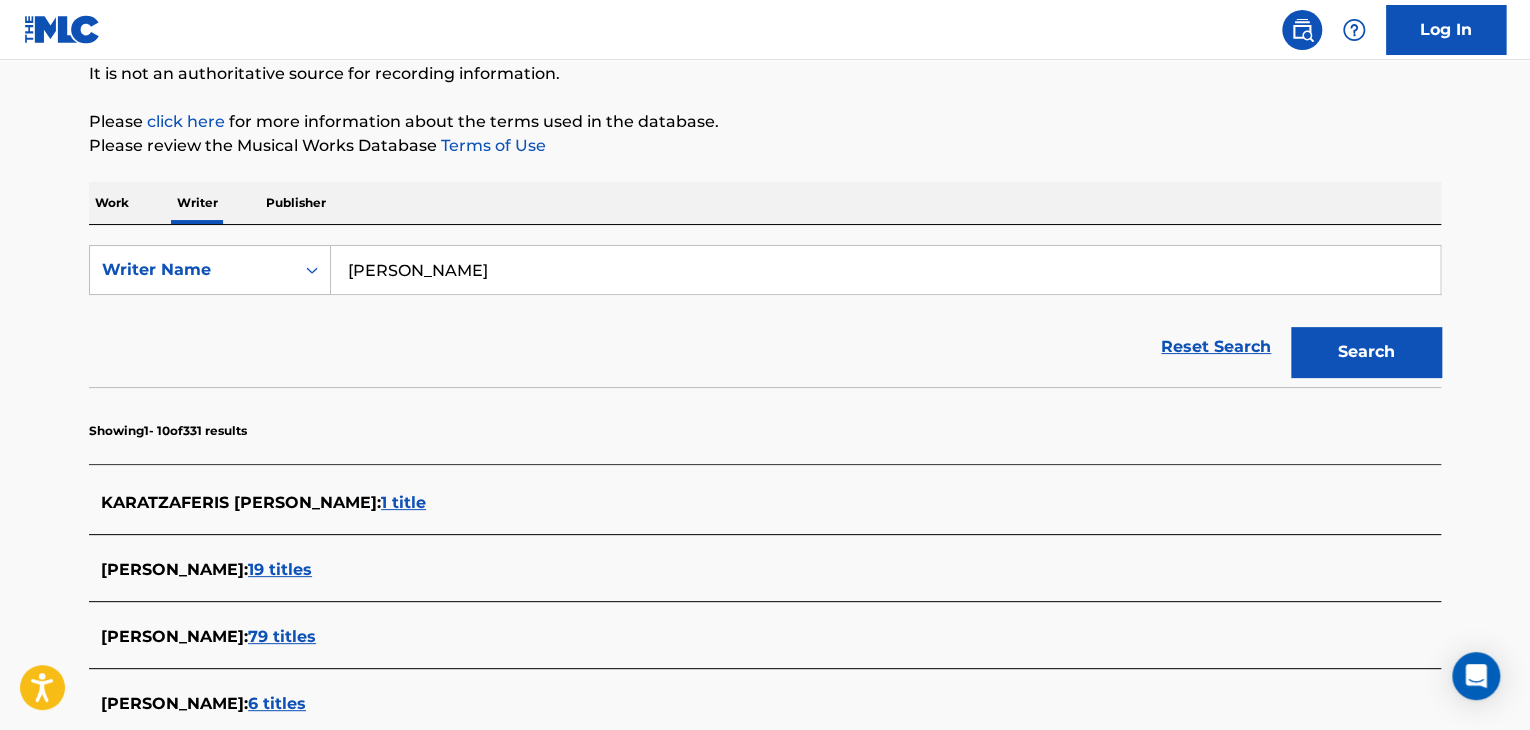 click on "[PERSON_NAME]" at bounding box center [885, 270] 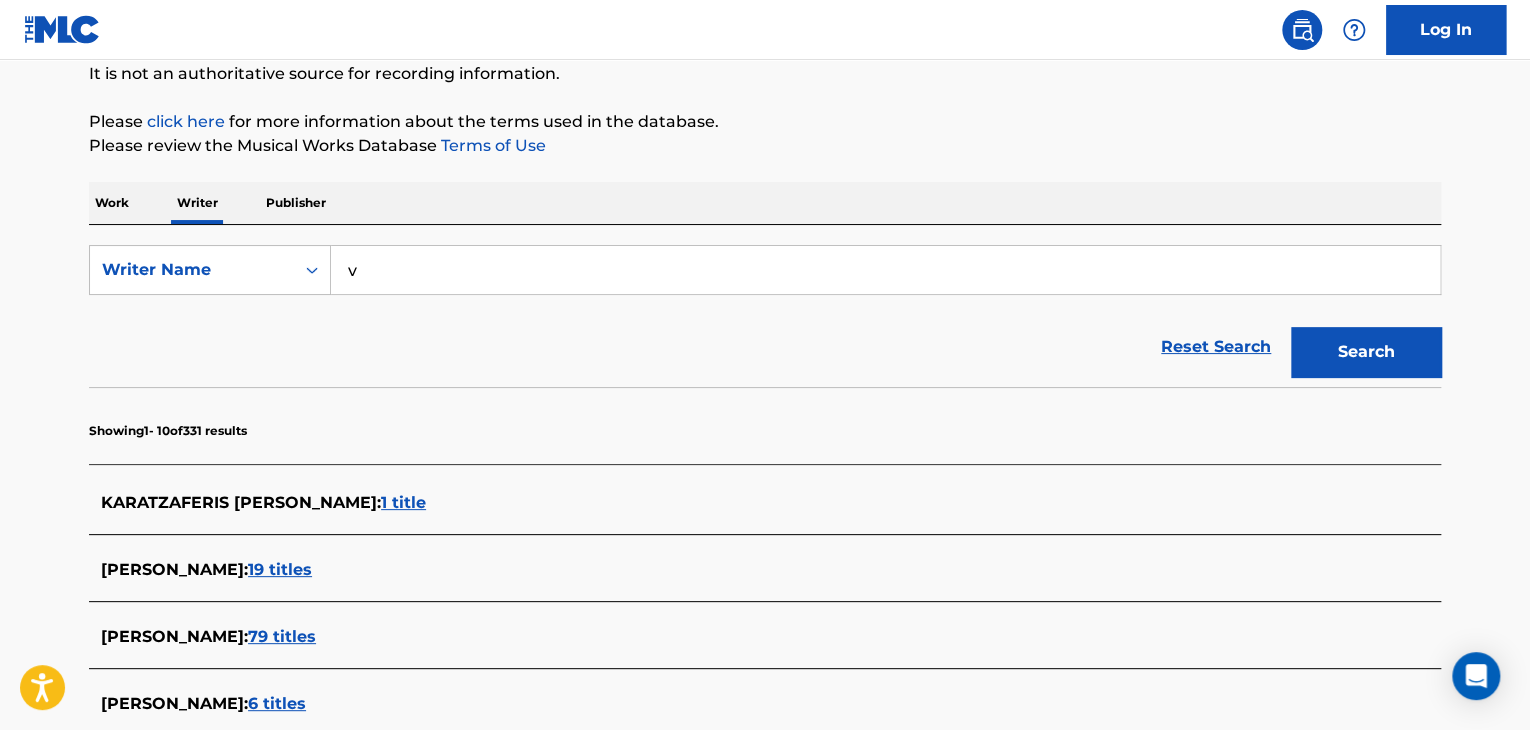 click on "v" at bounding box center [885, 270] 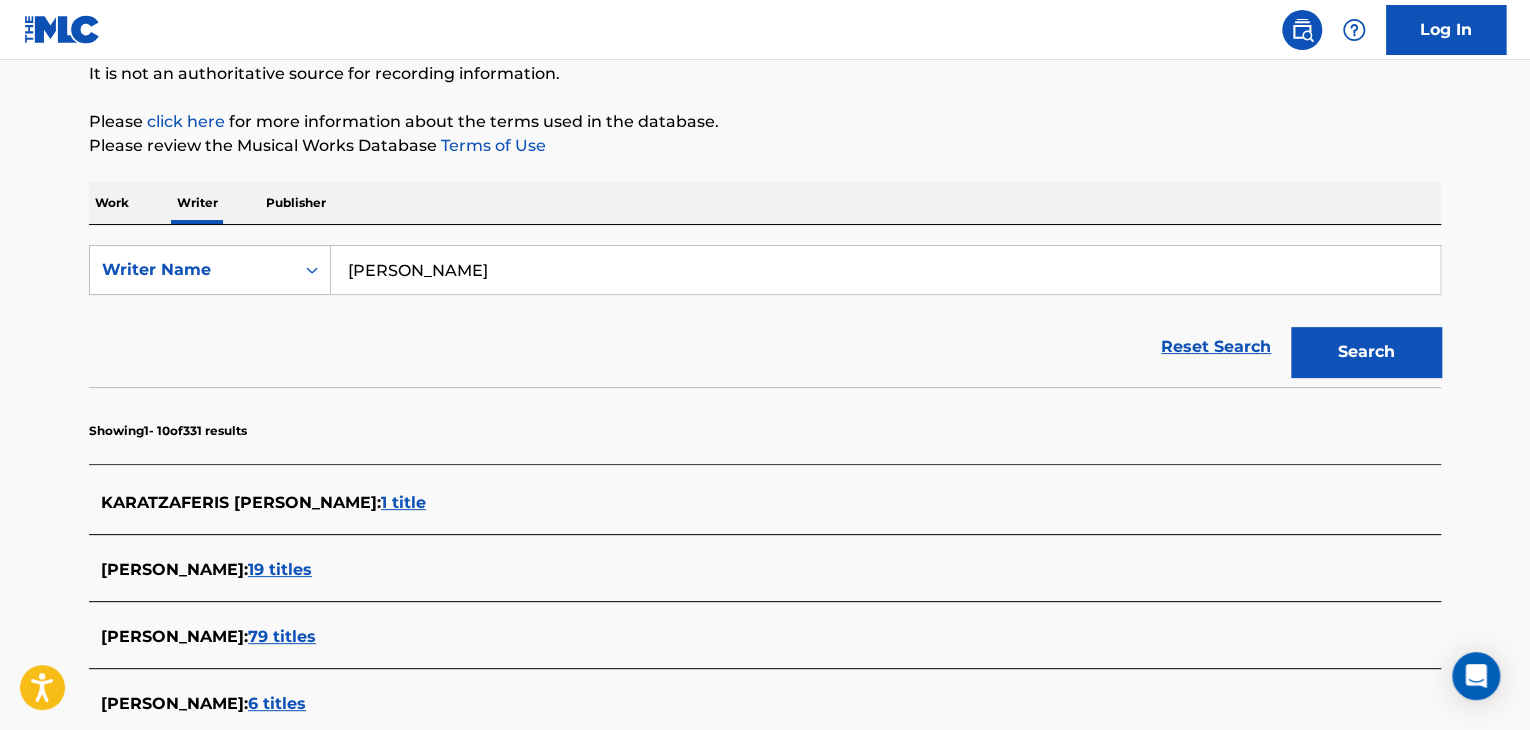 type on "[PERSON_NAME]" 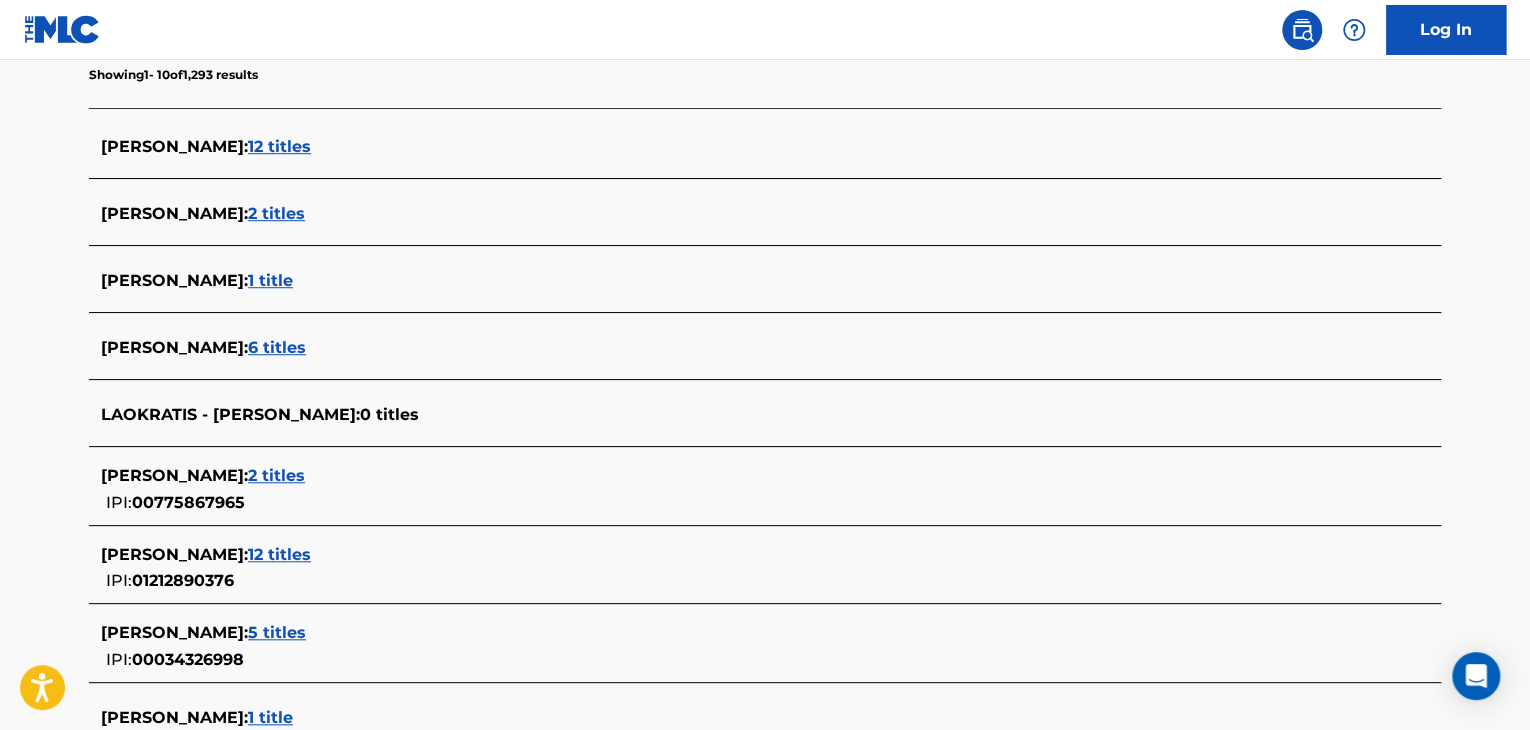 scroll, scrollTop: 600, scrollLeft: 0, axis: vertical 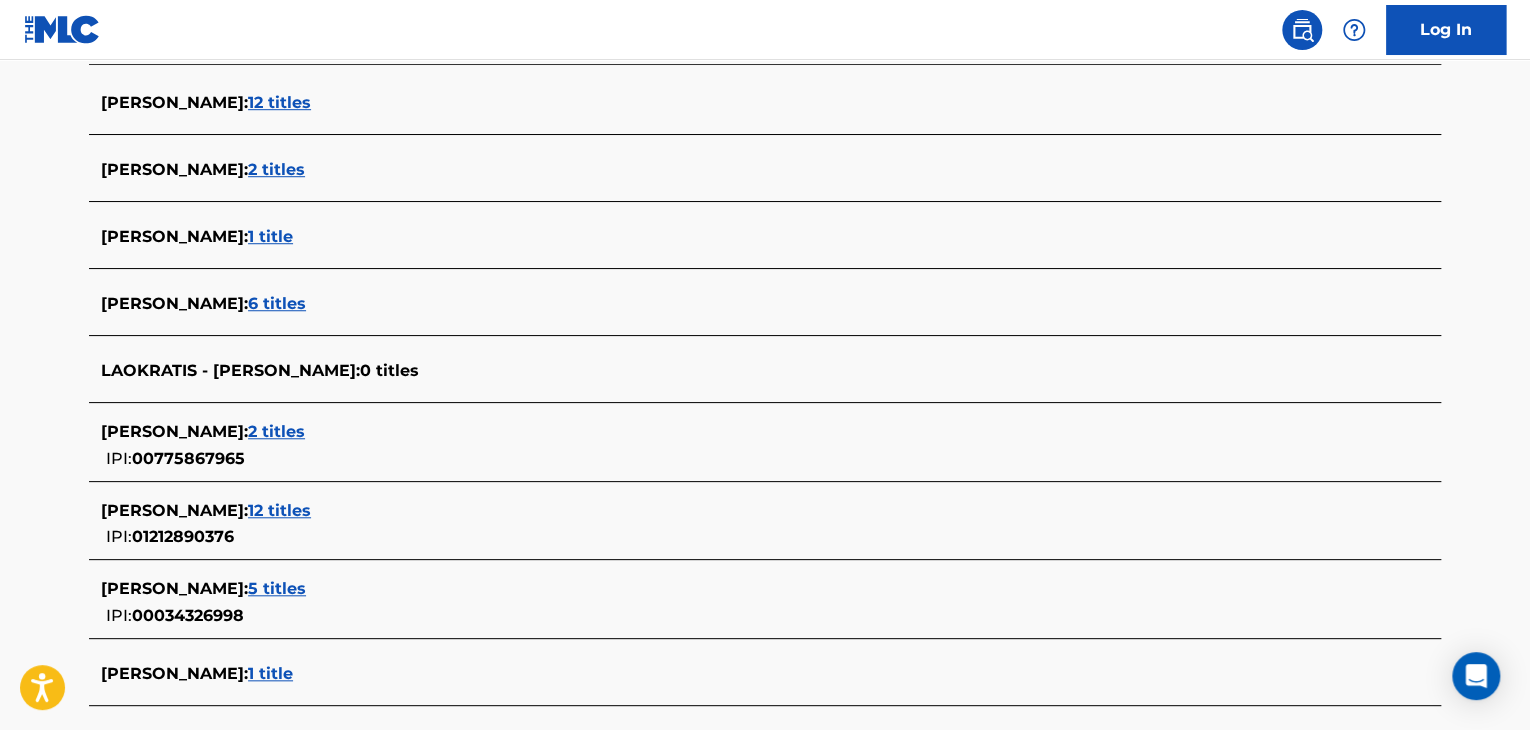 click on "1 title" at bounding box center [270, 236] 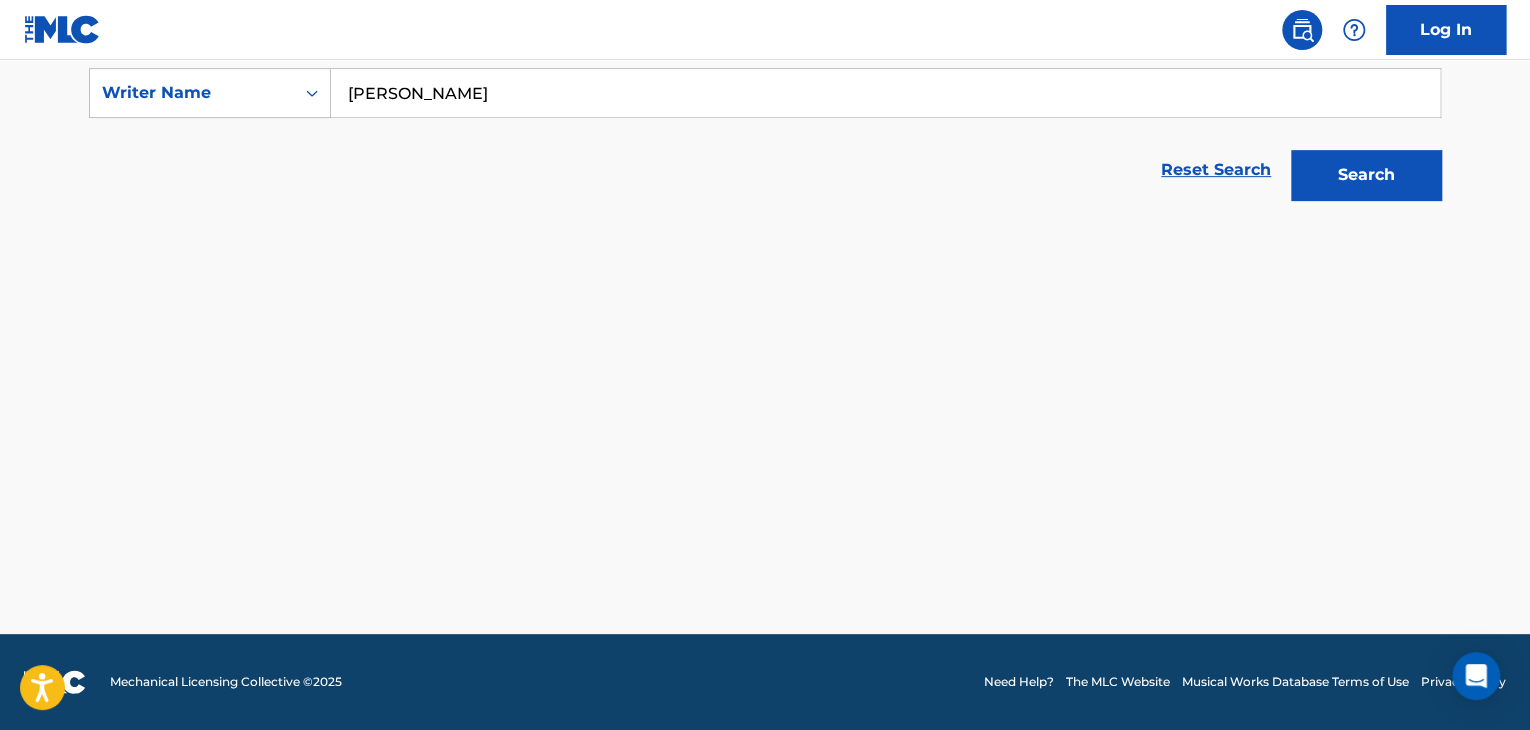 scroll, scrollTop: 376, scrollLeft: 0, axis: vertical 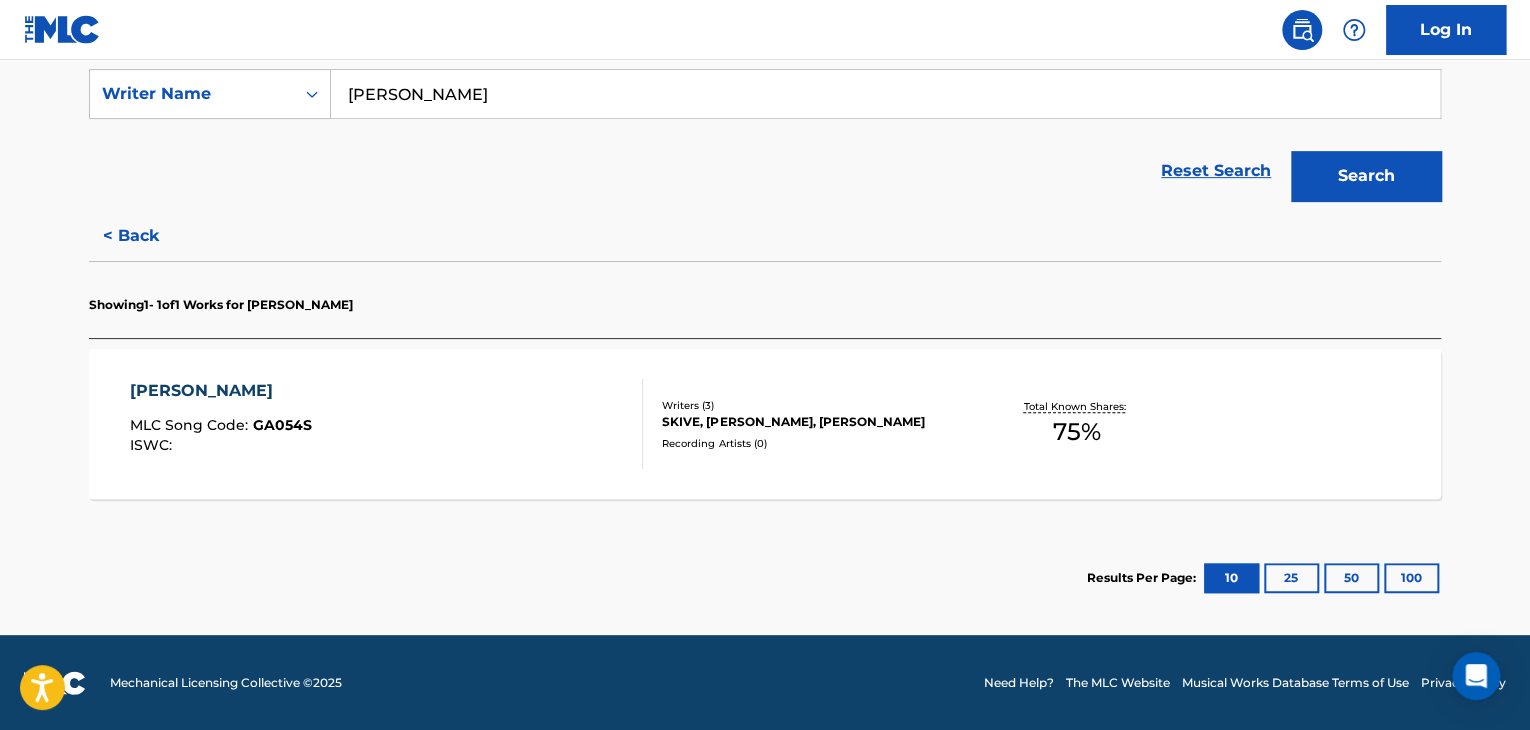click on "[PERSON_NAME] MLC Song Code : GA054S ISWC :" at bounding box center (387, 424) 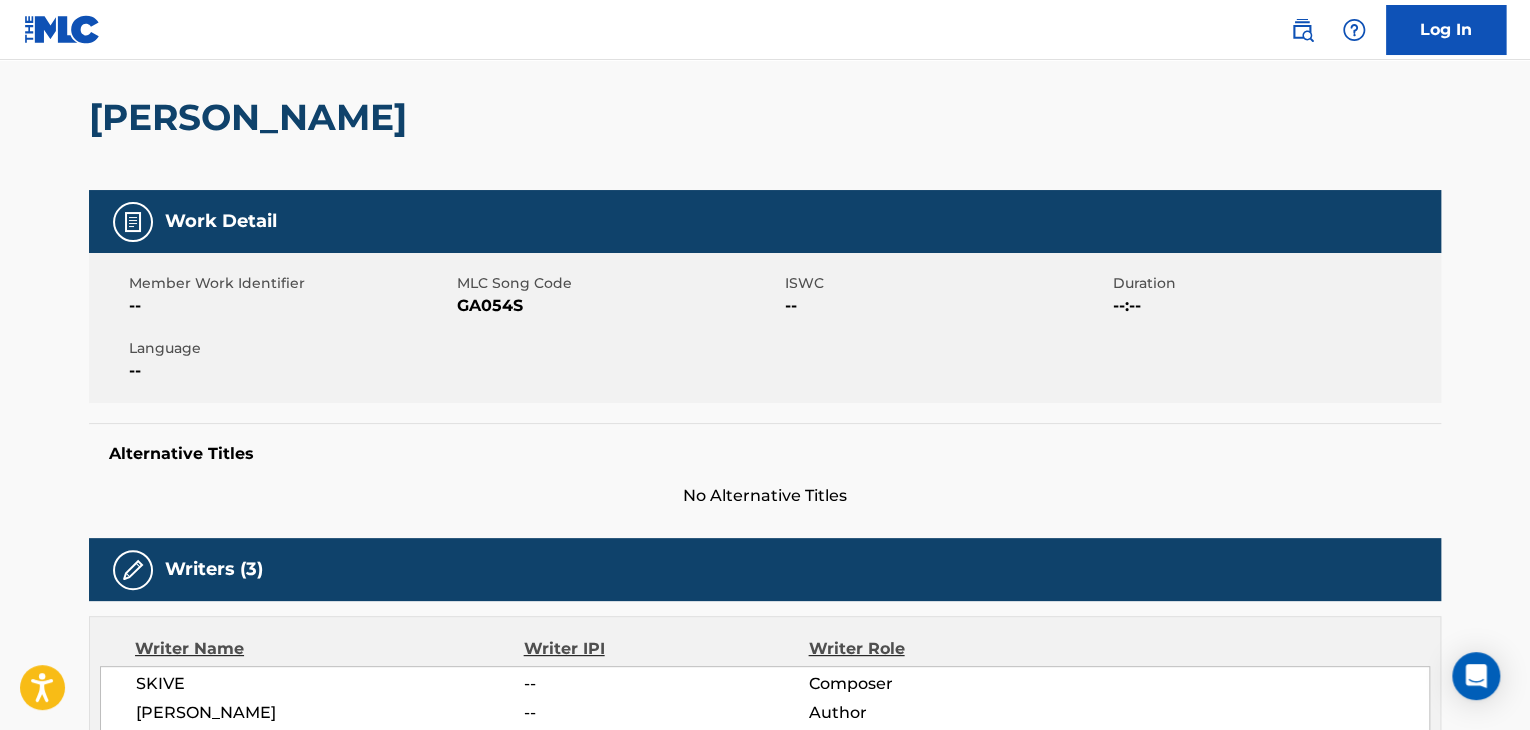 scroll, scrollTop: 51, scrollLeft: 0, axis: vertical 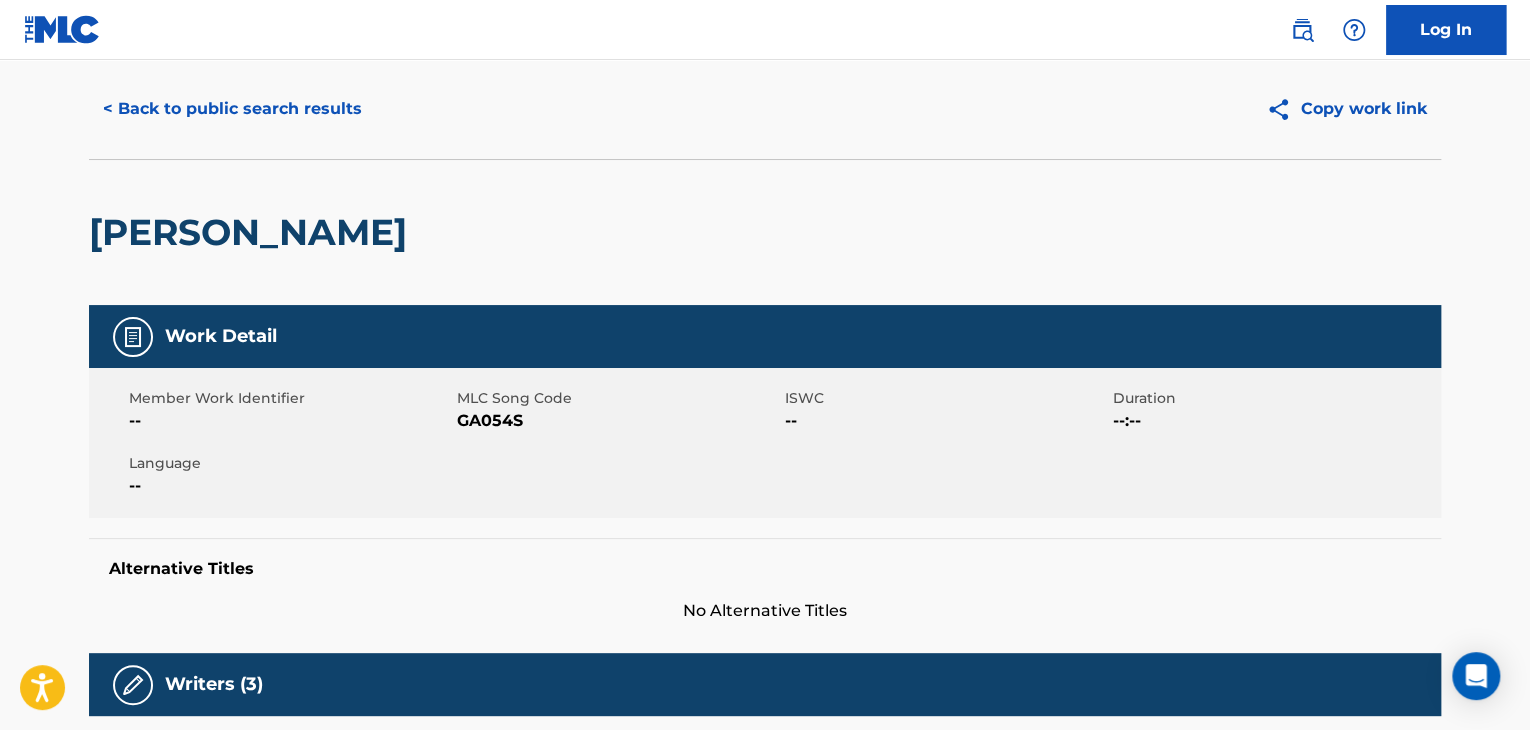 click on "< Back to public search results" at bounding box center [232, 109] 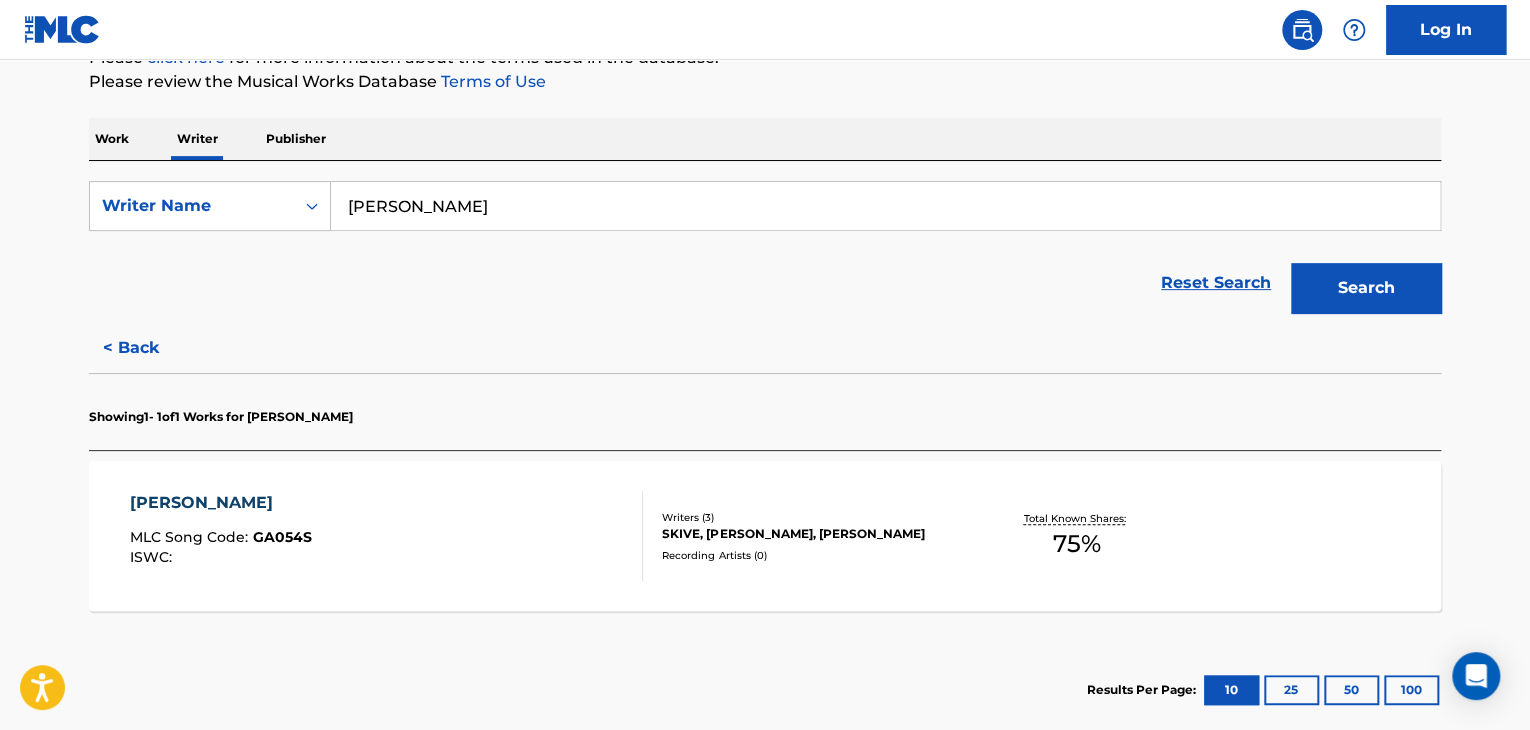 scroll, scrollTop: 376, scrollLeft: 0, axis: vertical 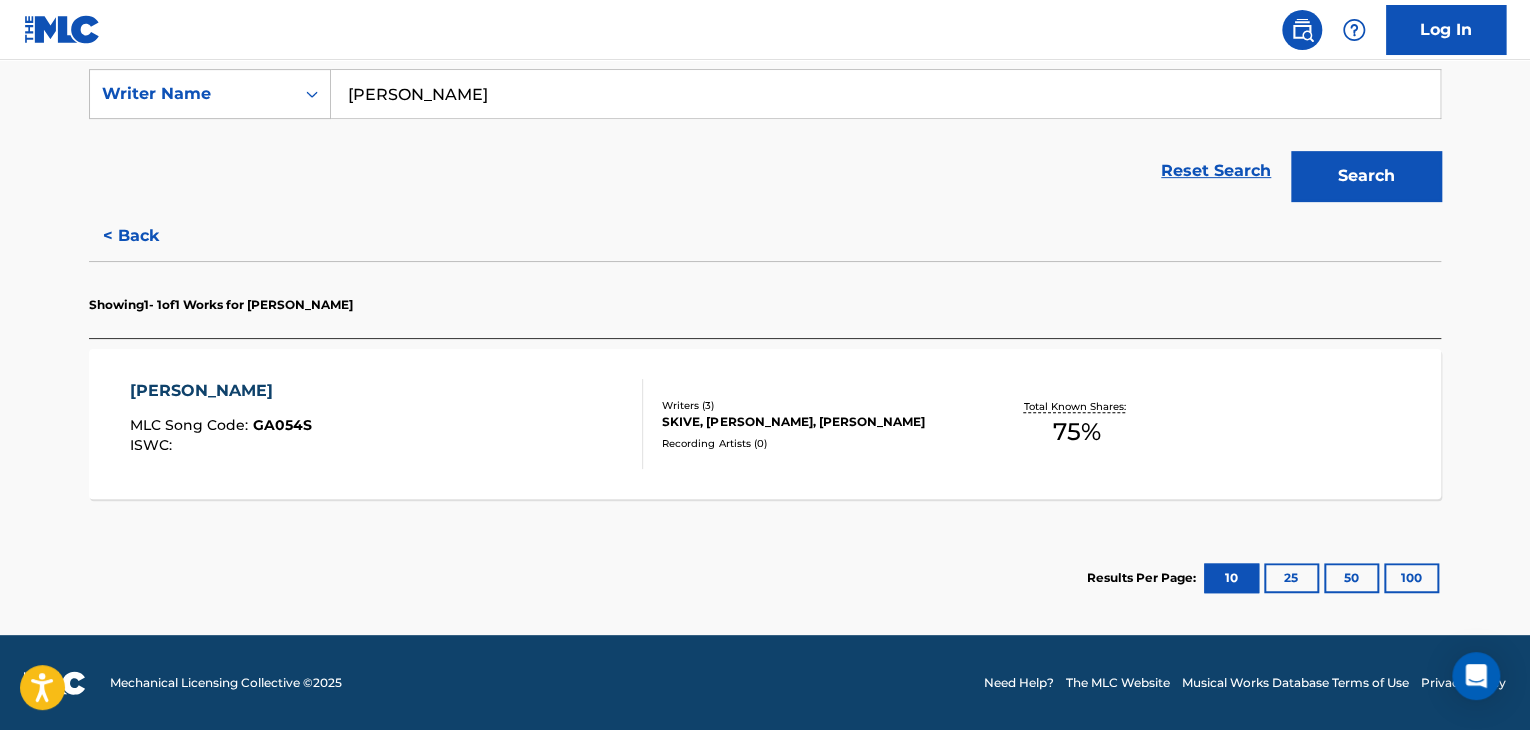 click on "< Back" at bounding box center [149, 236] 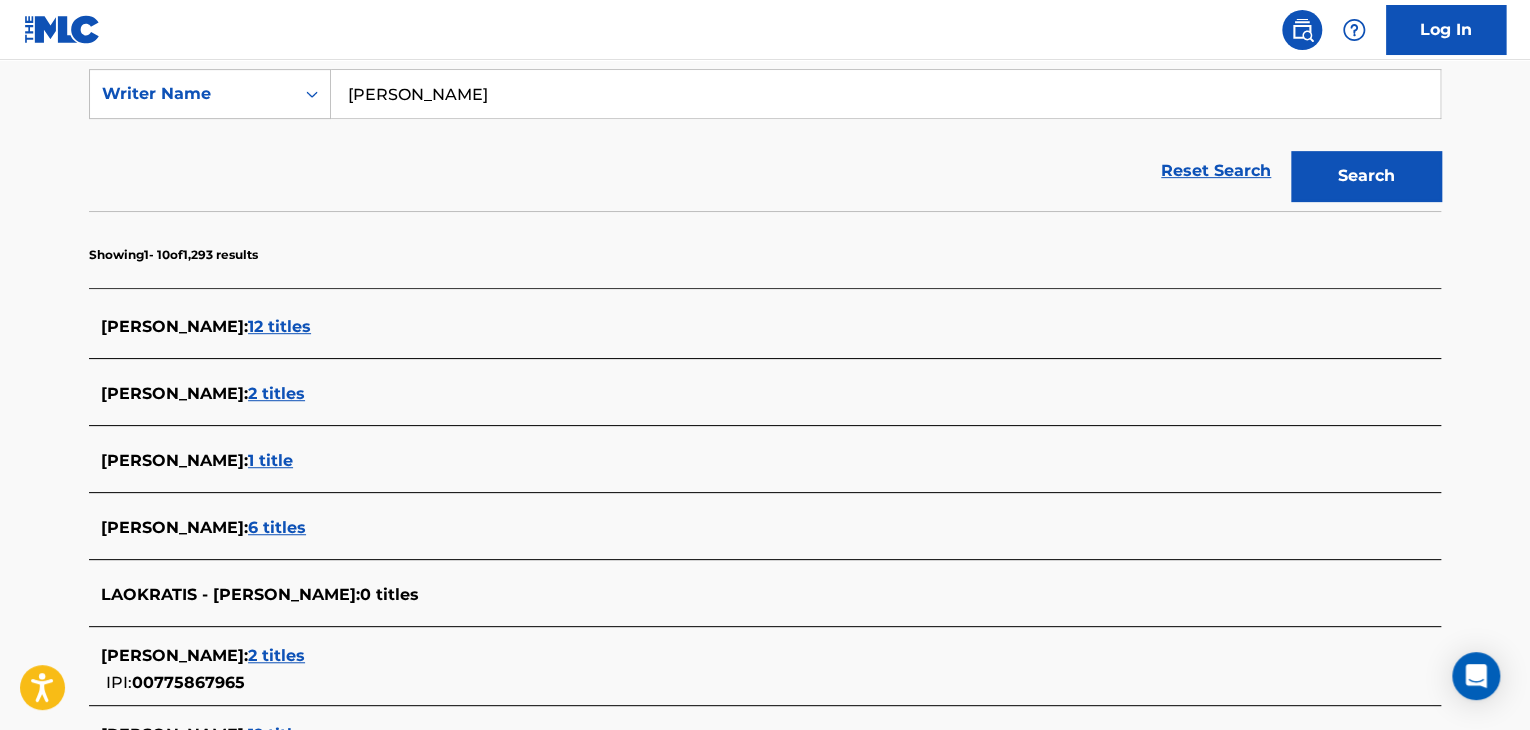 click on "6 titles" at bounding box center [277, 527] 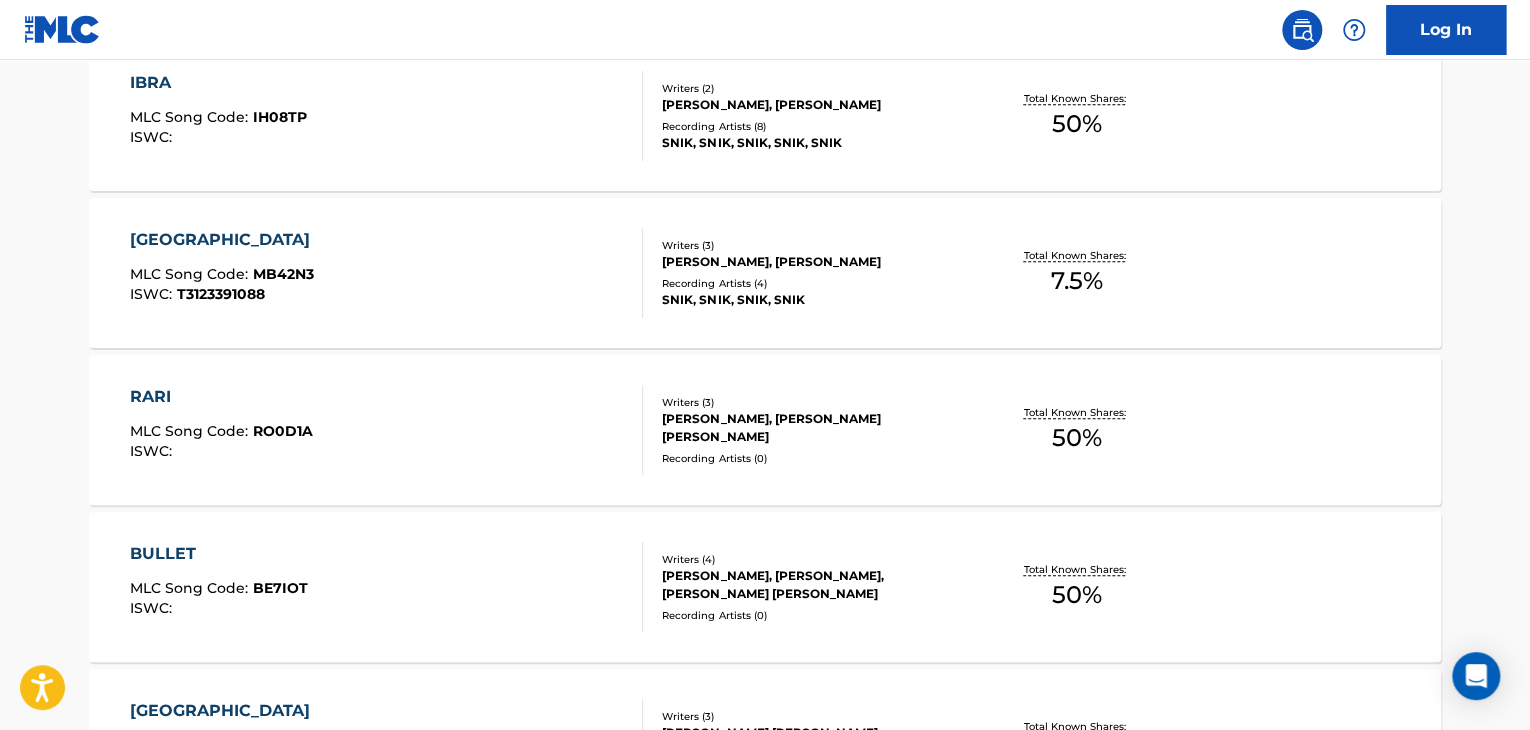 scroll, scrollTop: 561, scrollLeft: 0, axis: vertical 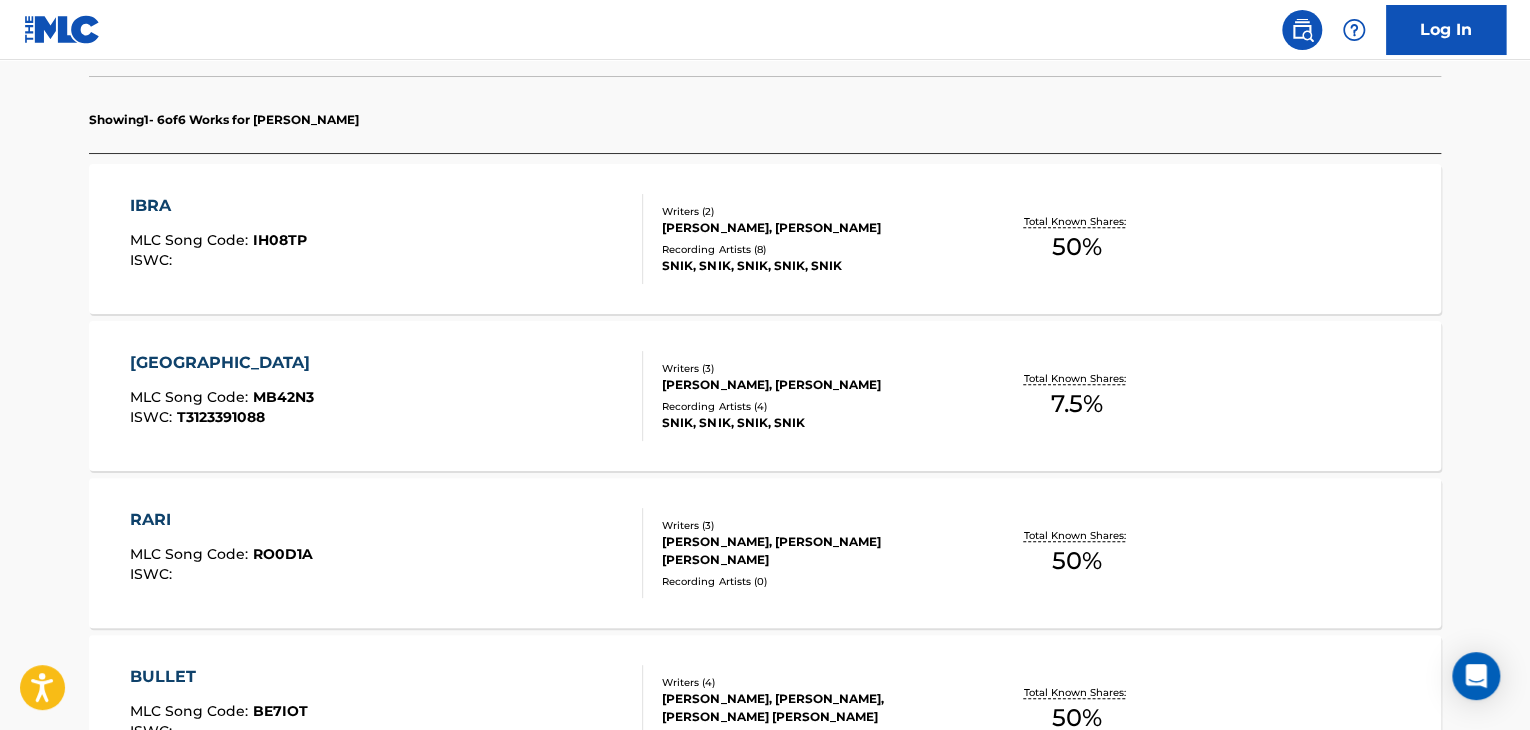 click on "MIAMI MLC Song Code : MB42N3 ISWC : T3123391088" at bounding box center [387, 396] 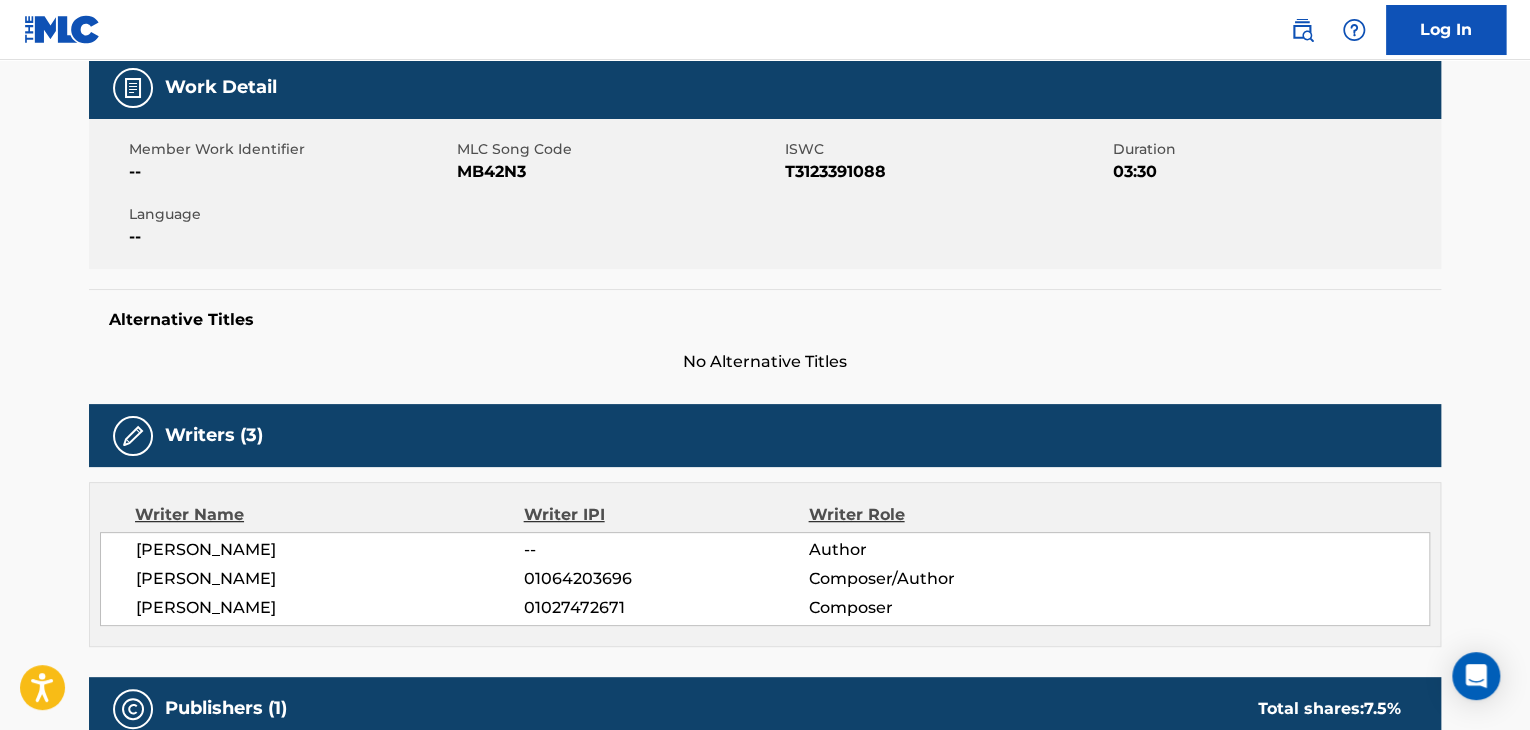 scroll, scrollTop: 0, scrollLeft: 0, axis: both 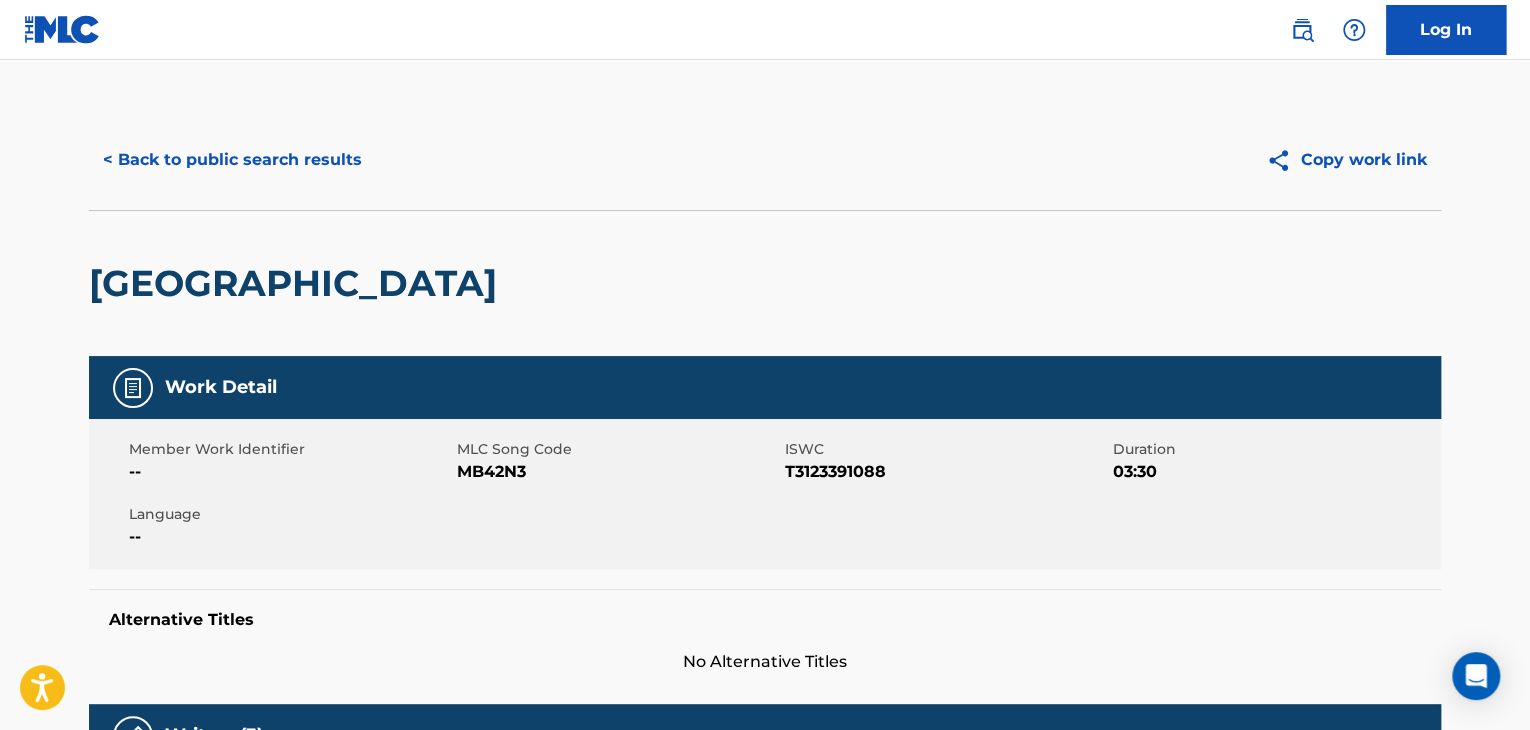 click on "< Back to public search results Copy work link" at bounding box center (765, 160) 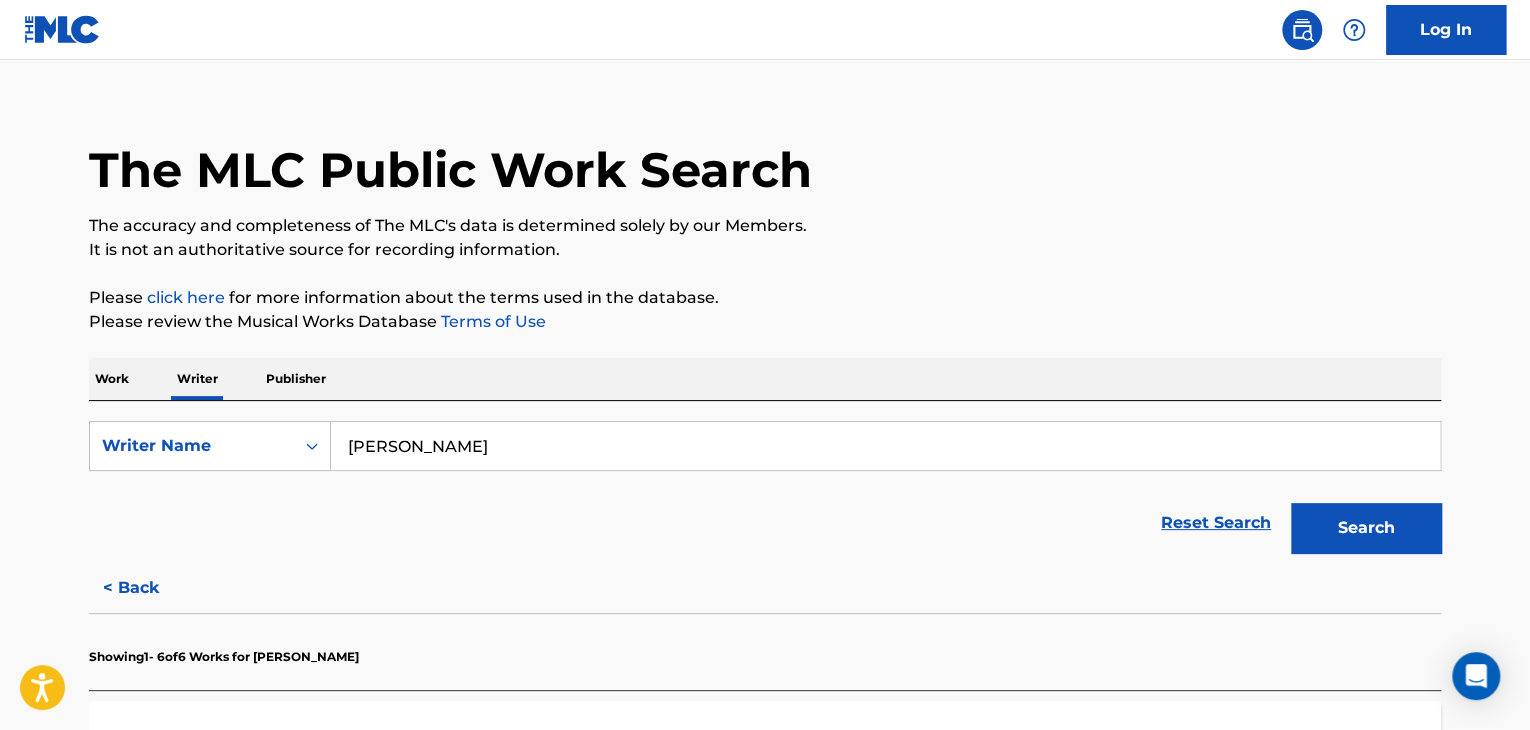 scroll, scrollTop: 424, scrollLeft: 0, axis: vertical 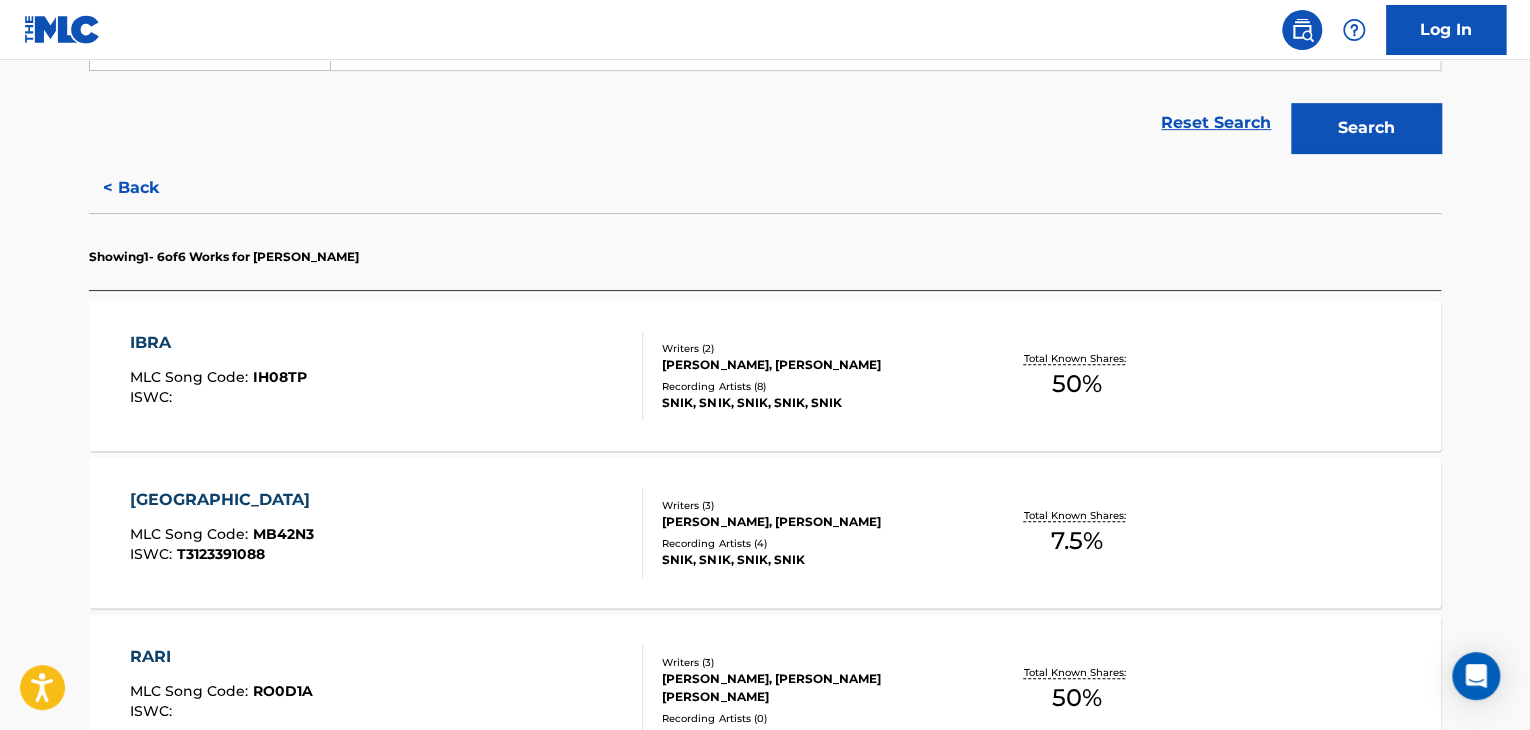 click on "IBRA MLC Song Code : IH08TP ISWC :" at bounding box center (387, 376) 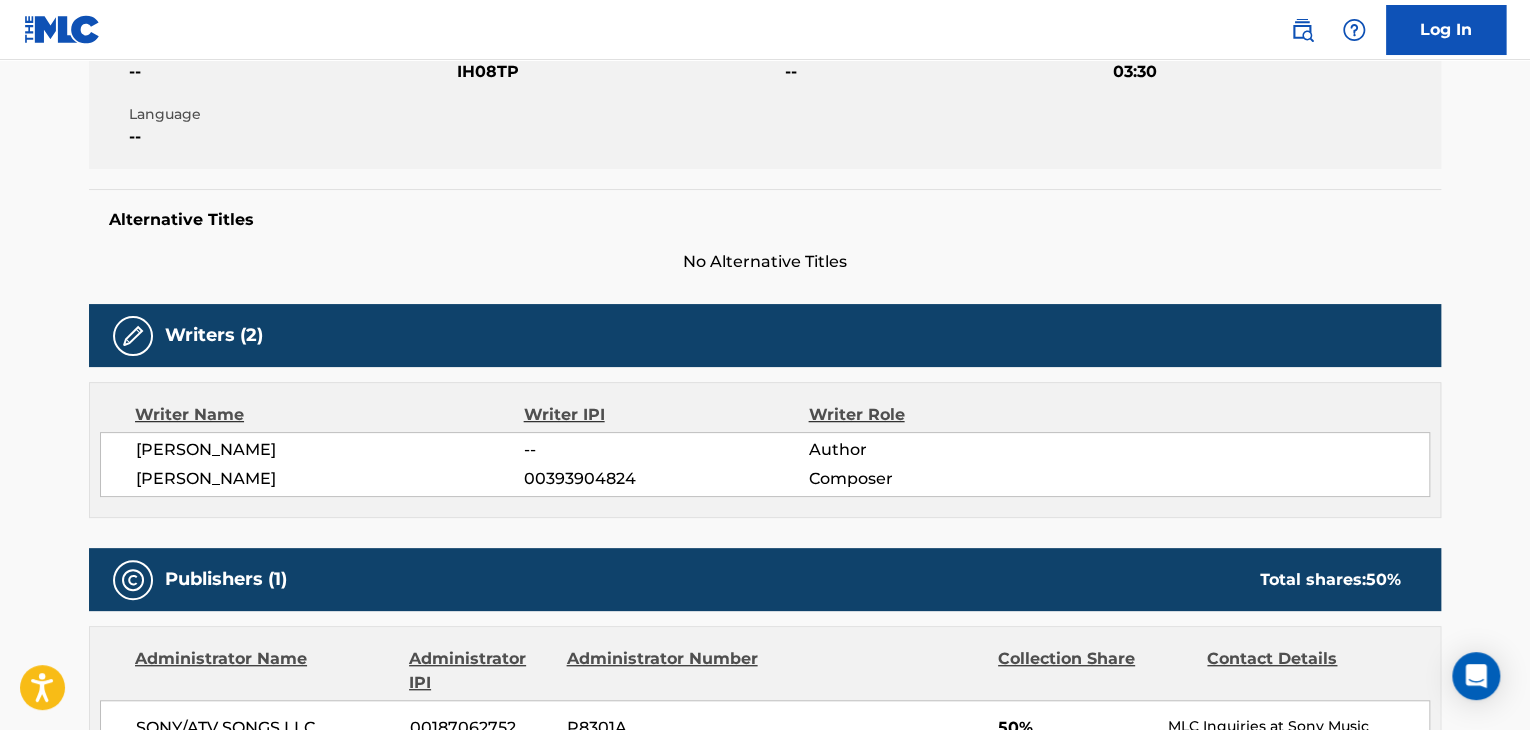 scroll, scrollTop: 0, scrollLeft: 0, axis: both 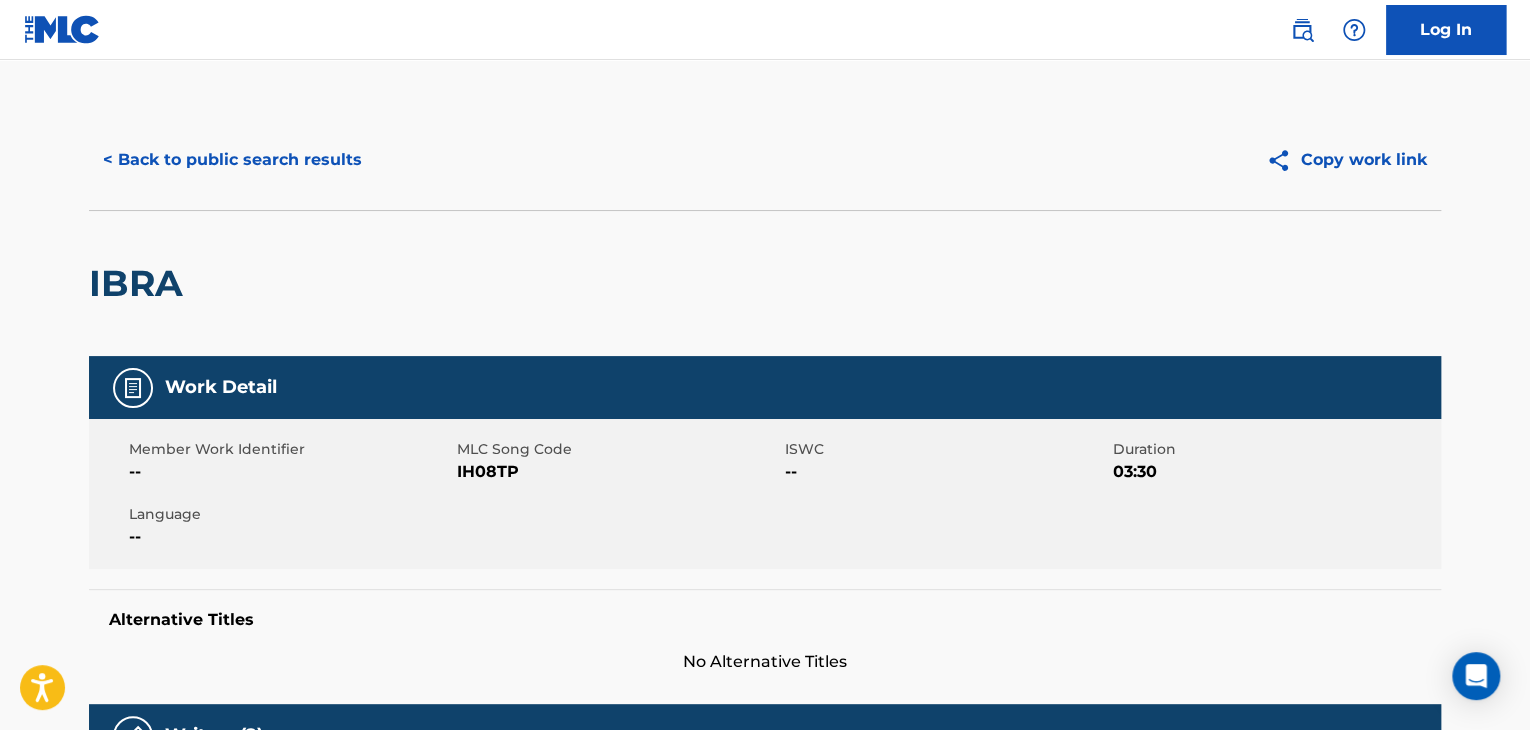 click on "< Back to public search results" at bounding box center [232, 160] 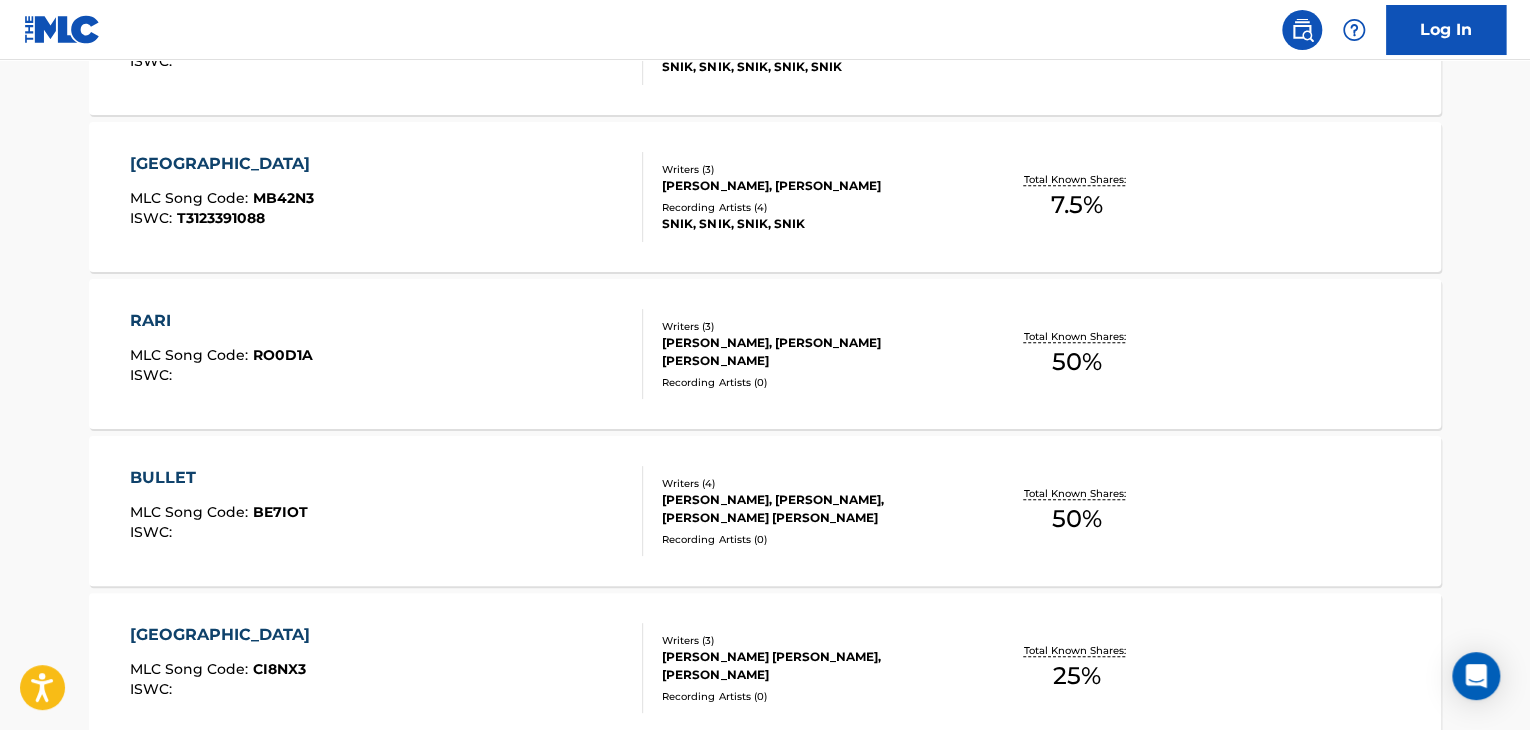 scroll, scrollTop: 824, scrollLeft: 0, axis: vertical 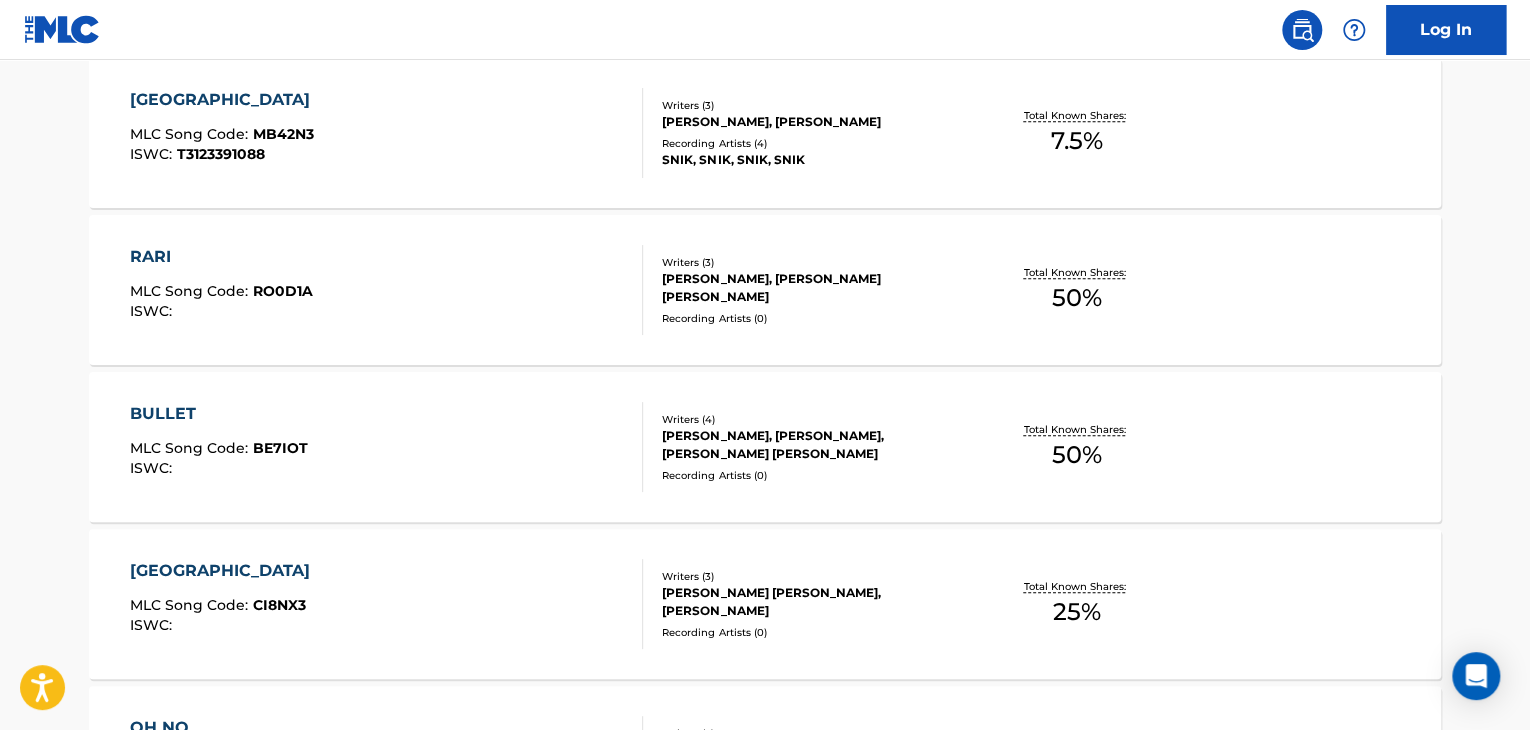 click on "BULLET MLC Song Code : BE7IOT ISWC :" at bounding box center [387, 447] 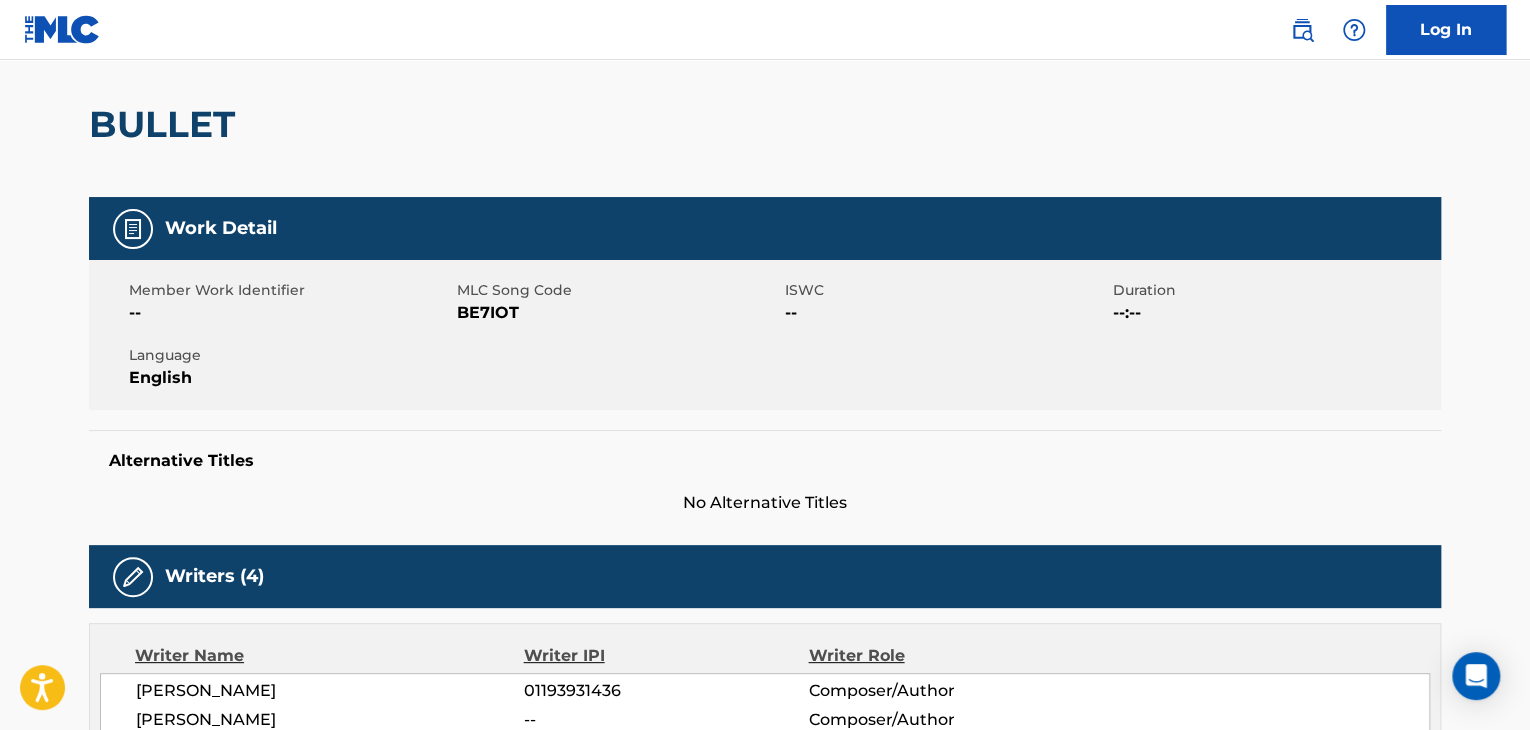 scroll, scrollTop: 0, scrollLeft: 0, axis: both 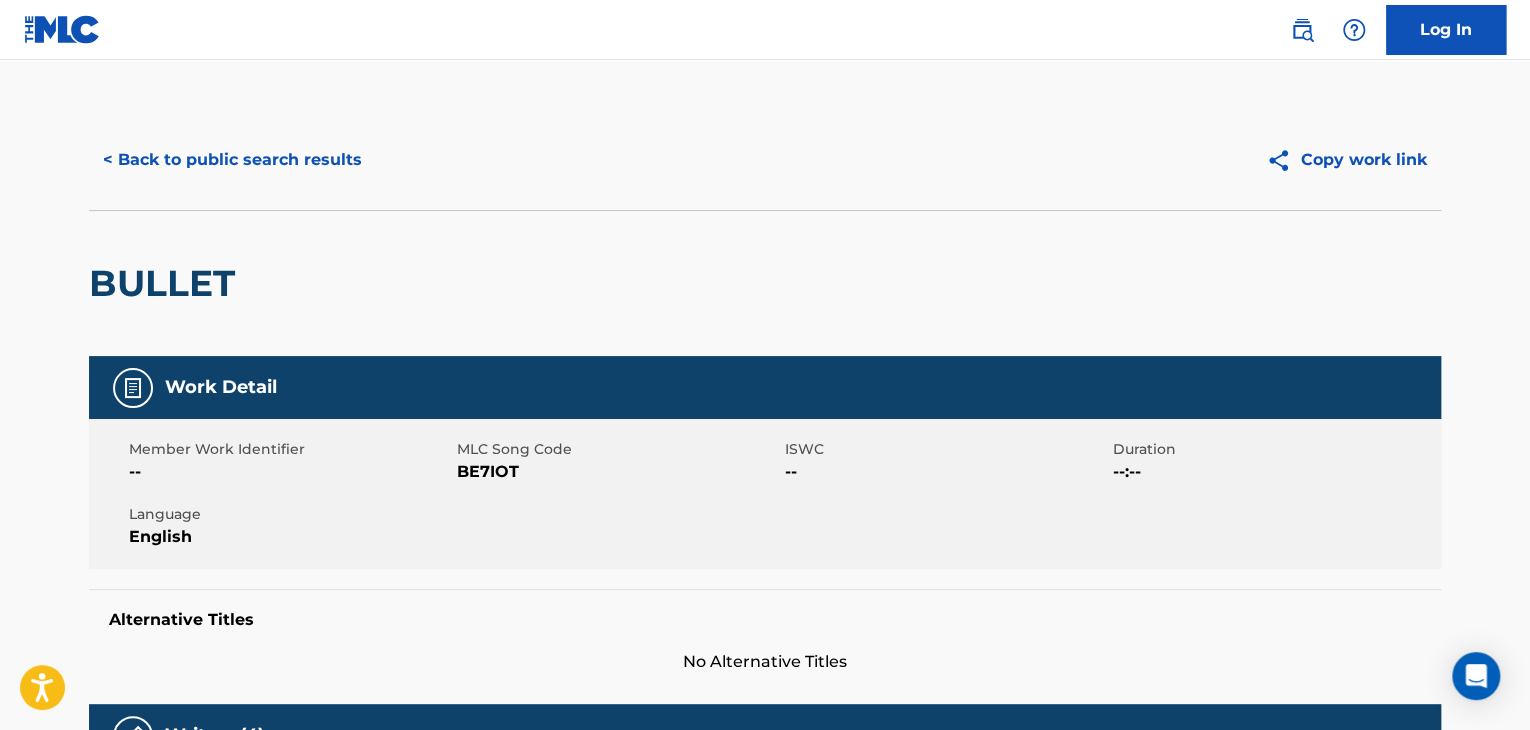 click on "< Back to public search results" at bounding box center (232, 160) 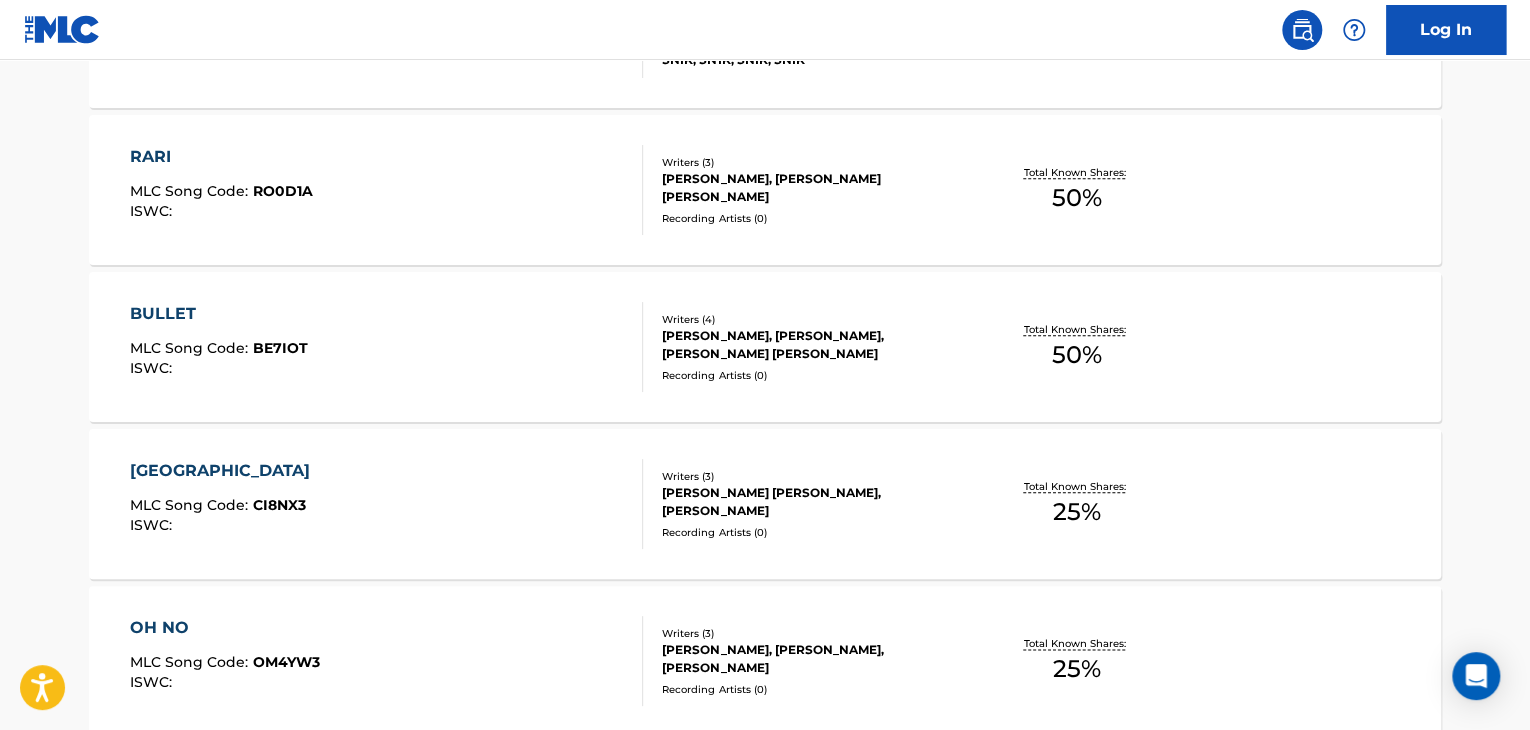 scroll, scrollTop: 1161, scrollLeft: 0, axis: vertical 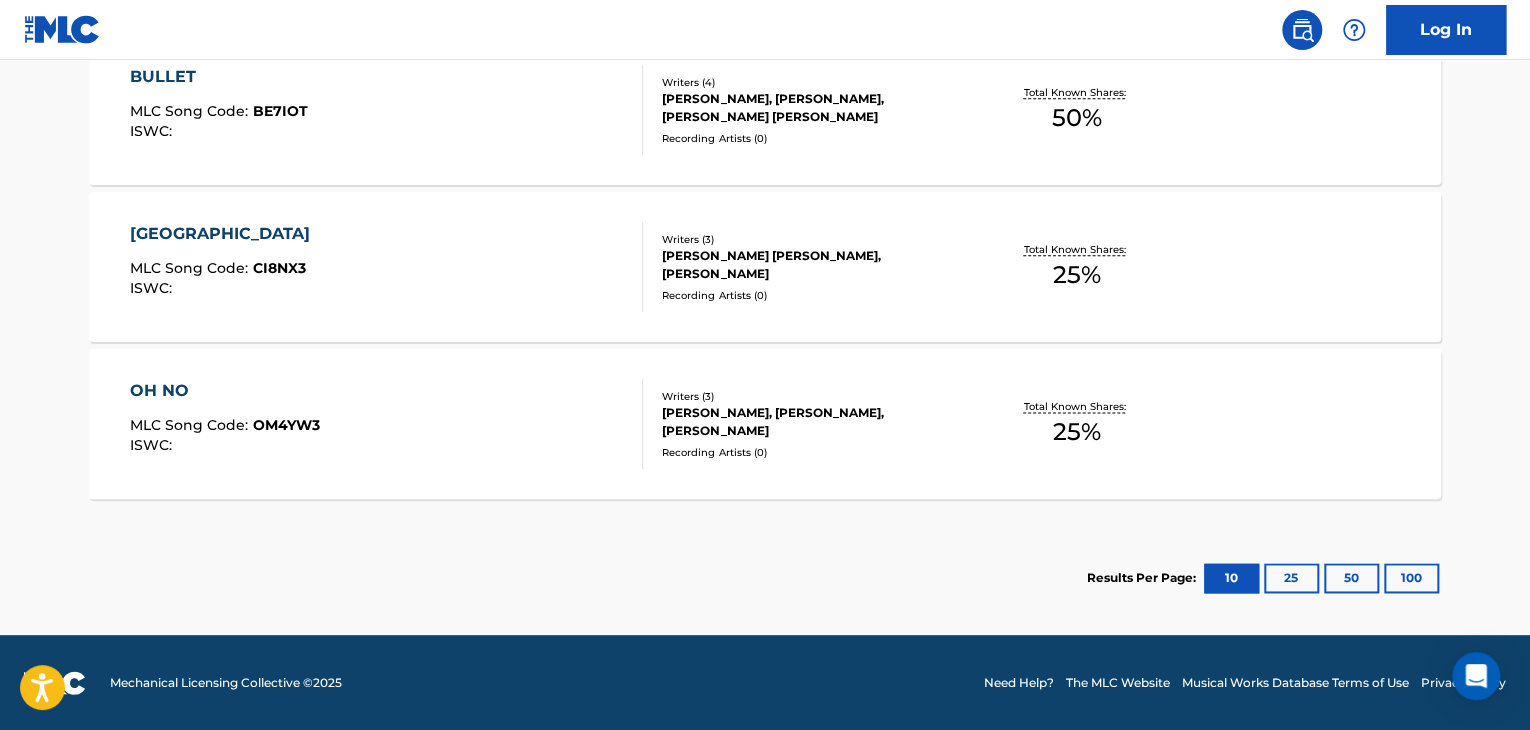 click on "OH NO MLC Song Code : OM4YW3 ISWC :" at bounding box center [387, 424] 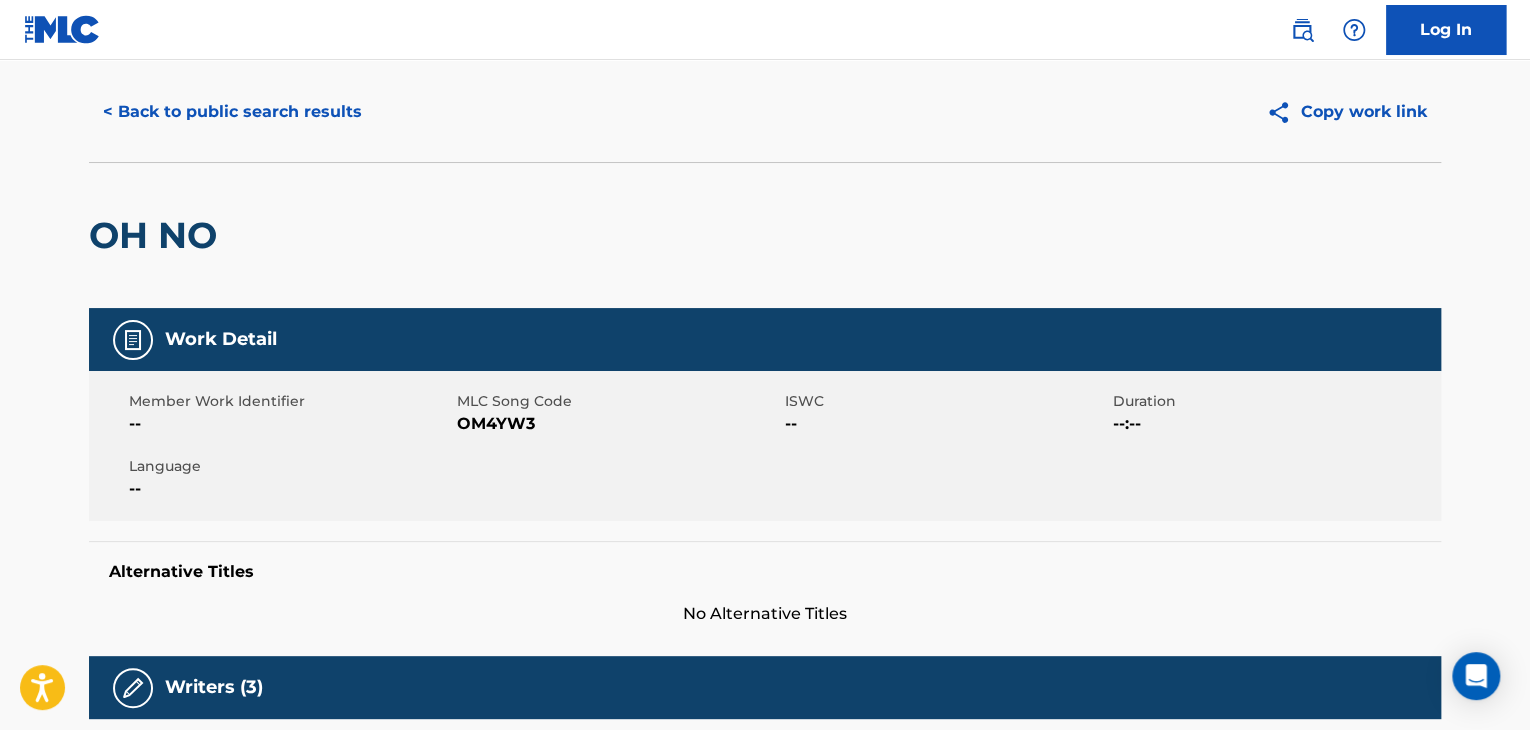 scroll, scrollTop: 0, scrollLeft: 0, axis: both 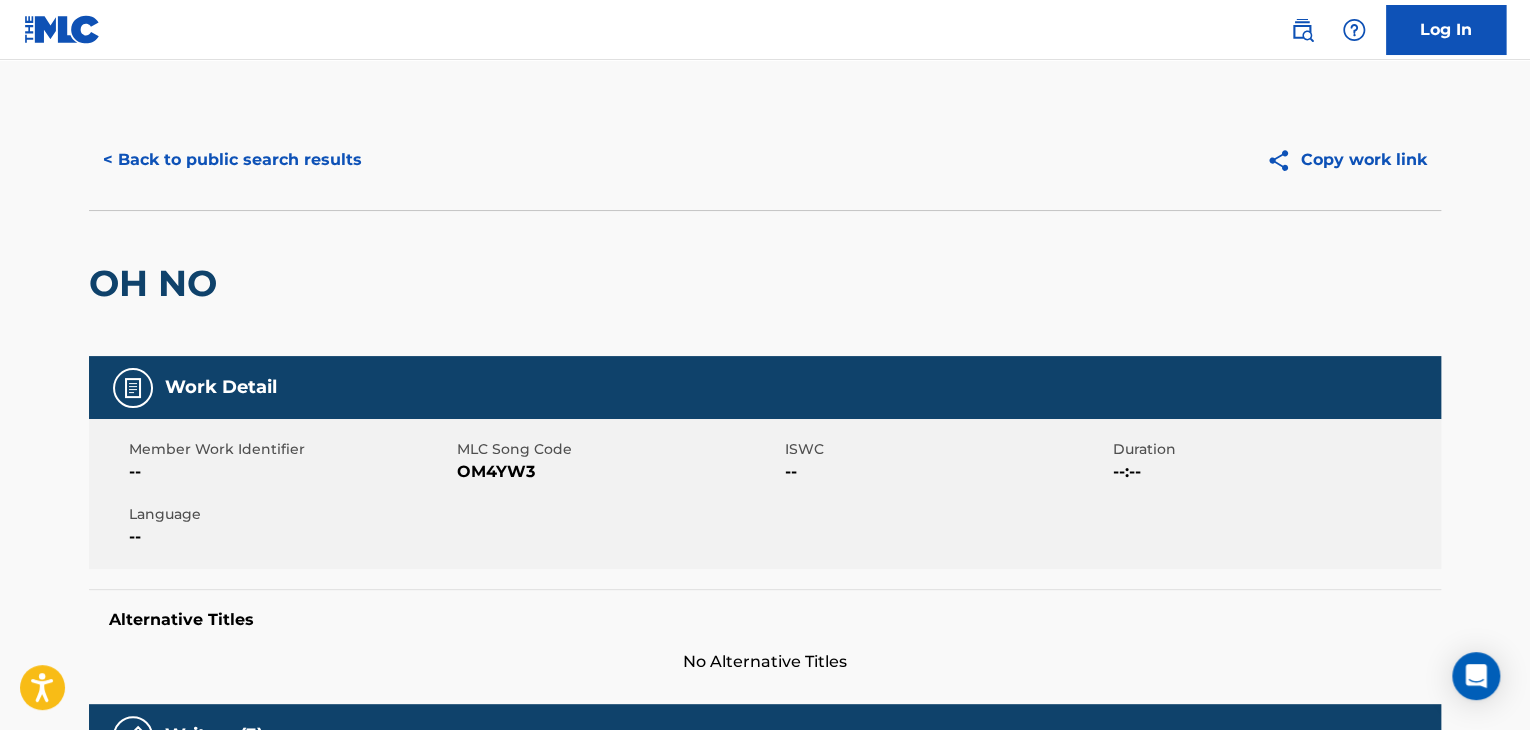 click on "< Back to public search results" at bounding box center [232, 160] 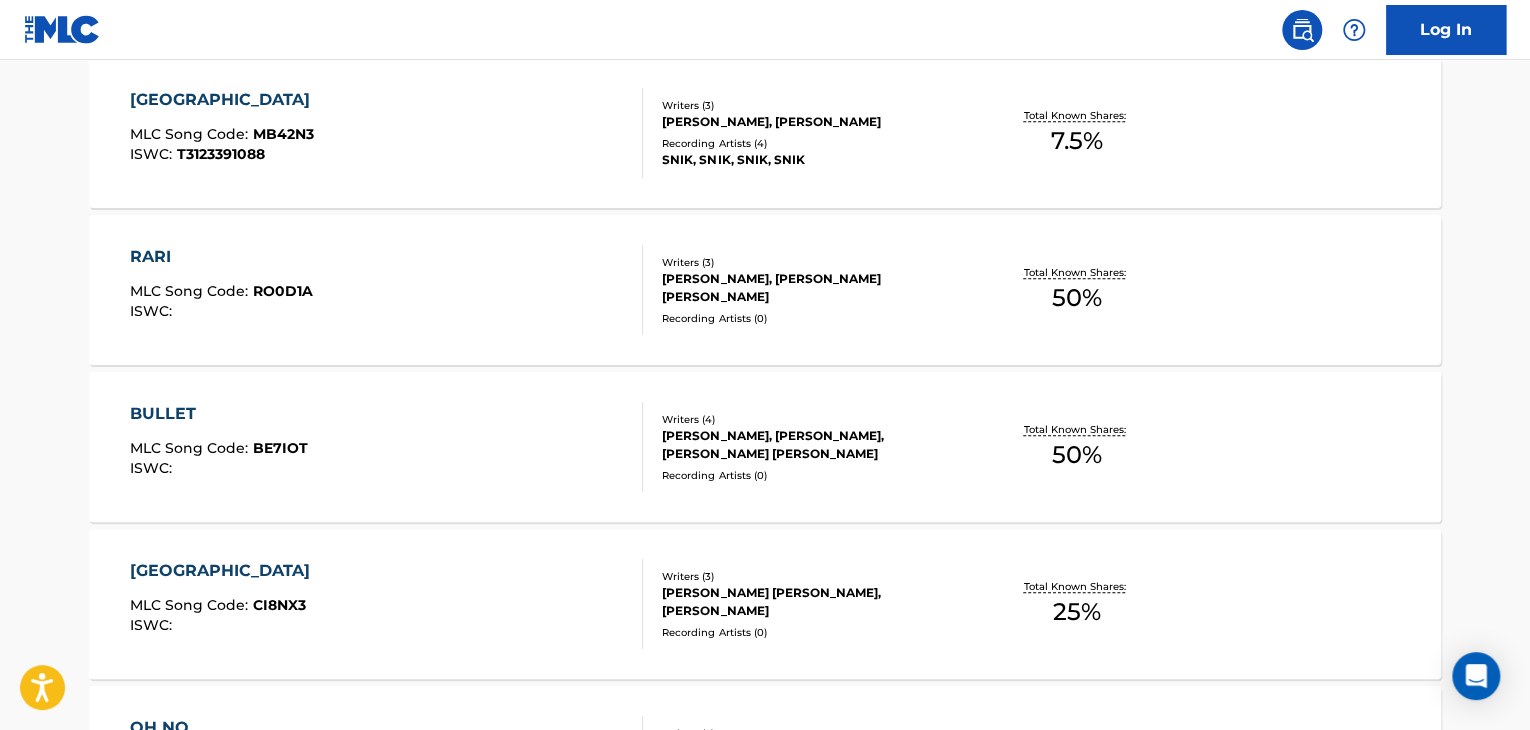 scroll, scrollTop: 1161, scrollLeft: 0, axis: vertical 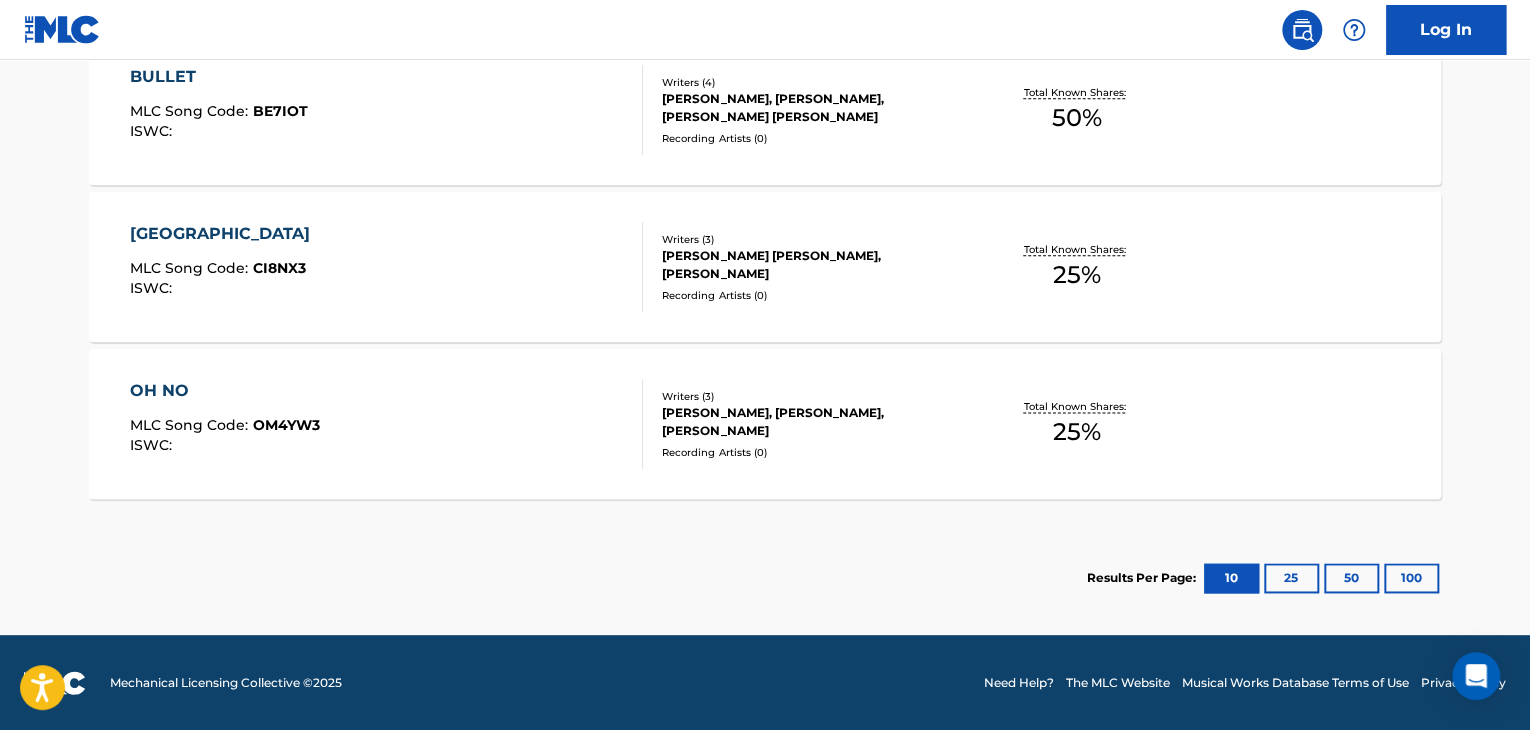 click on "CASABLANCA MLC Song Code : CI8NX3 ISWC :" at bounding box center [387, 267] 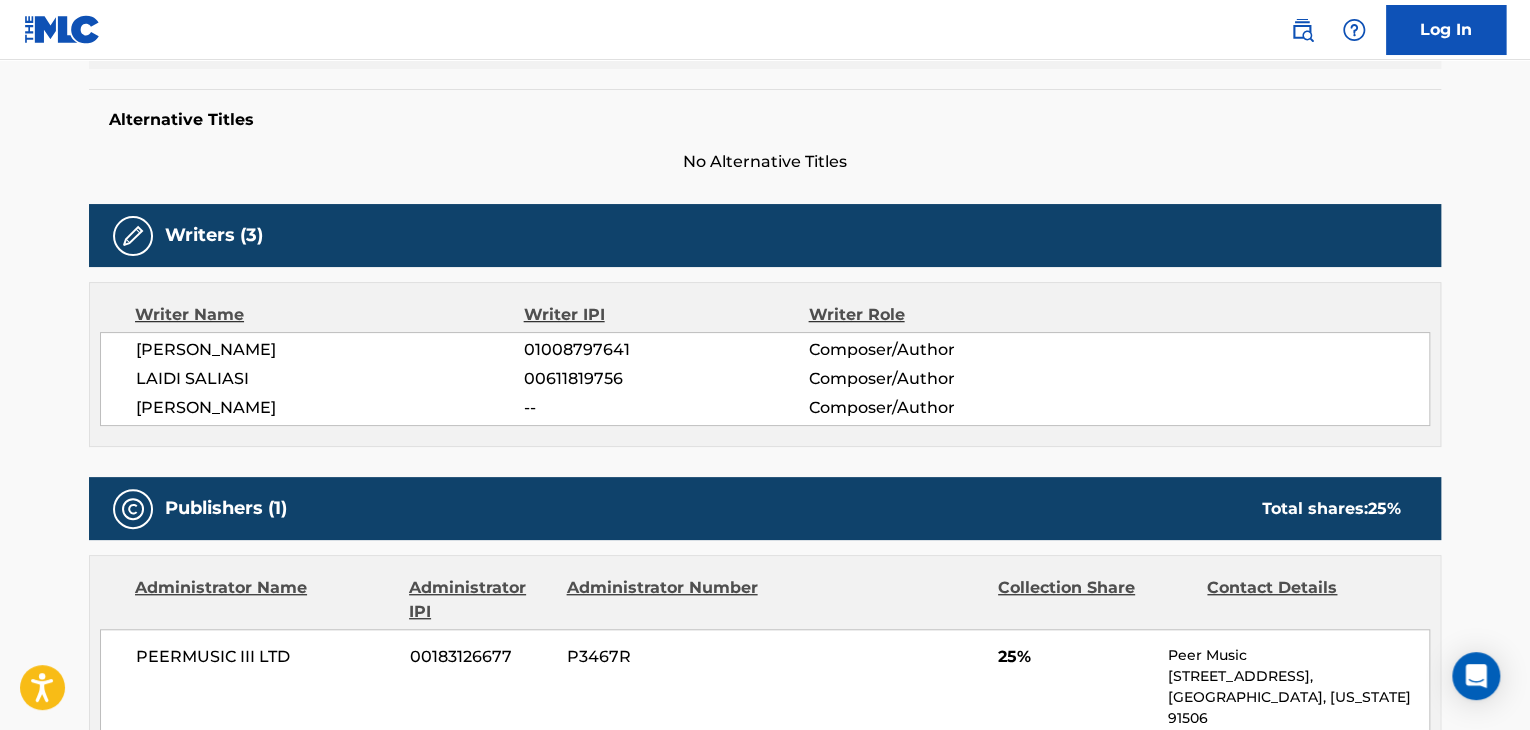 scroll, scrollTop: 220, scrollLeft: 0, axis: vertical 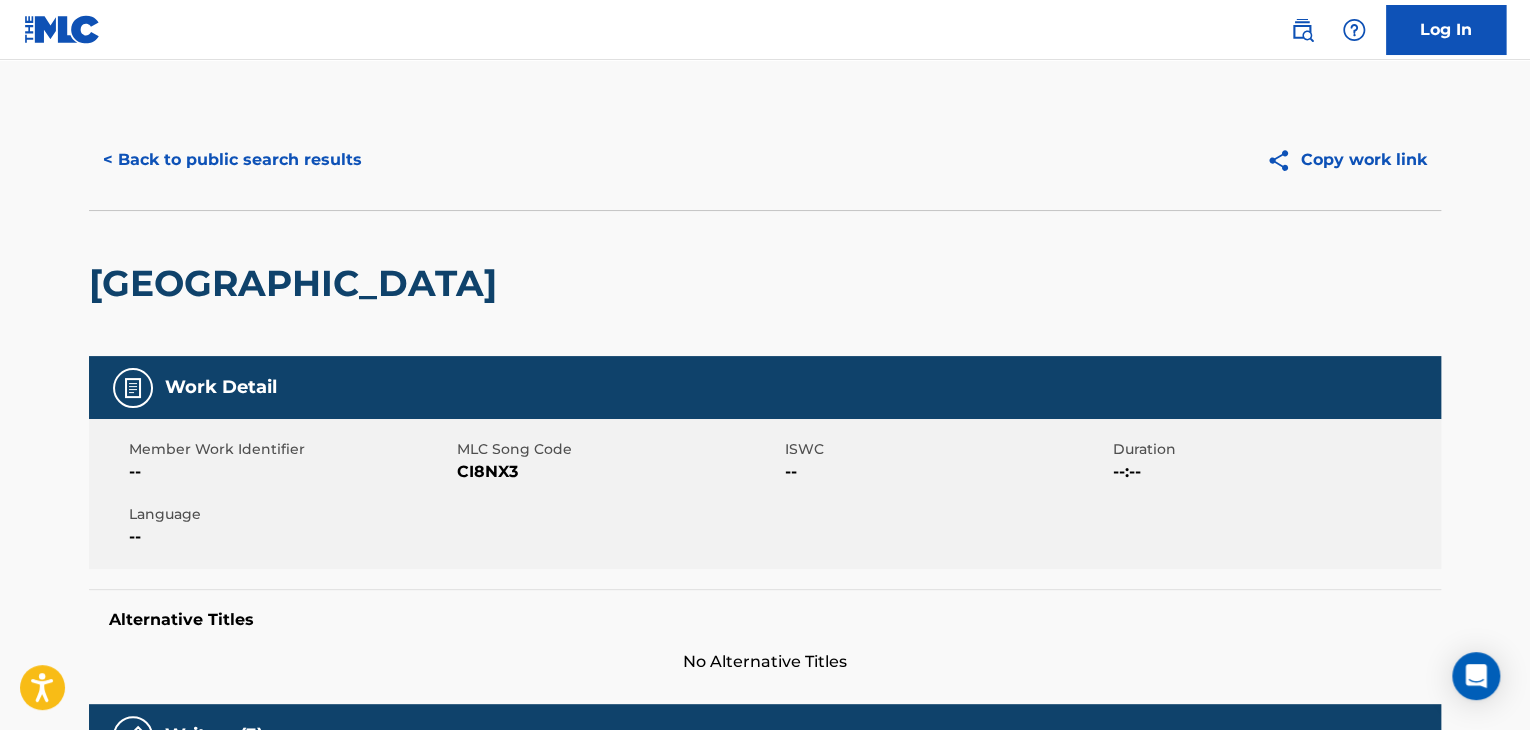 click on "< Back to public search results" at bounding box center (232, 160) 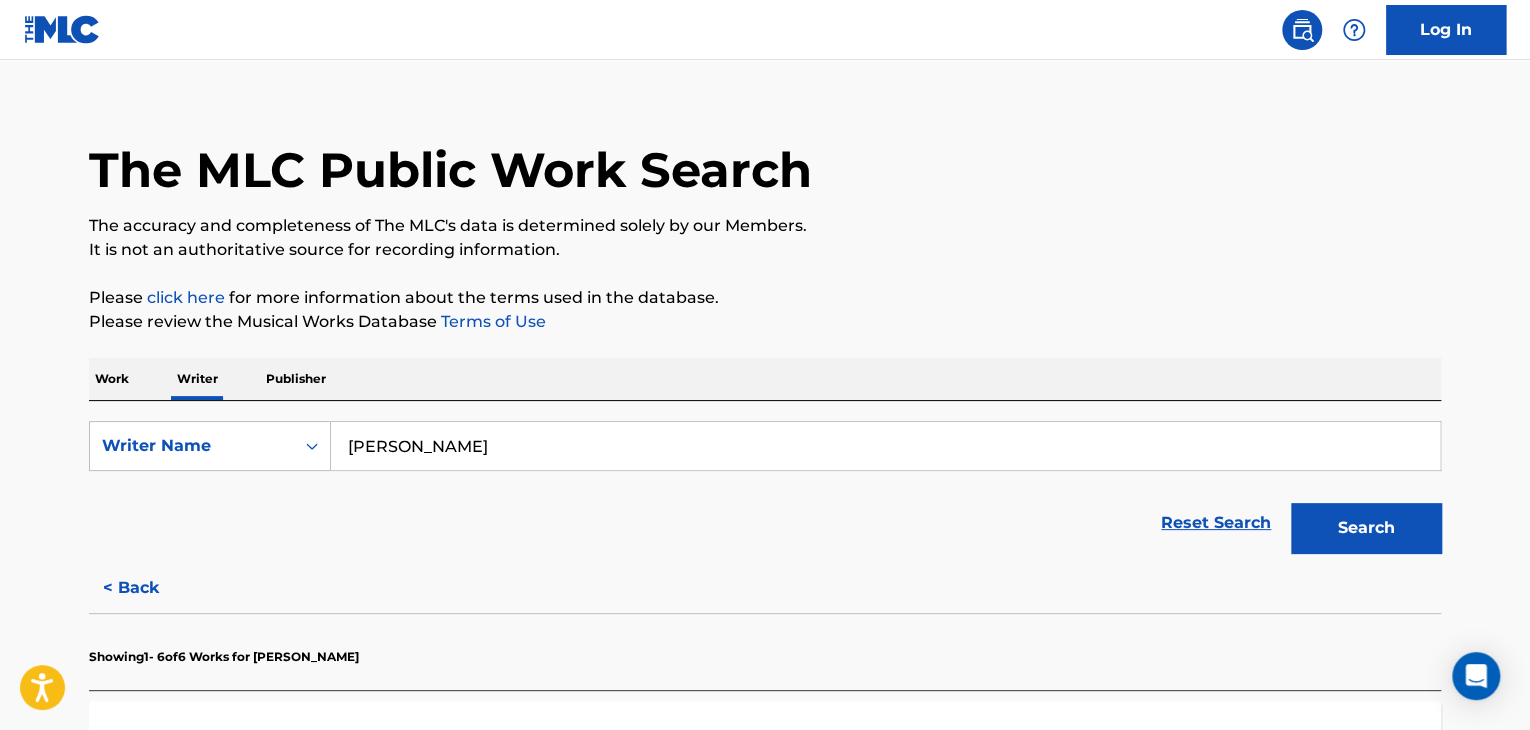 click on "[PERSON_NAME]" at bounding box center [885, 446] 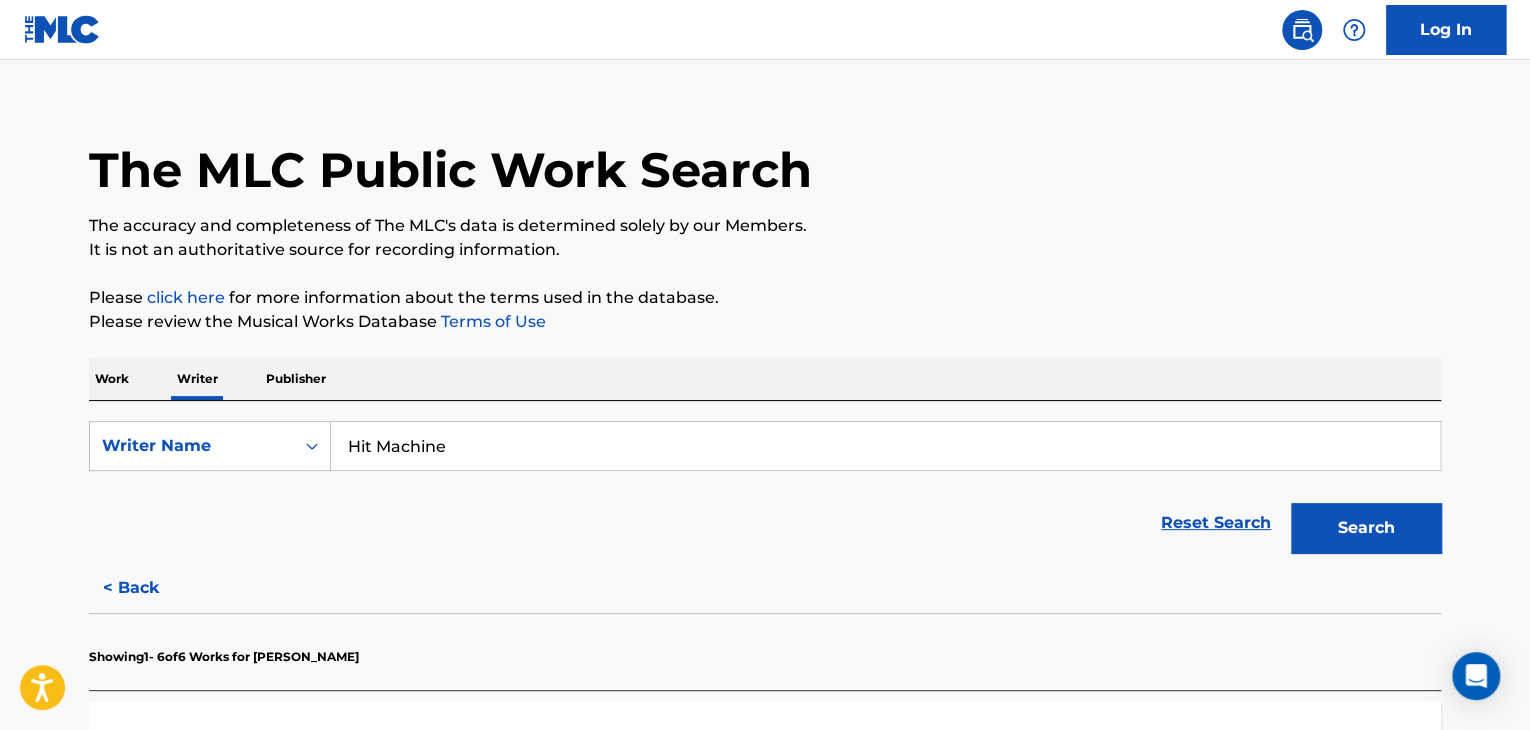 type on "Hit Machine" 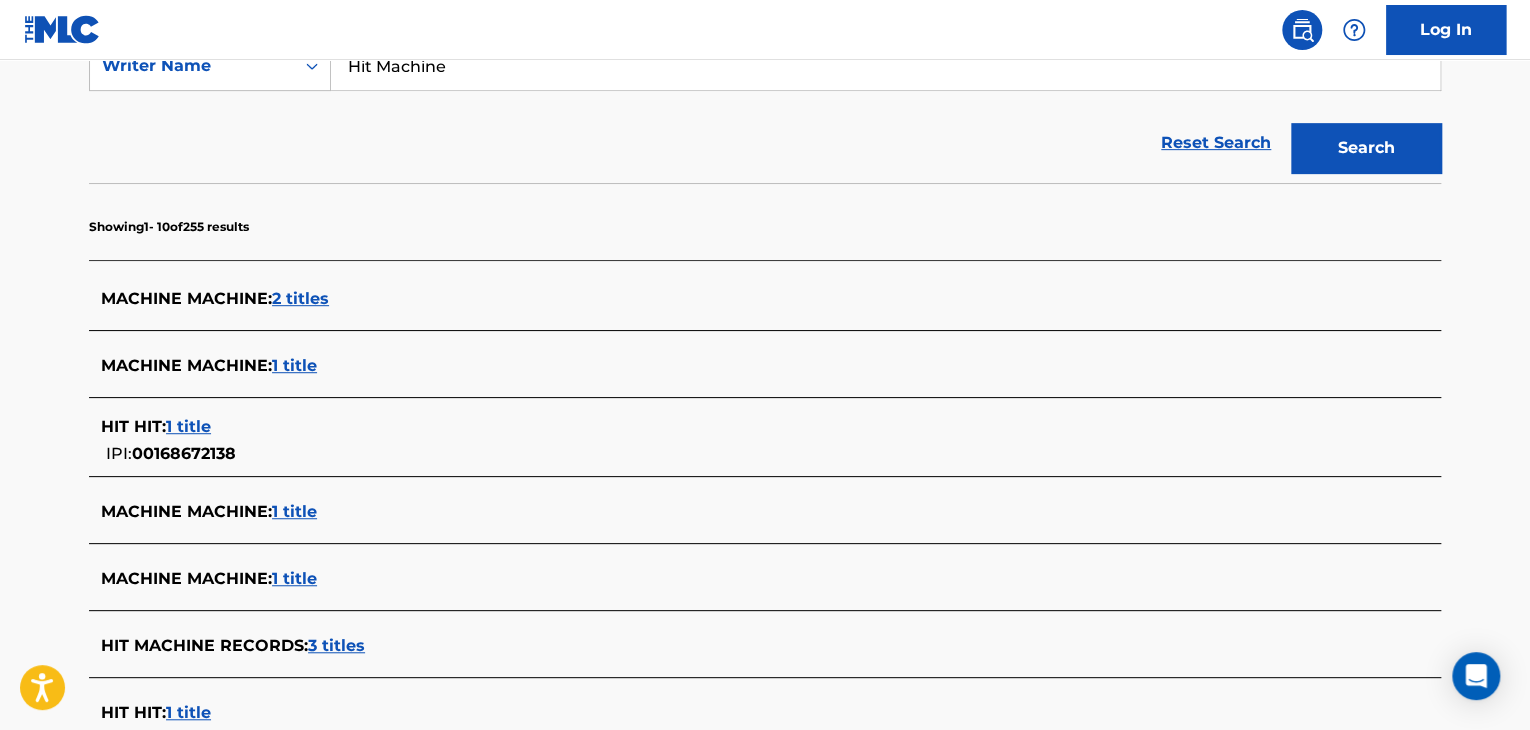 scroll, scrollTop: 391, scrollLeft: 0, axis: vertical 